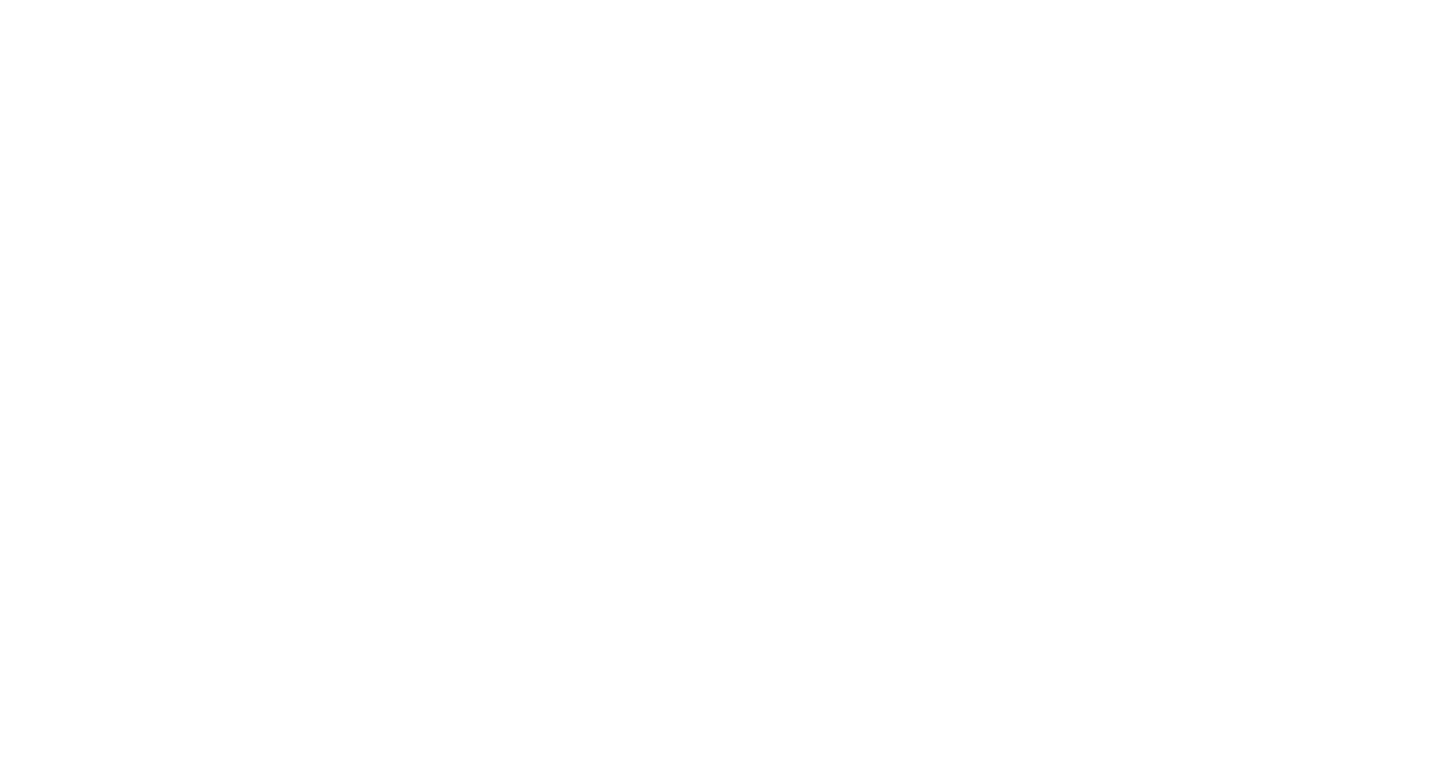 scroll, scrollTop: 0, scrollLeft: 0, axis: both 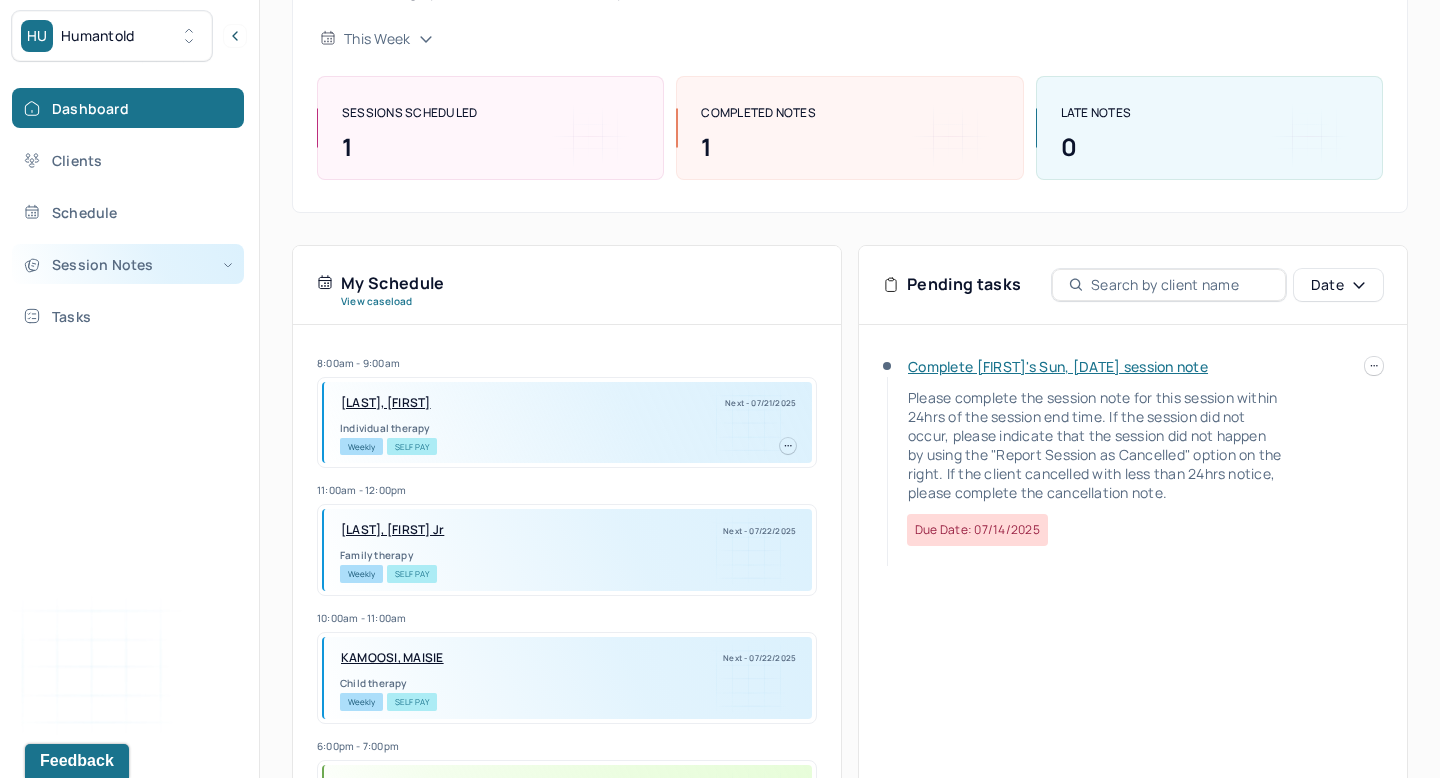 click on "Session Notes" at bounding box center (128, 264) 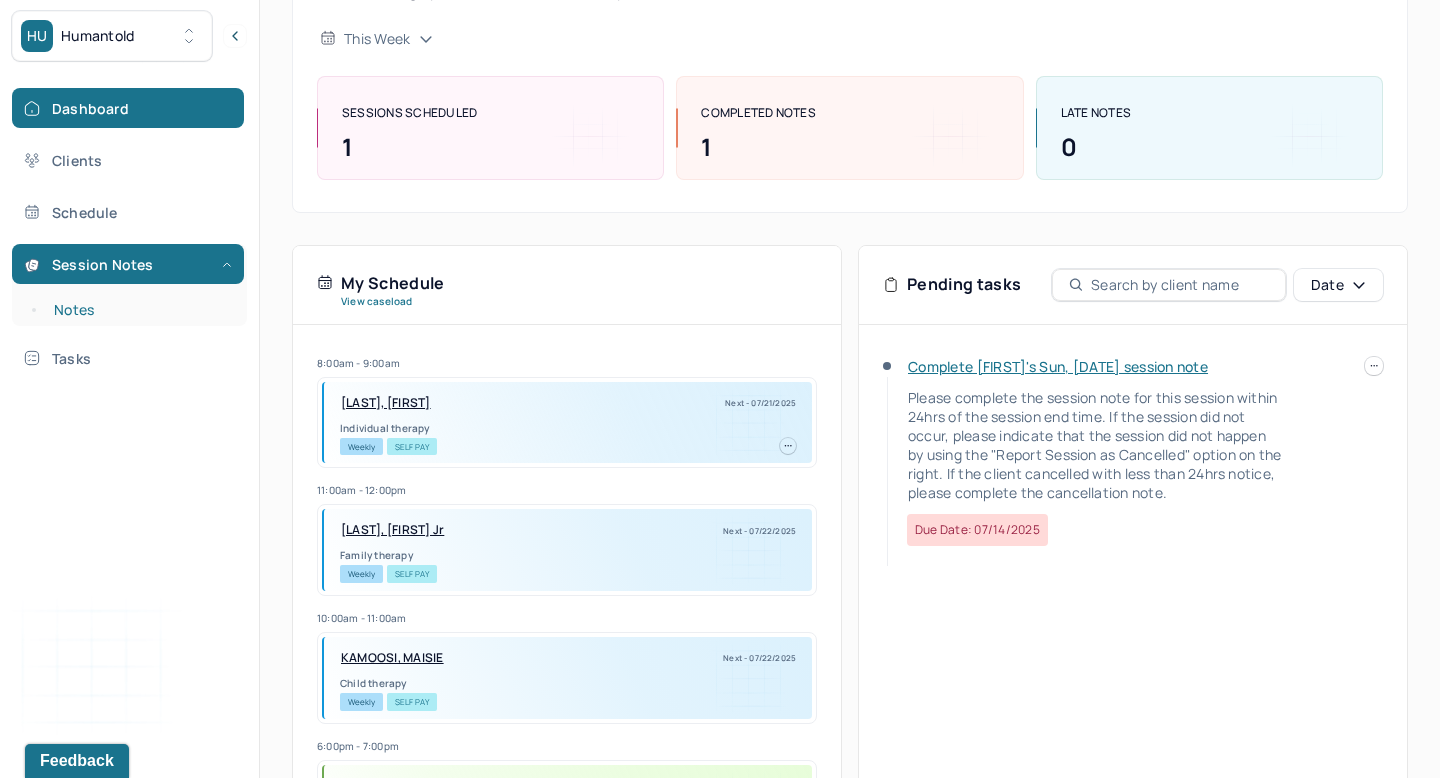click on "Notes" at bounding box center [139, 310] 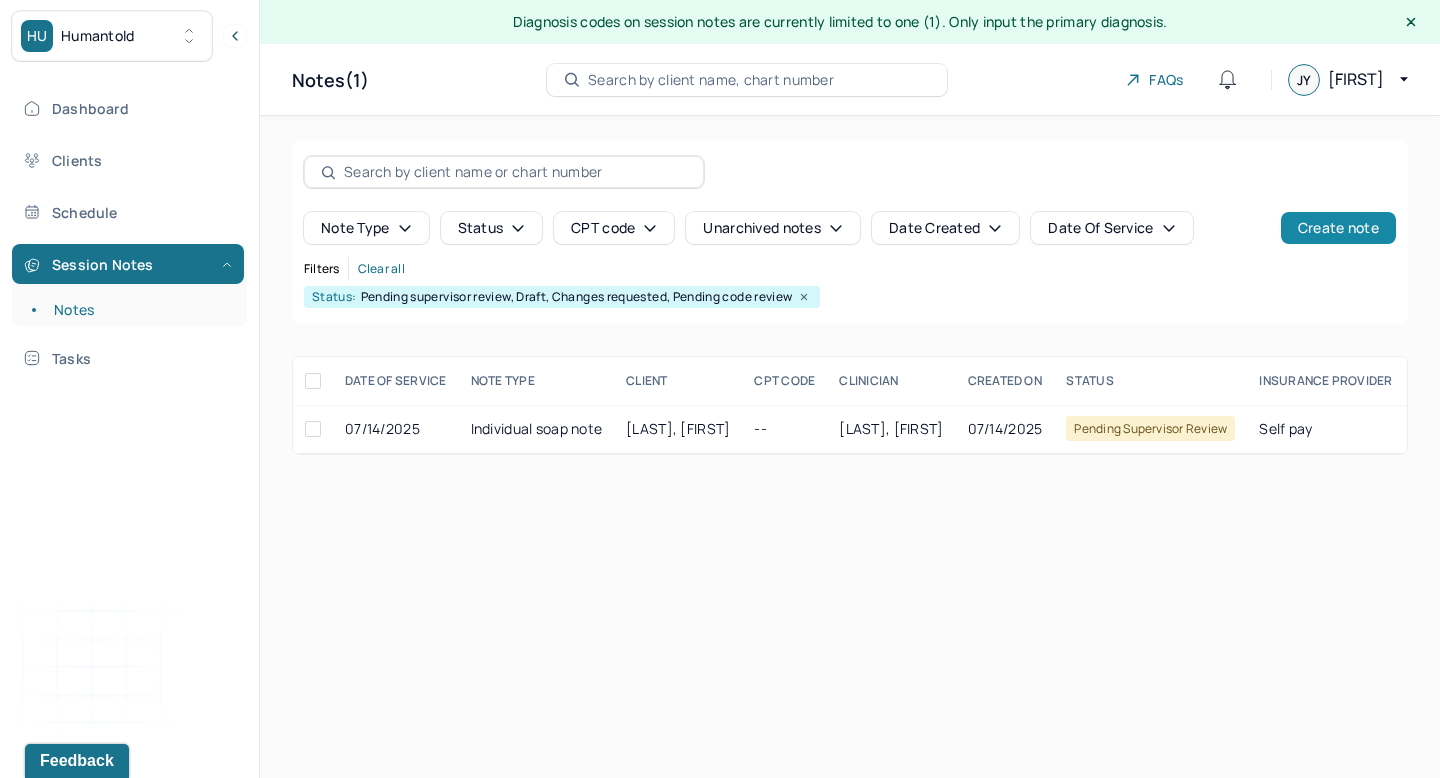 click on "Create note" at bounding box center [1338, 228] 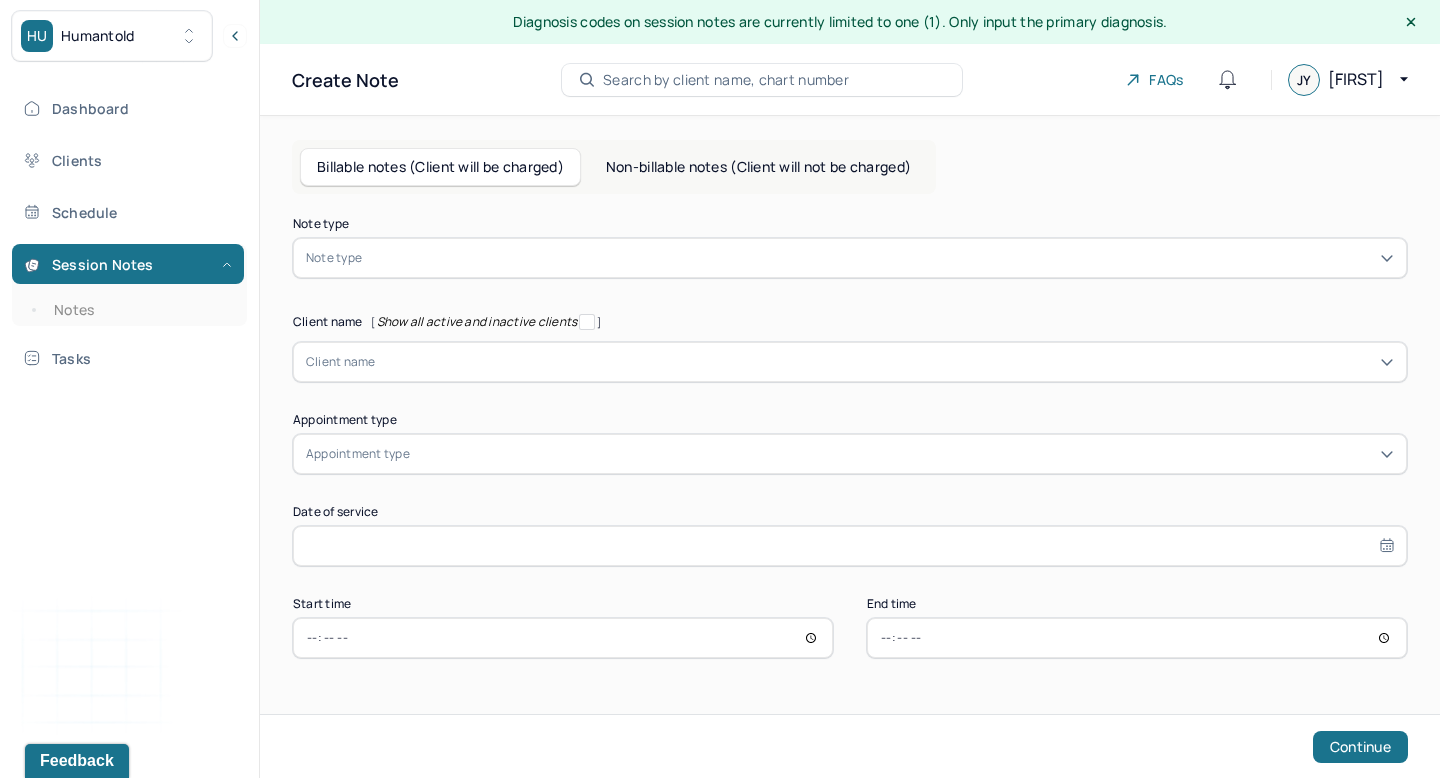 click at bounding box center [880, 258] 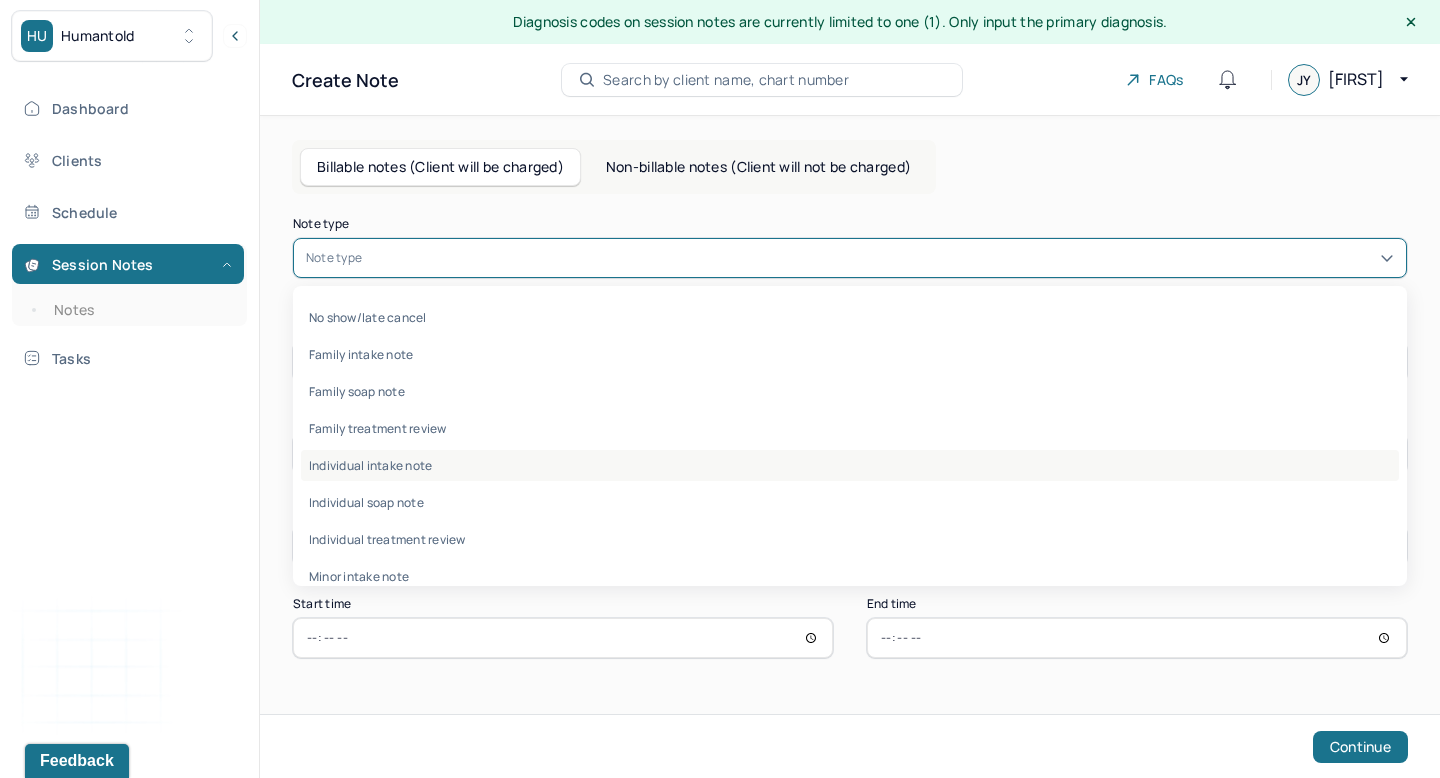 click on "Individual intake note" at bounding box center (850, 465) 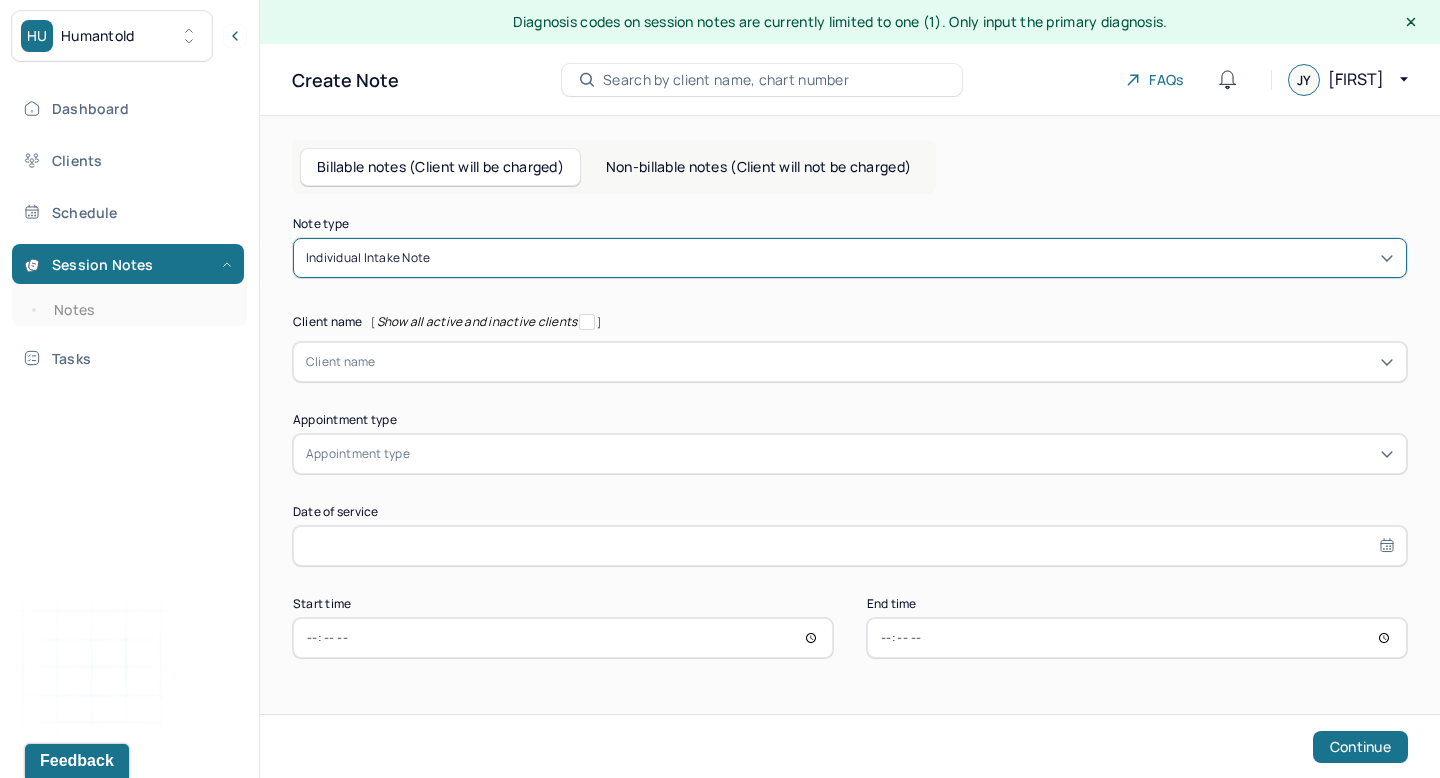 click at bounding box center (885, 362) 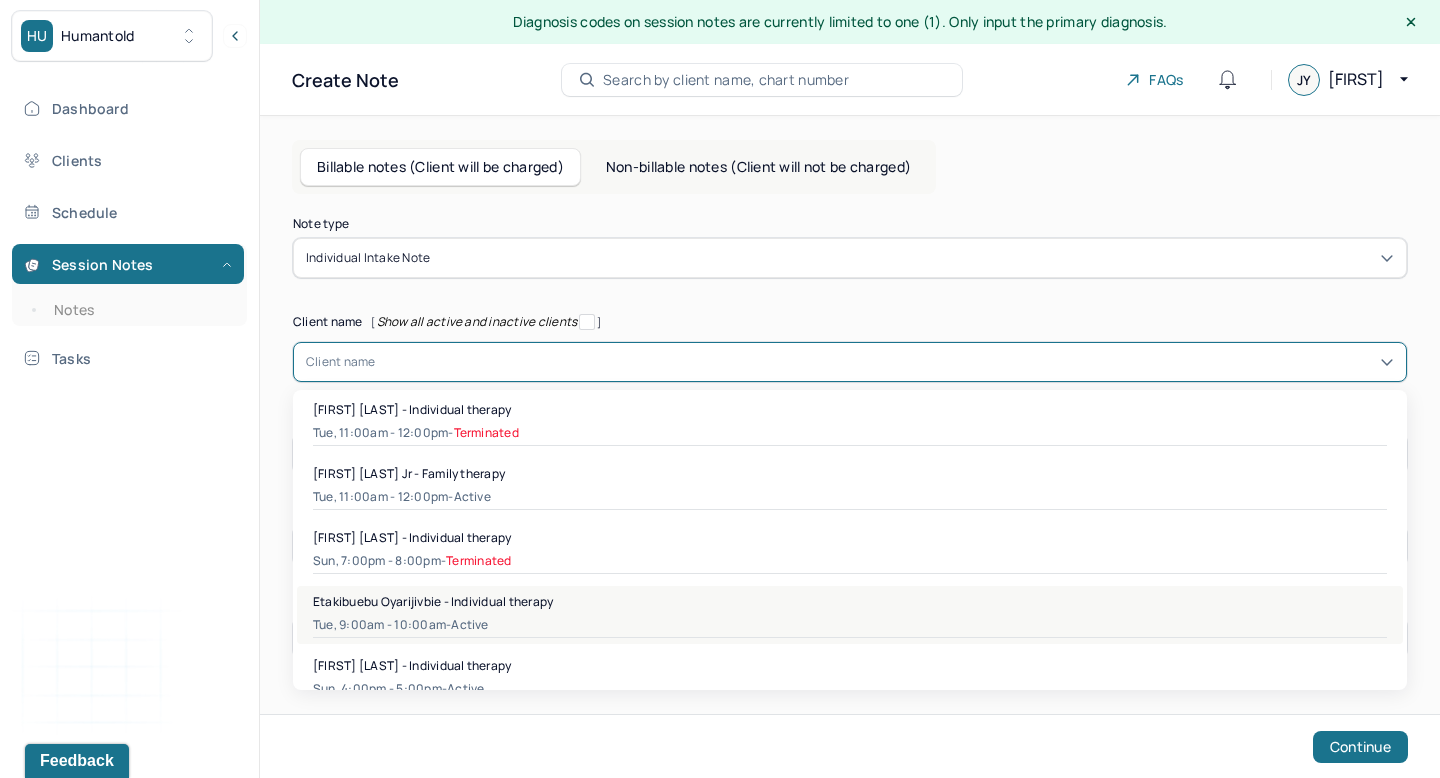 click on "Tue, 9:00am - 10:00am  -  active" at bounding box center (850, 625) 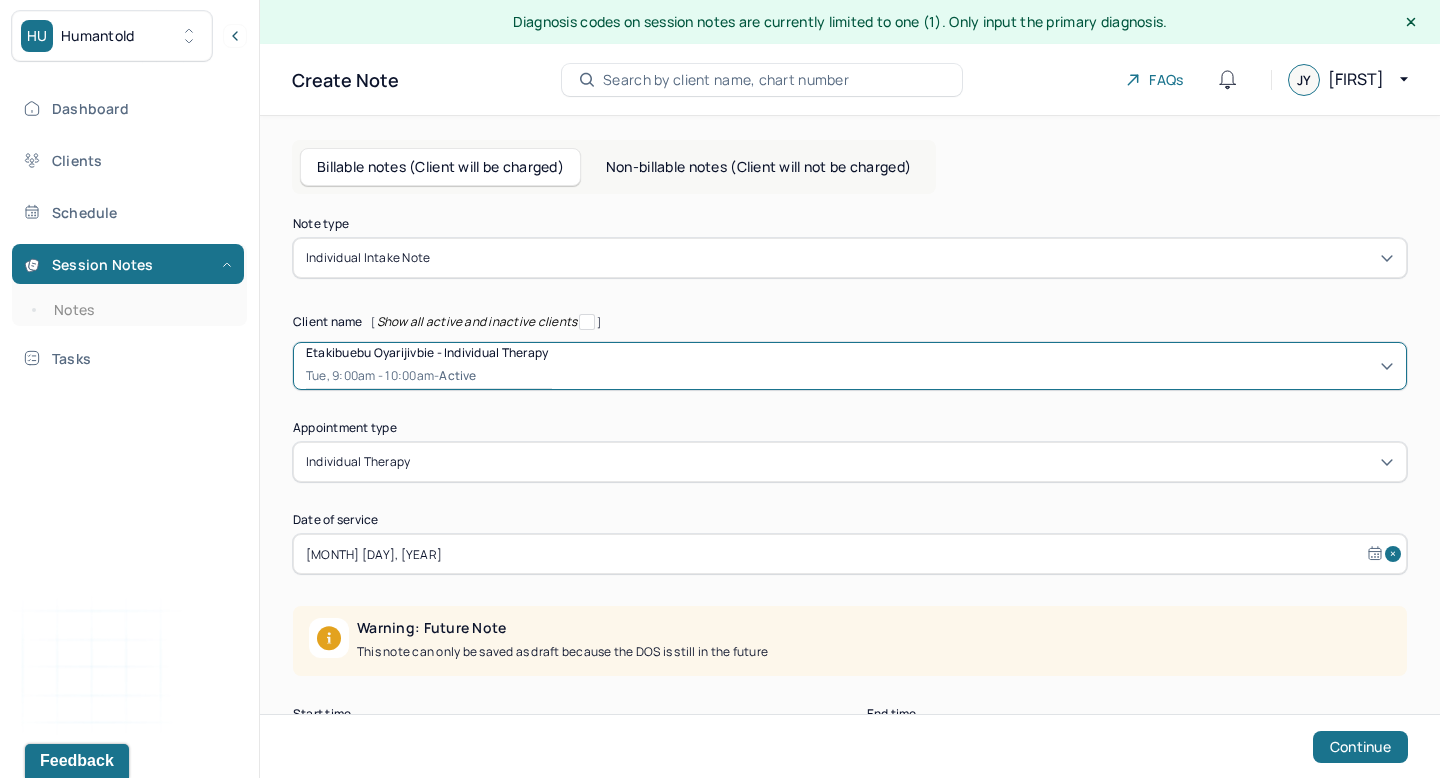 scroll, scrollTop: 95, scrollLeft: 0, axis: vertical 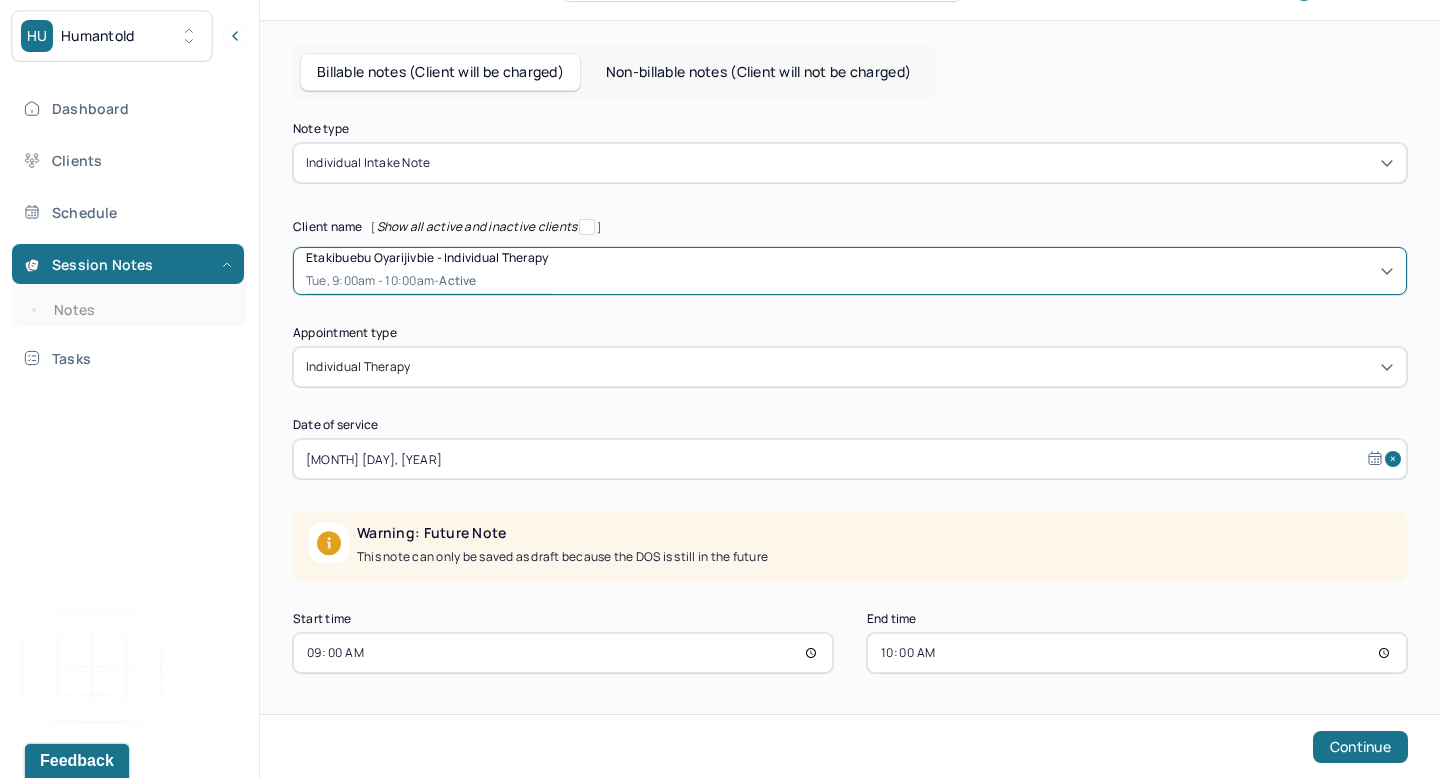 click on "Oct 9, 2025" at bounding box center (850, 459) 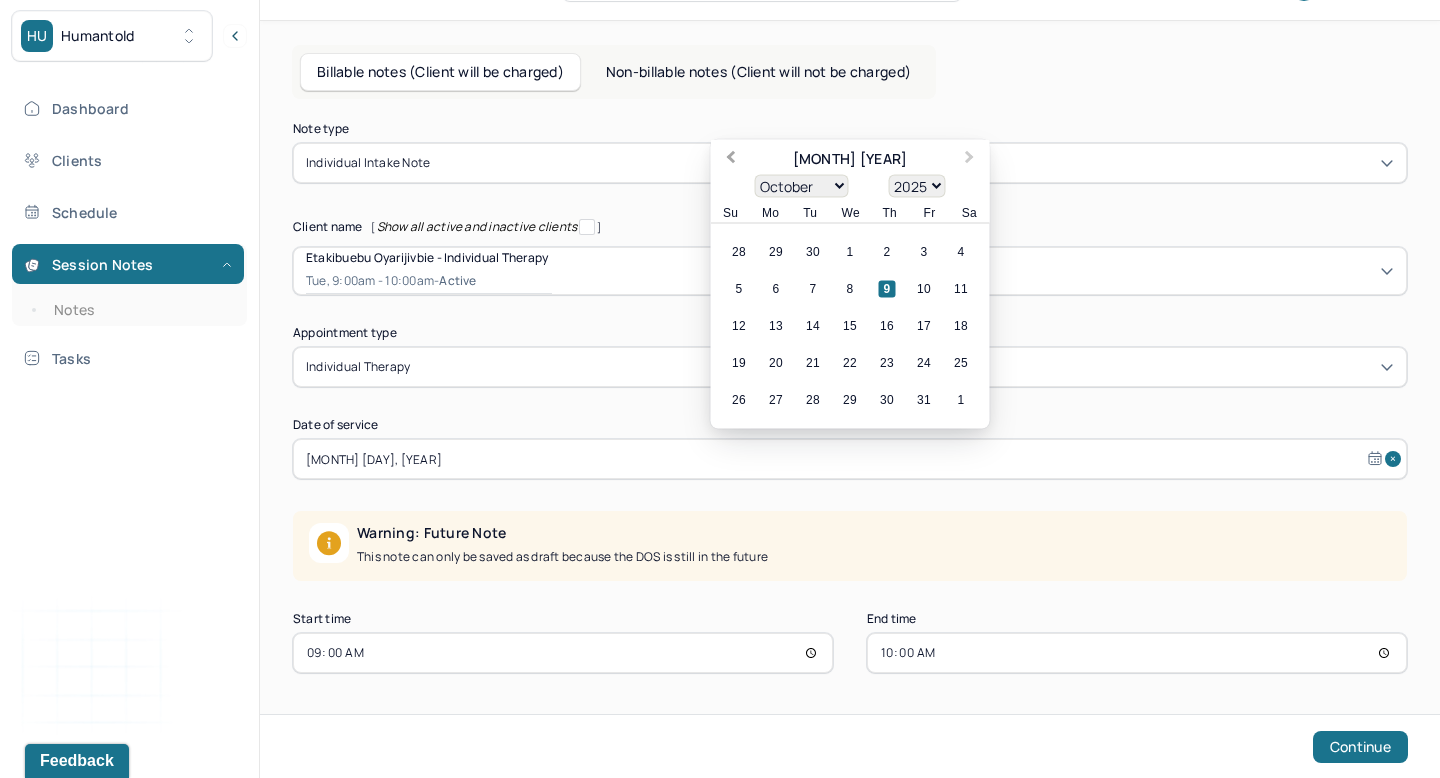 click on "Previous Month" at bounding box center [731, 159] 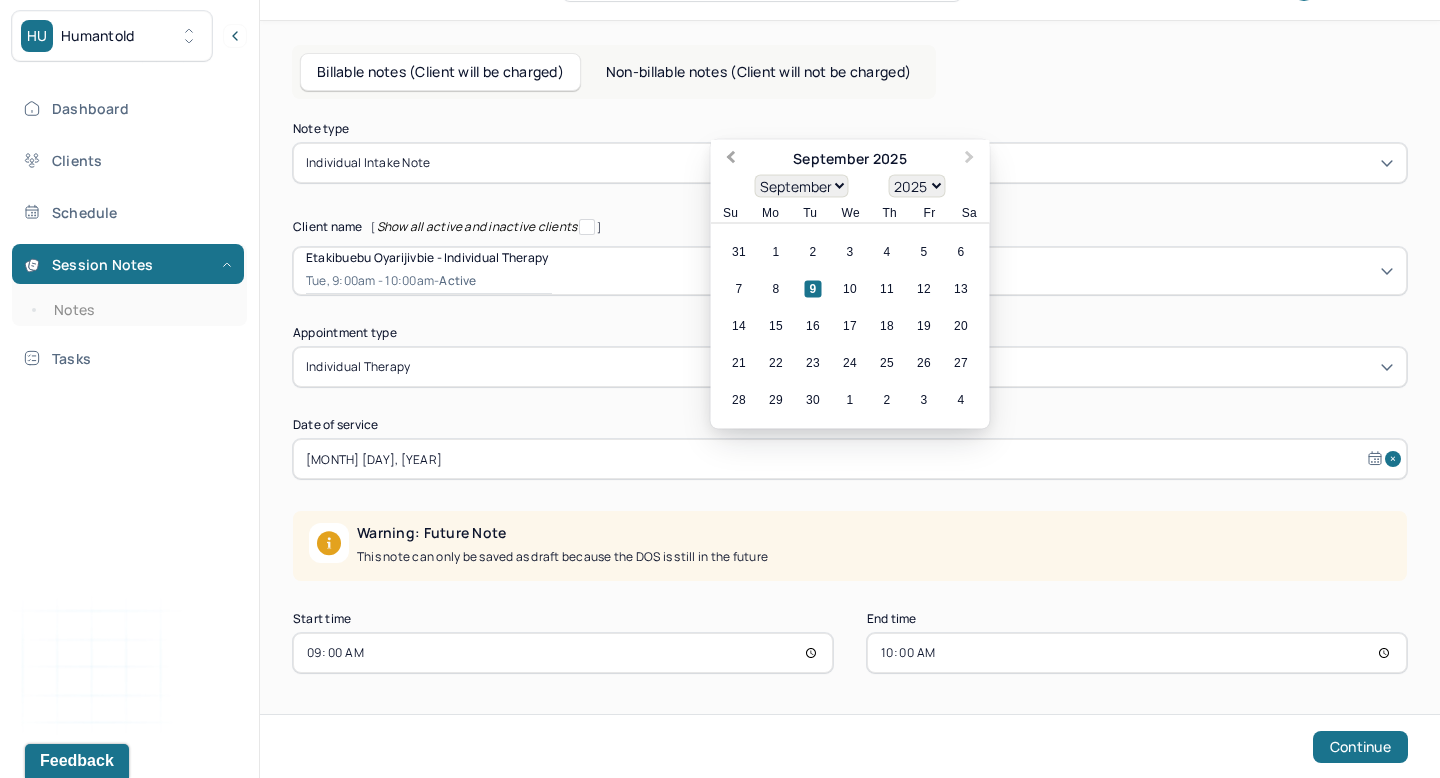 click on "Previous Month" at bounding box center [731, 159] 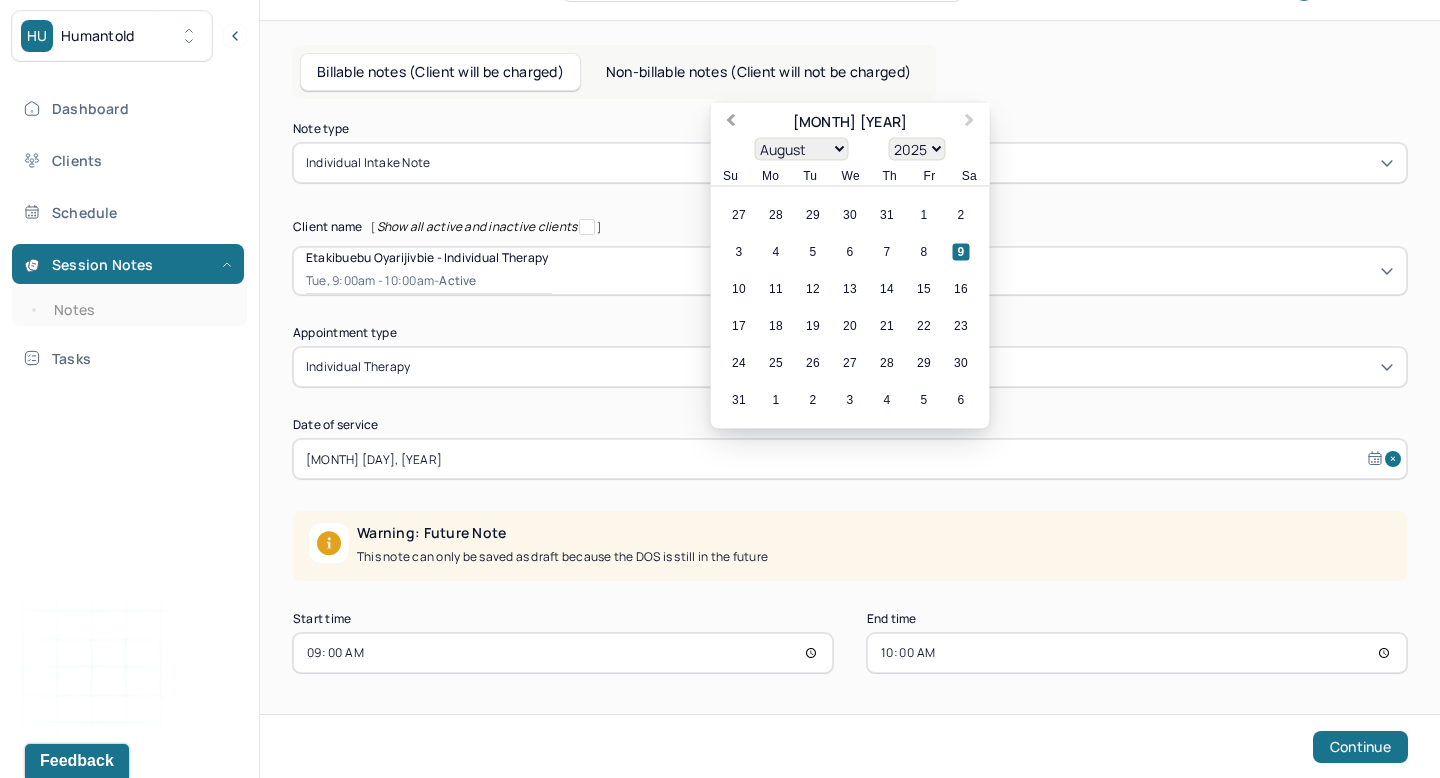 click on "Previous Month" at bounding box center (729, 124) 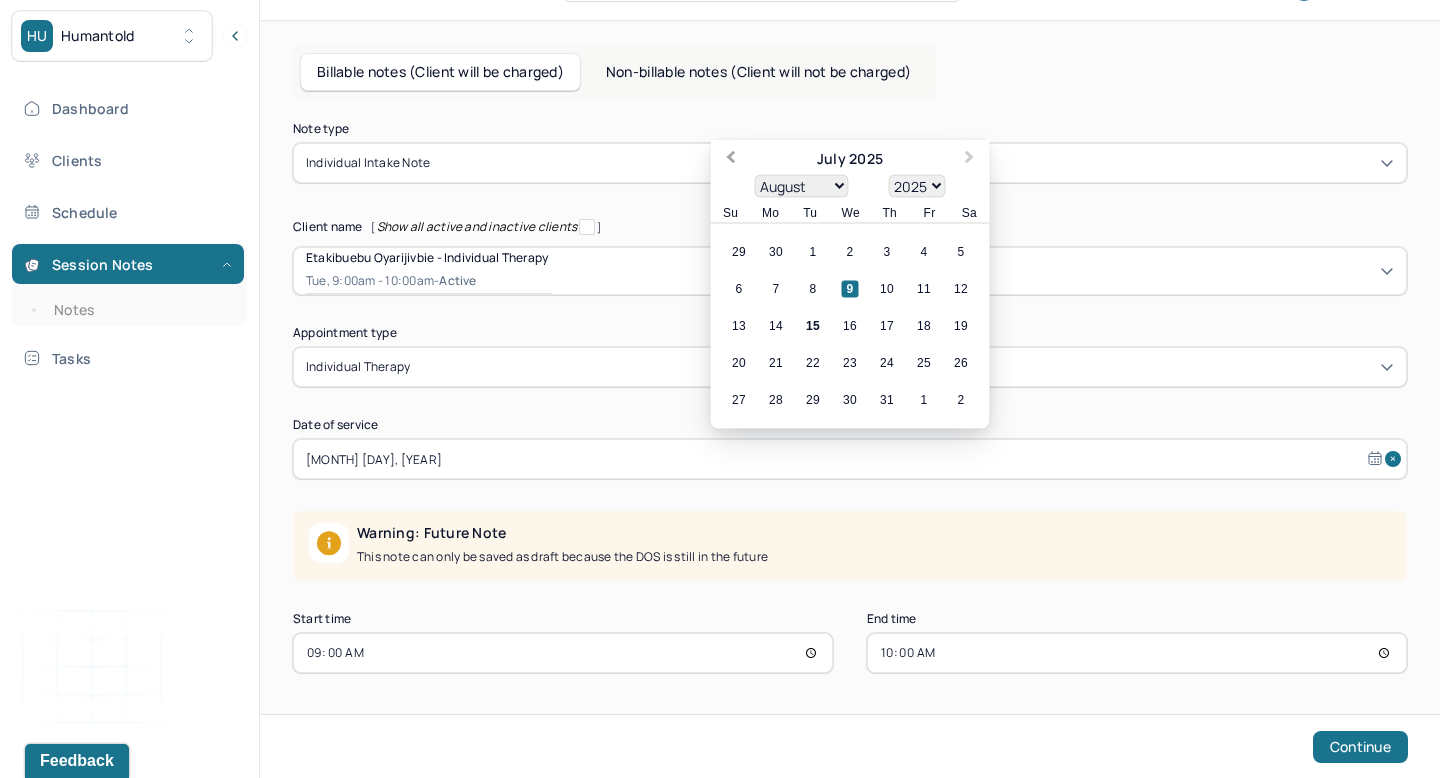 select on "6" 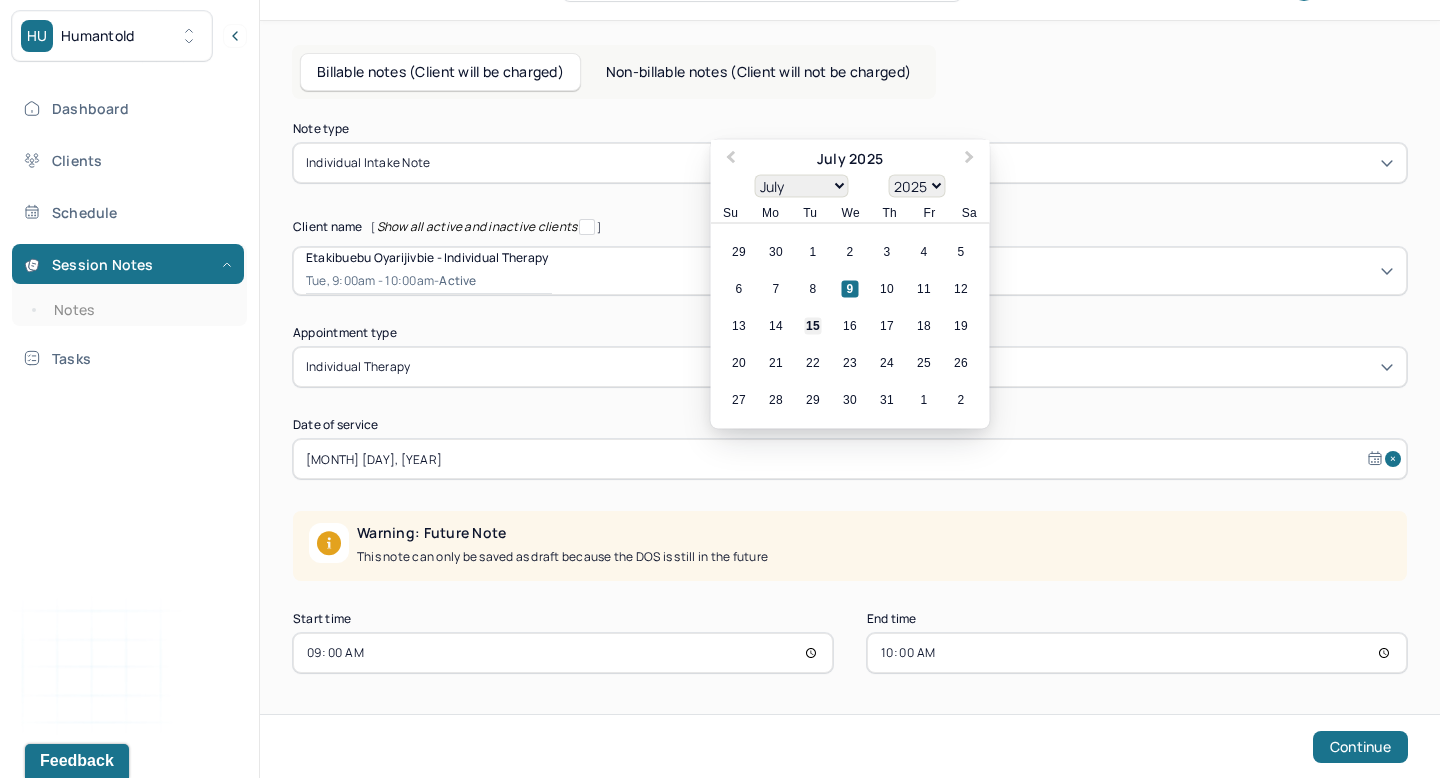 click on "15" at bounding box center (813, 326) 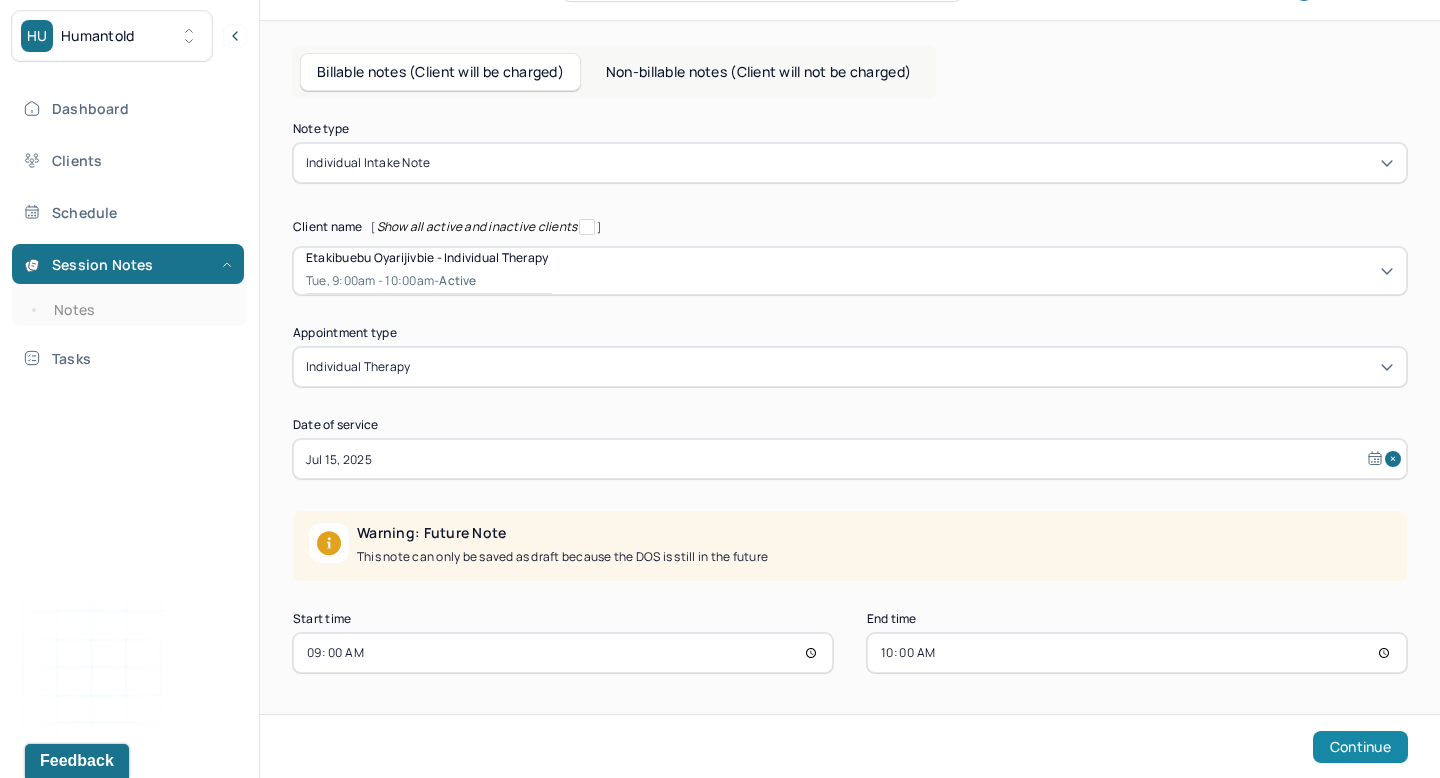 click on "Continue" at bounding box center (1360, 747) 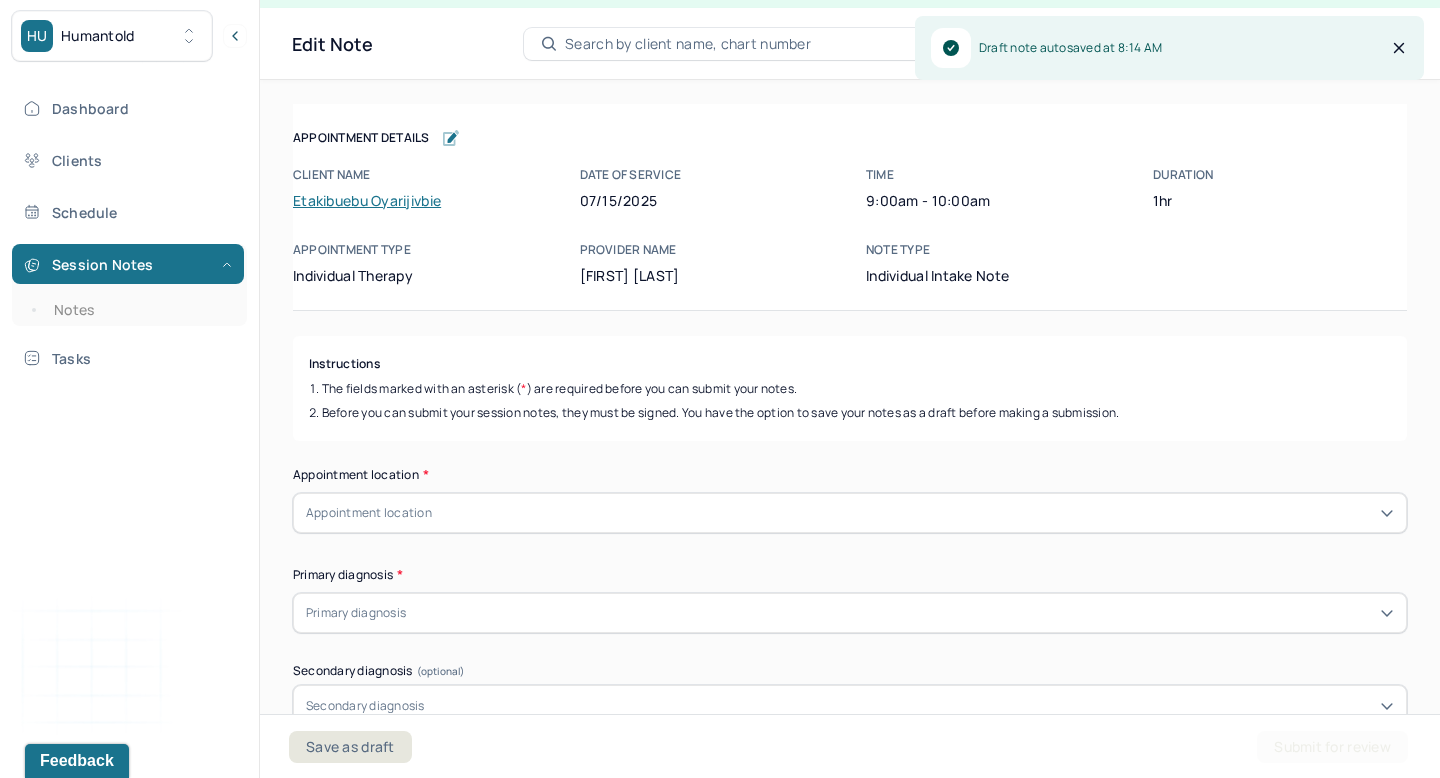 scroll, scrollTop: 36, scrollLeft: 0, axis: vertical 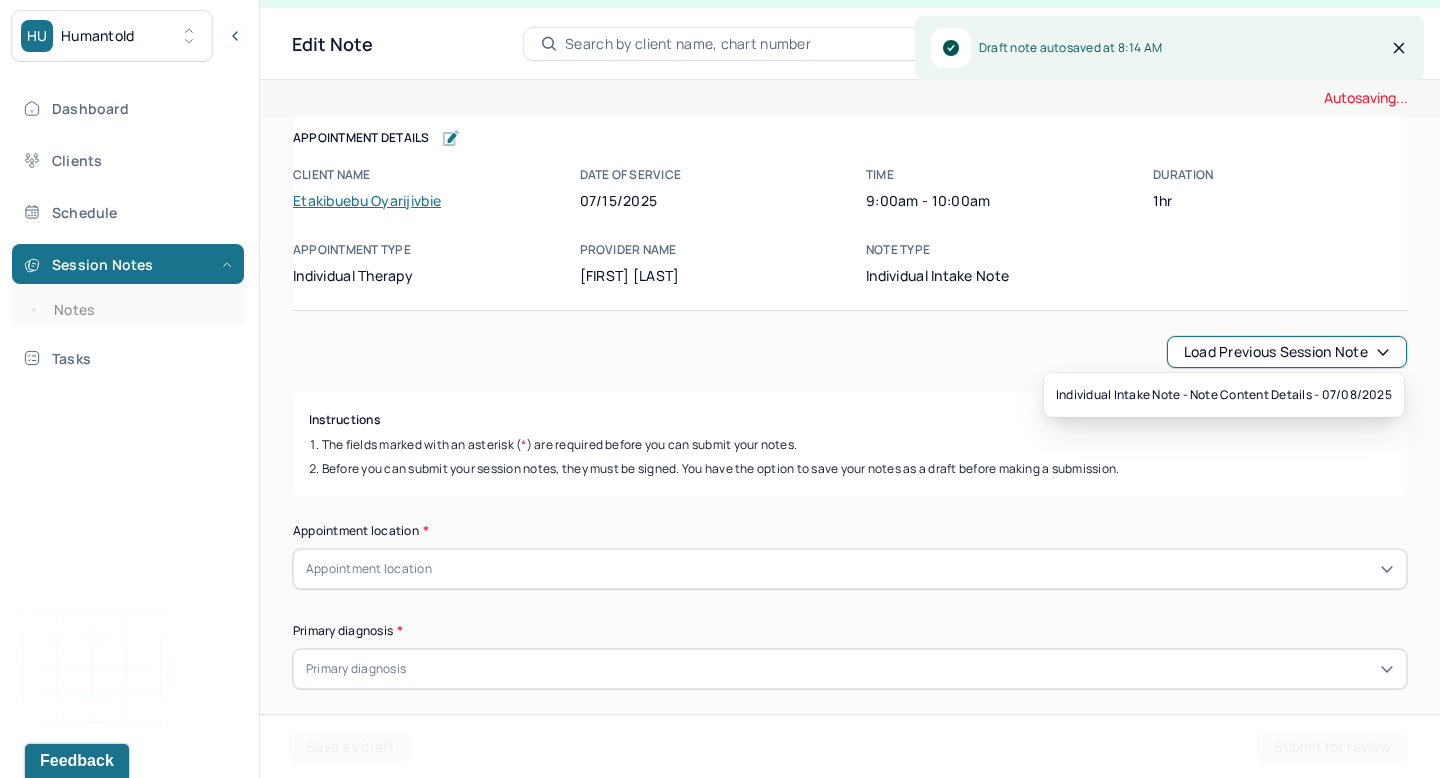 click on "Load previous session note" at bounding box center [1287, 352] 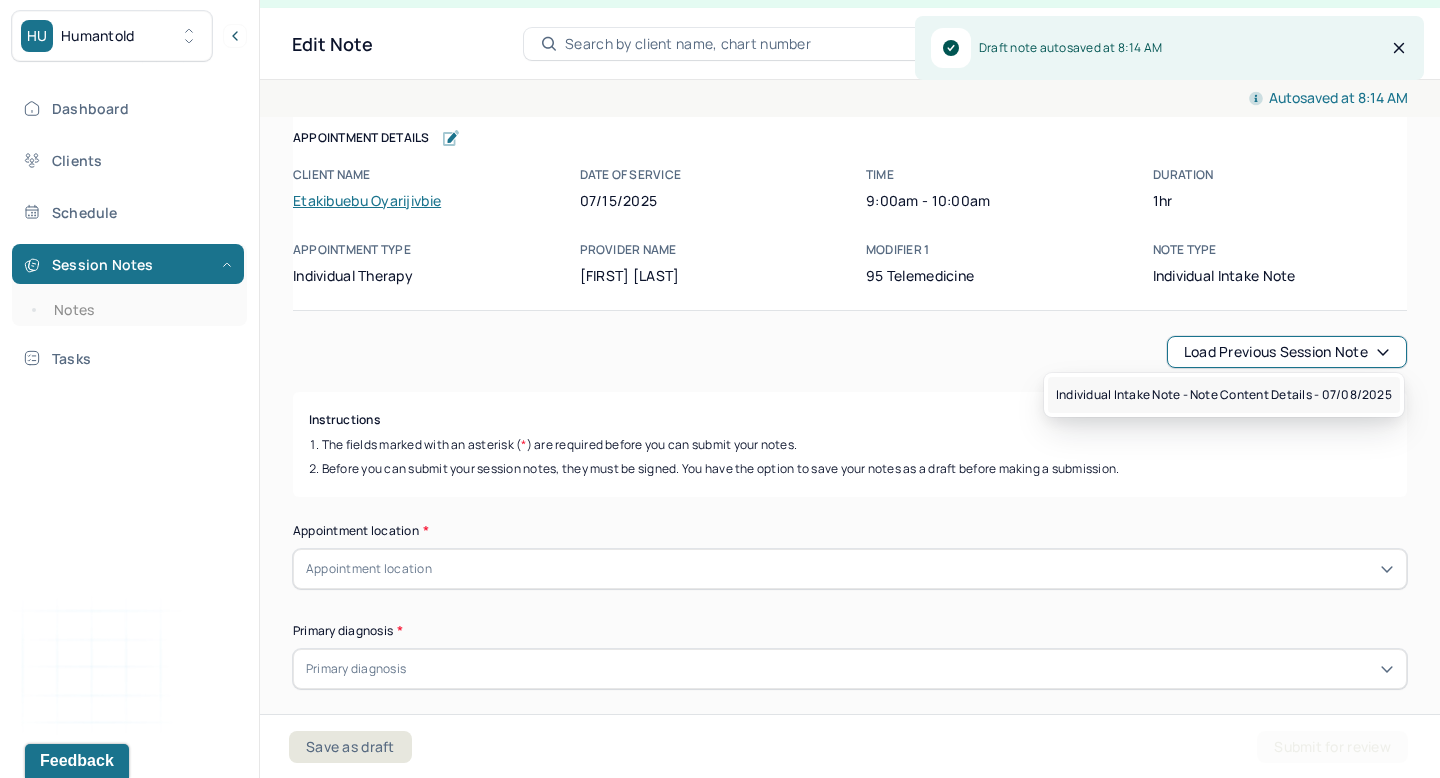 click on "Individual intake note   - Note content Details -   07/08/2025" at bounding box center [1224, 395] 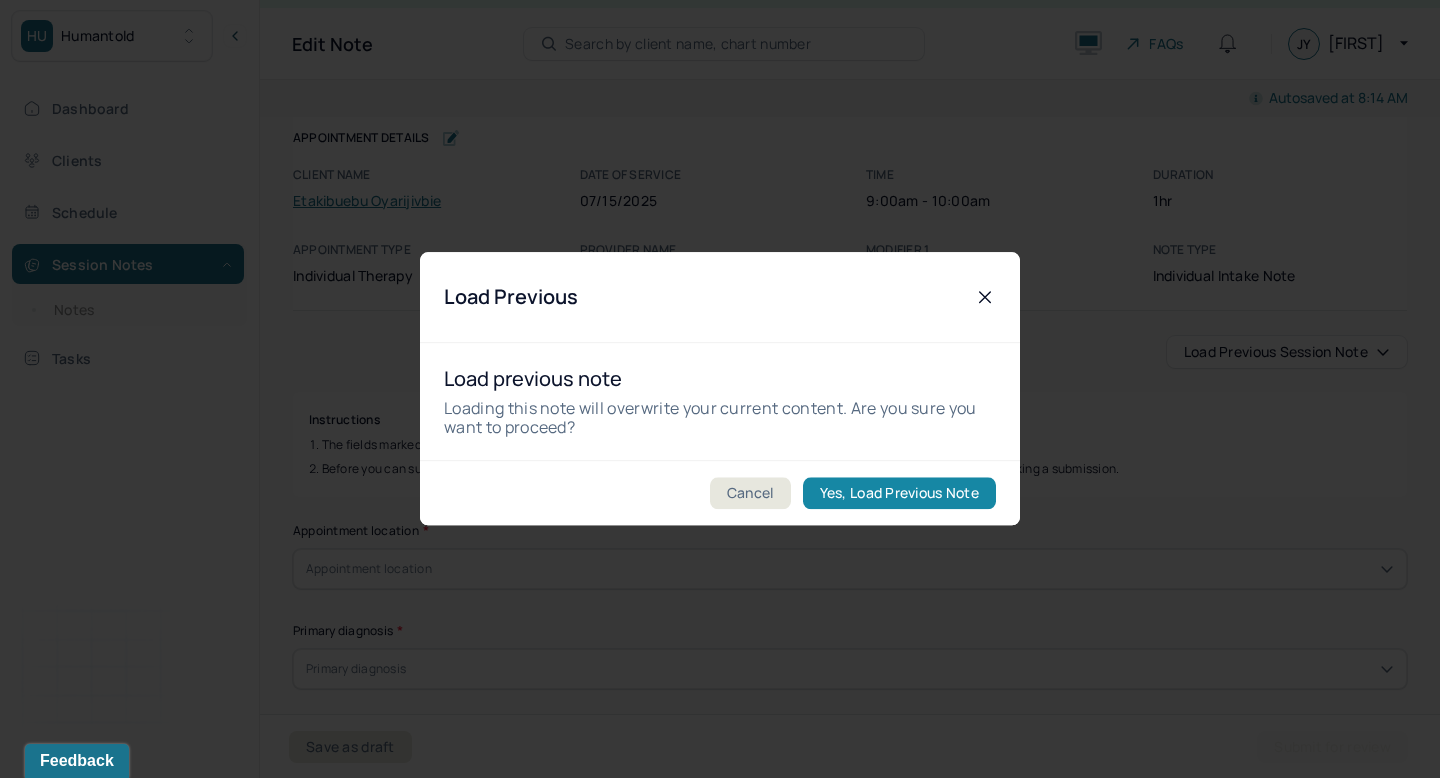 click on "Yes, Load Previous Note" at bounding box center [899, 494] 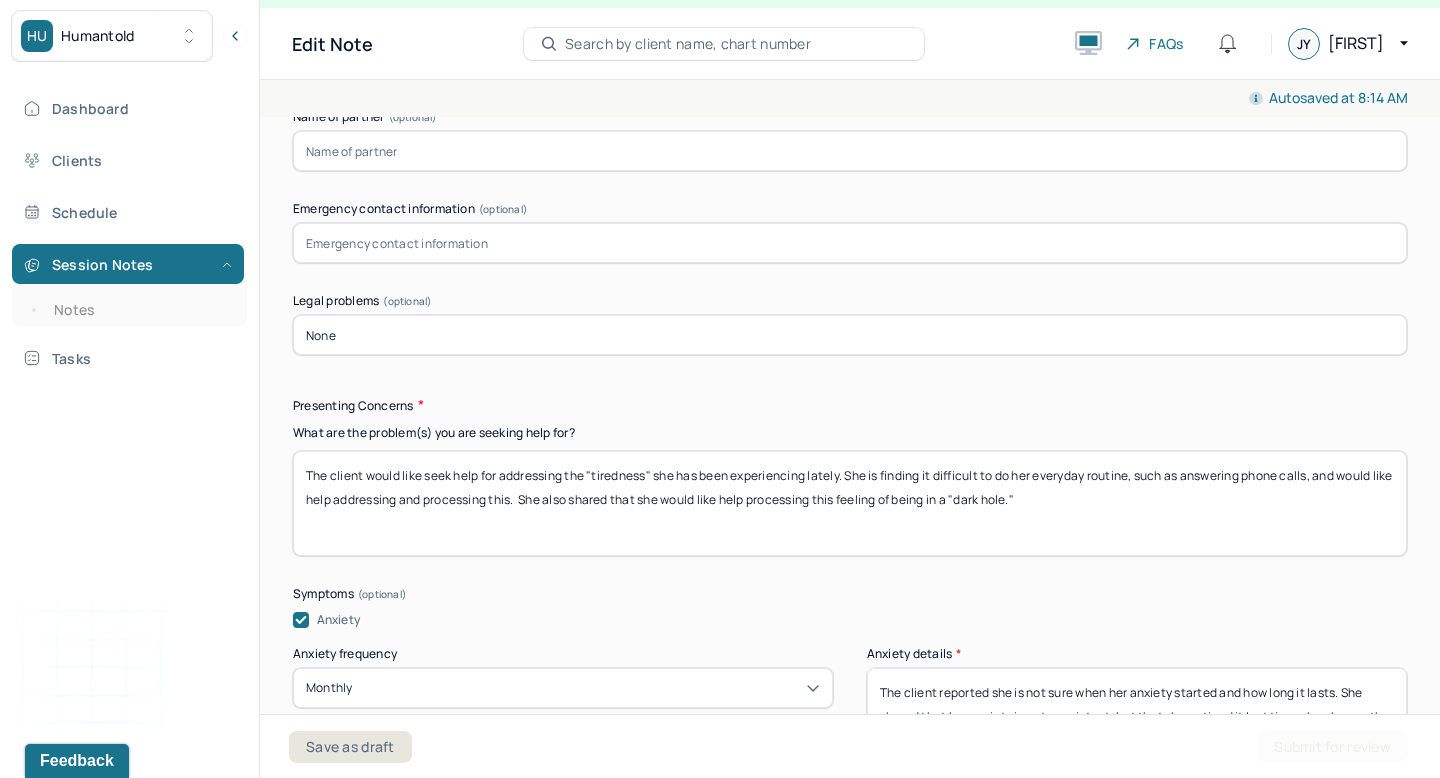 scroll, scrollTop: 2136, scrollLeft: 0, axis: vertical 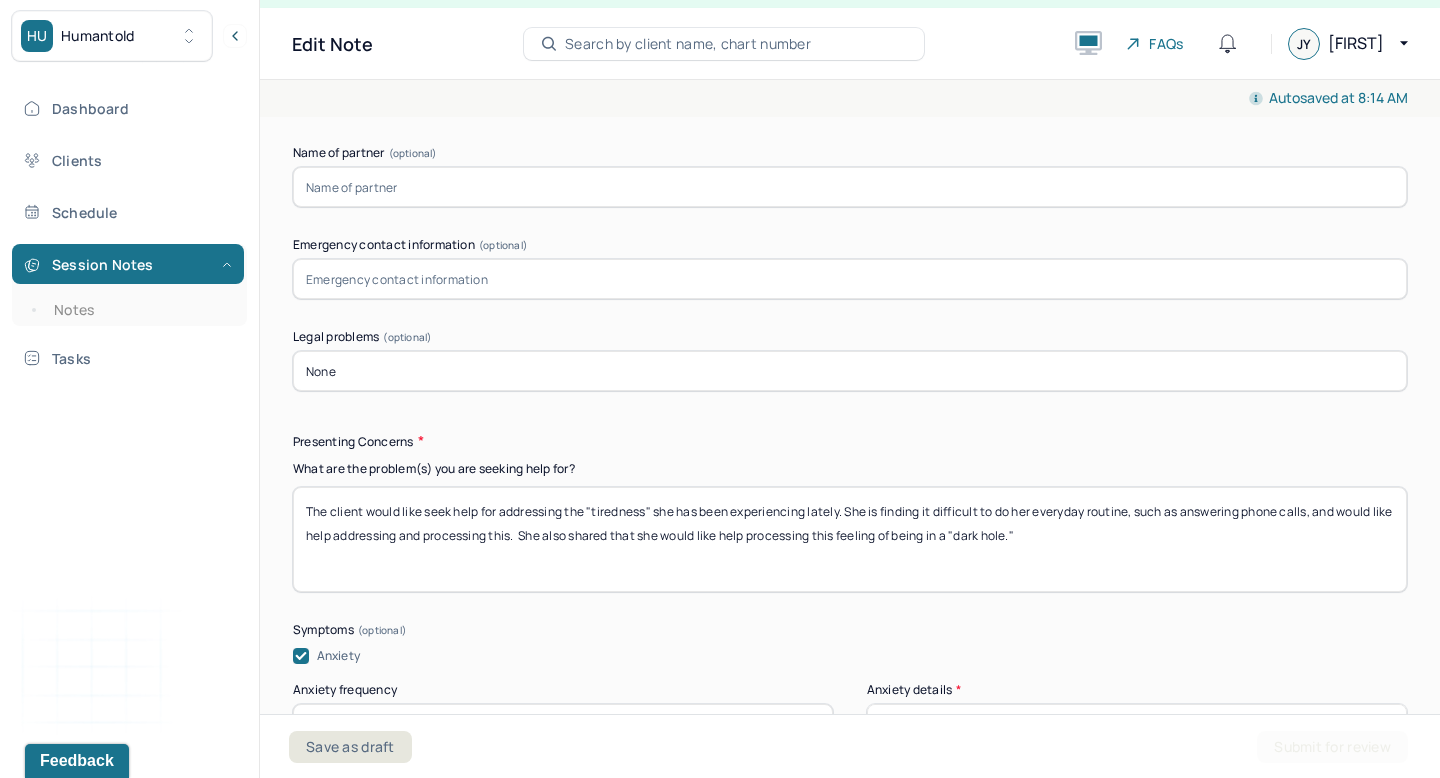 click at bounding box center [850, 279] 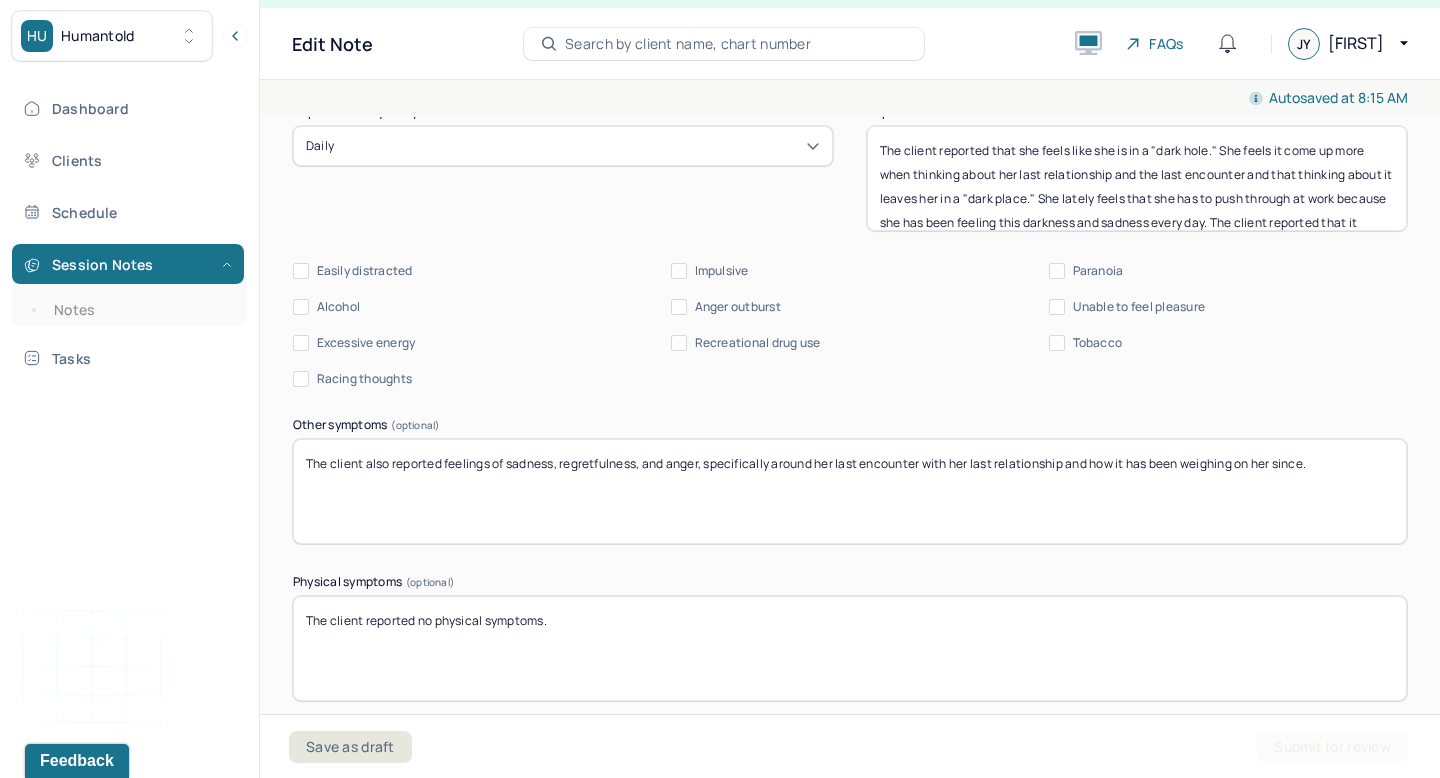 scroll, scrollTop: 3121, scrollLeft: 0, axis: vertical 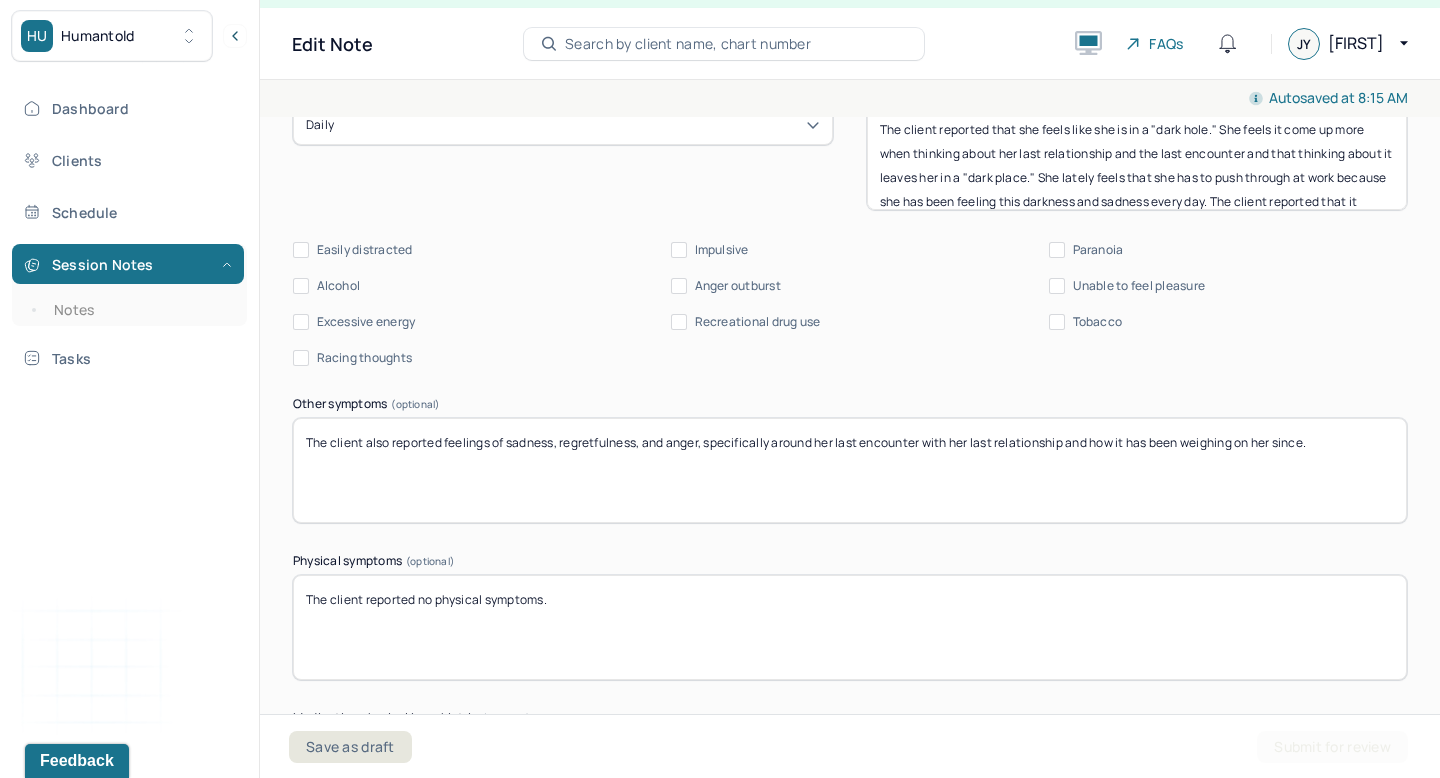 type on "[LAST]; Relation: Friend; Phone Number: [AREA]-[EXCHANGE]-[LINE]" 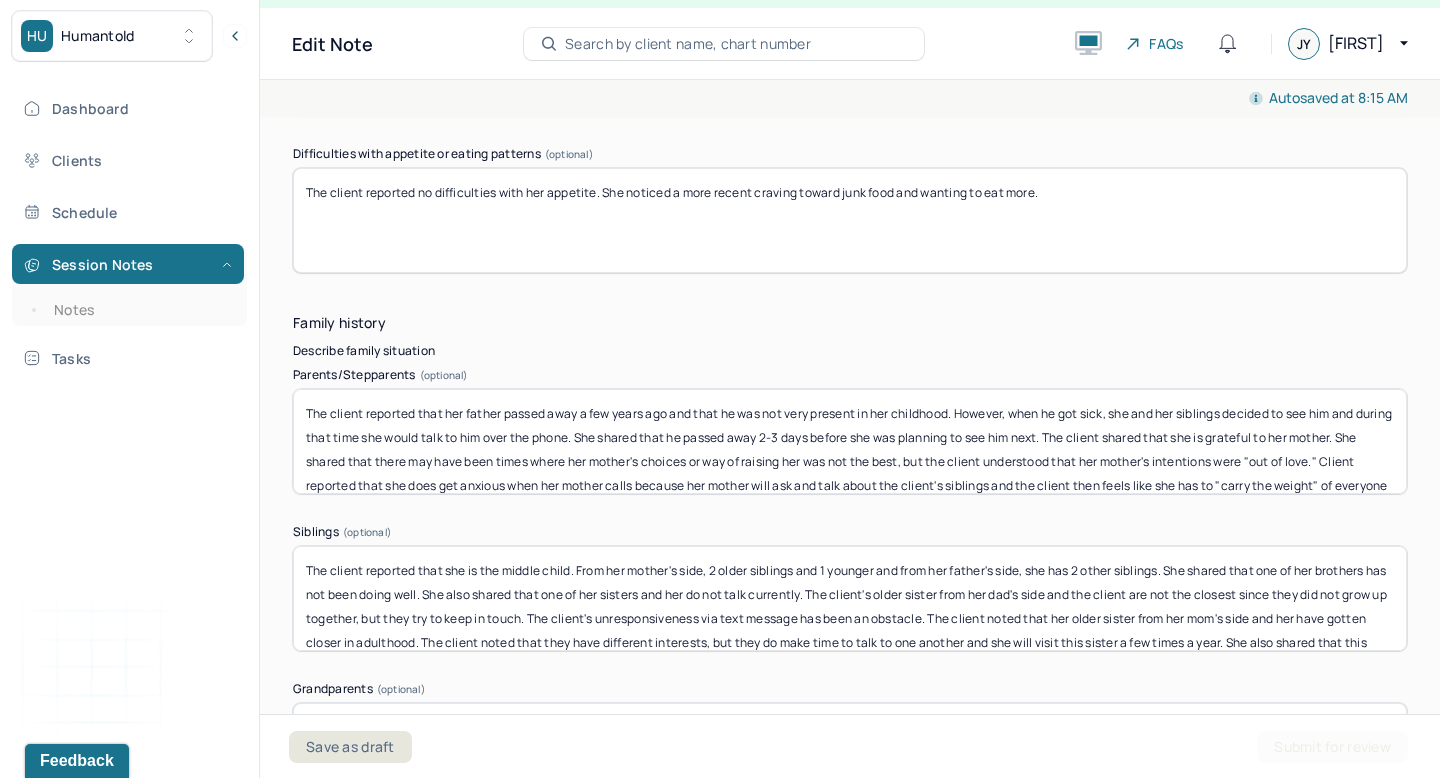scroll, scrollTop: 4005, scrollLeft: 0, axis: vertical 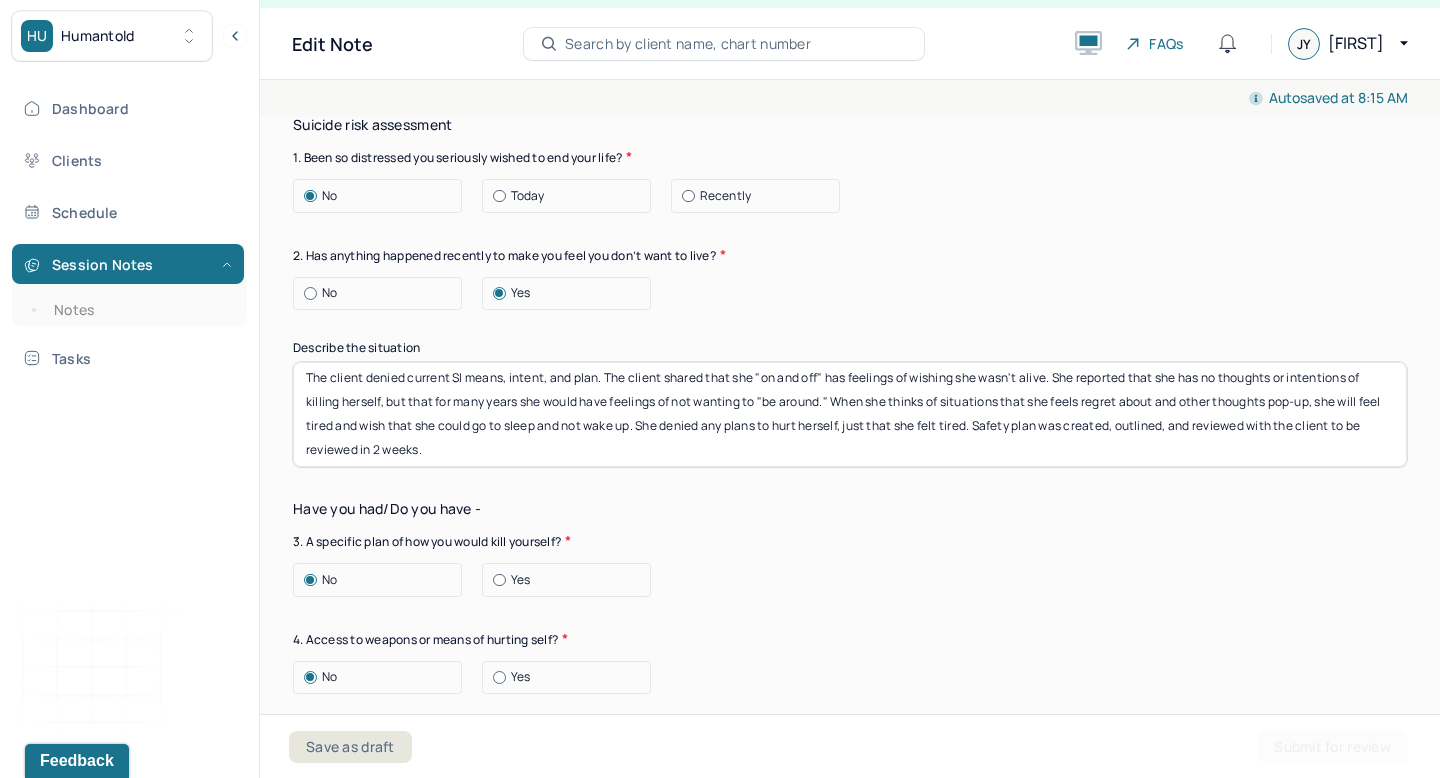 click on "The client denied current SI means, intent, and plan. The client shared that she "on and off" has feelings of wishing she wasn't alive. She reported that she has no thoughts or intentions of killing herself, but that for many years she would have feelings of not wanting to "be around." When she thinks of situations that she feels regret about and other thoughts pop-up, she will feel tired and wish that she could go to sleep and not wake up. She denied any plans to hurt herself, just that she felt tired. Safety plan was created, outlined, and reviewed with the client to be reviewed in 2 weeks." at bounding box center (850, 414) 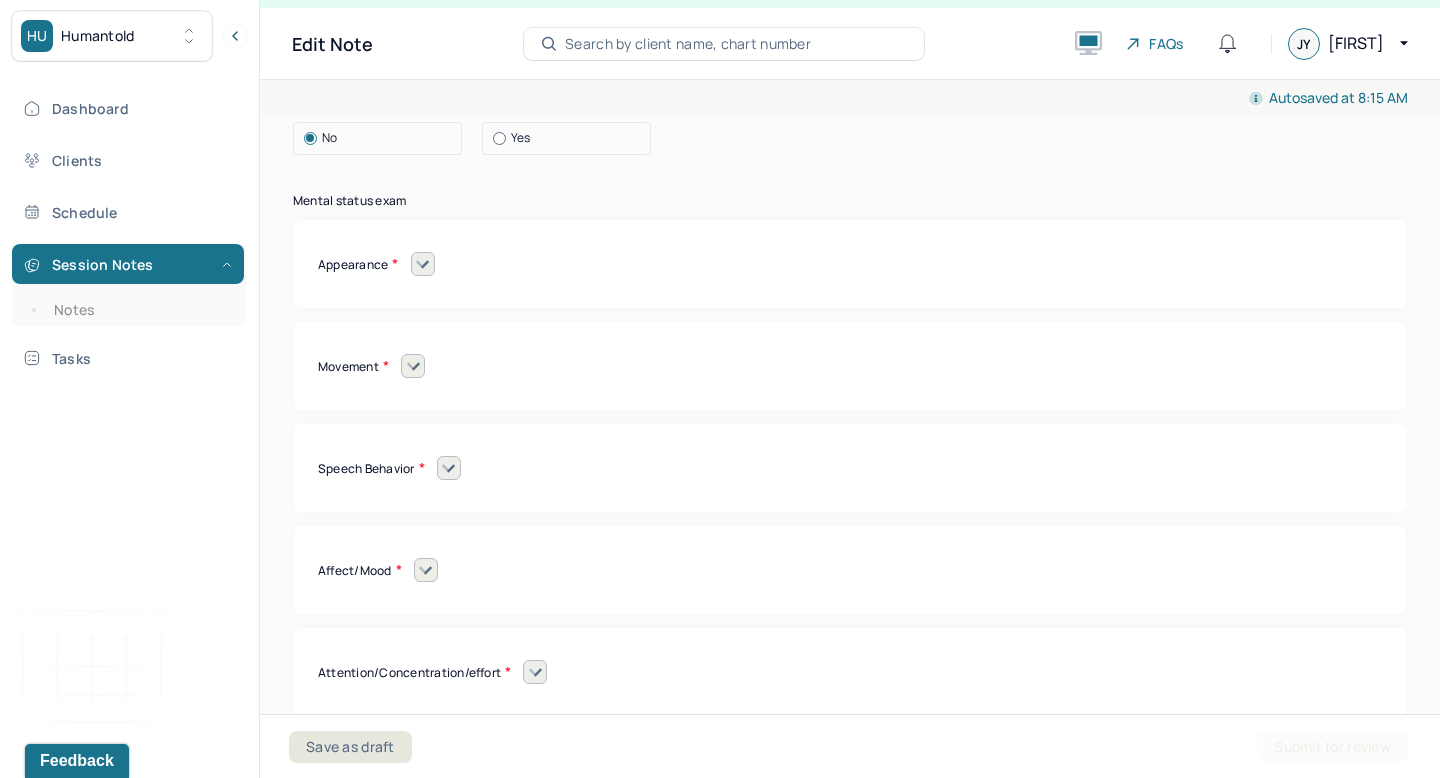 scroll, scrollTop: 8737, scrollLeft: 0, axis: vertical 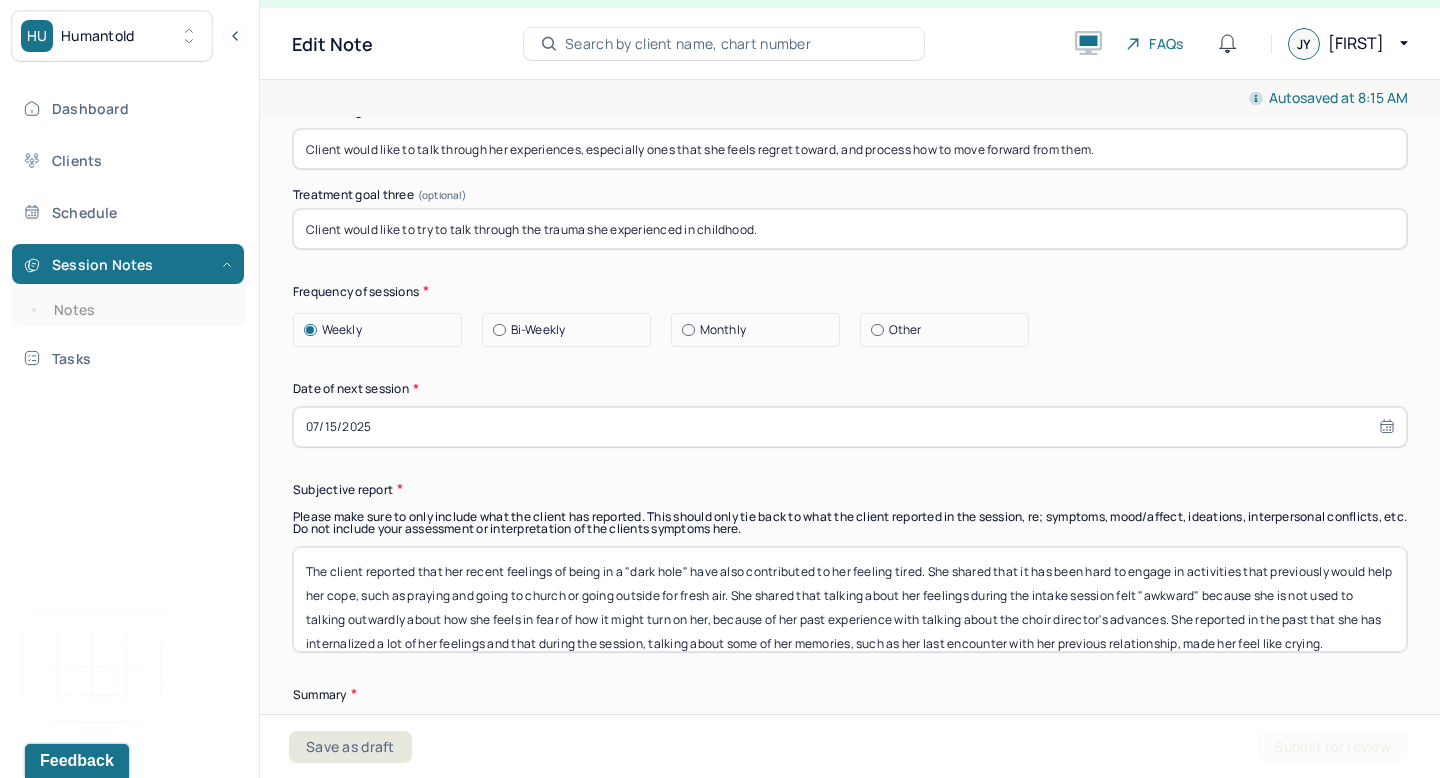 click on "07/15/2025" at bounding box center [850, 427] 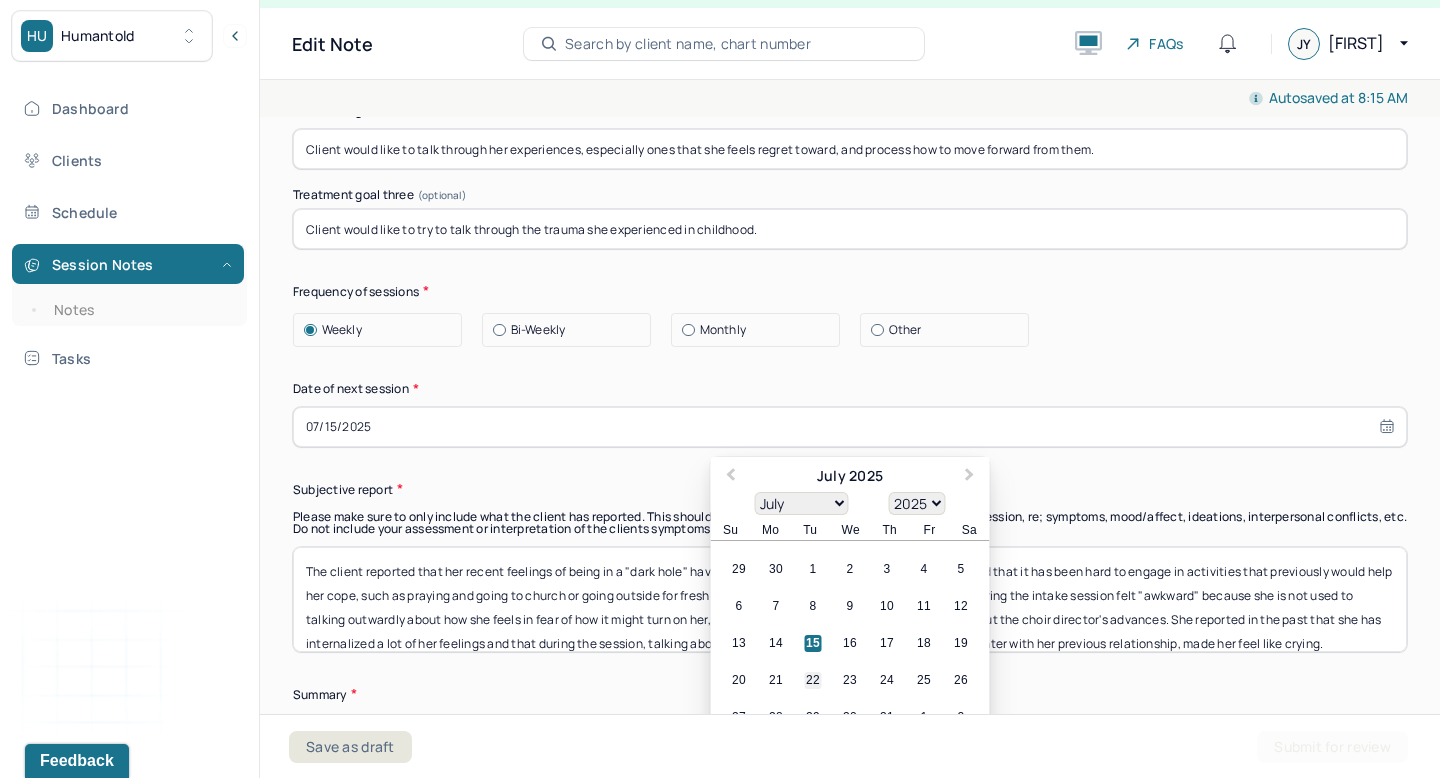 click on "22" at bounding box center [813, 680] 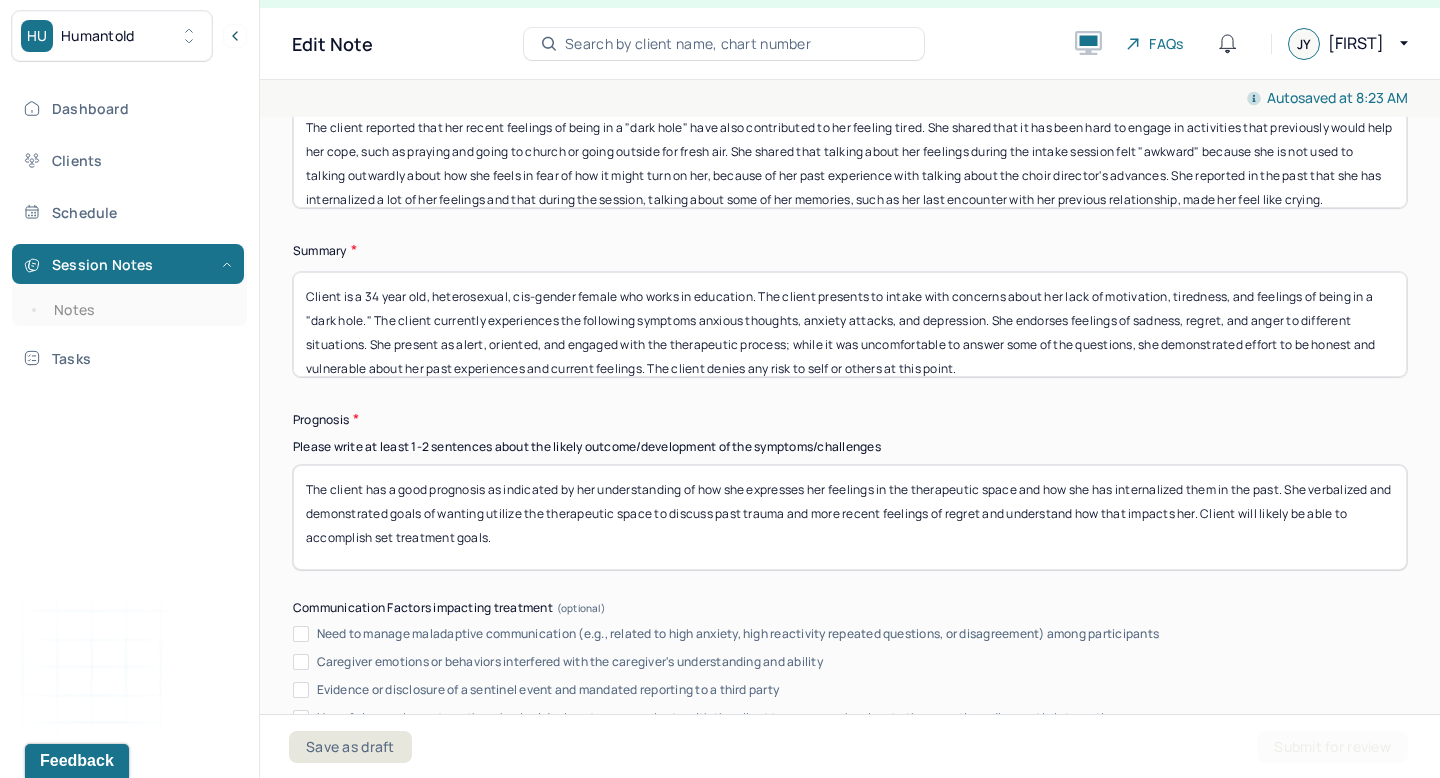 scroll, scrollTop: 10933, scrollLeft: 0, axis: vertical 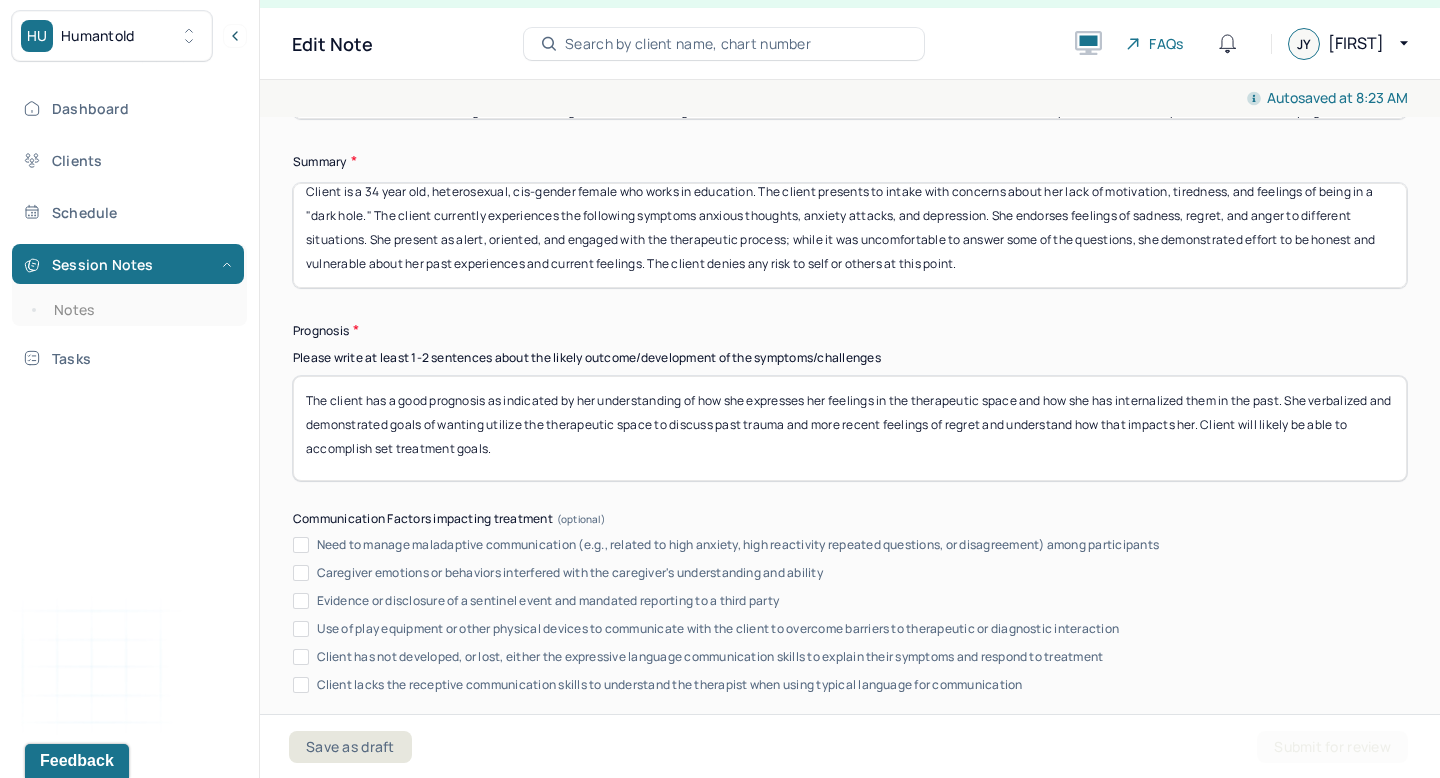 select on "6" 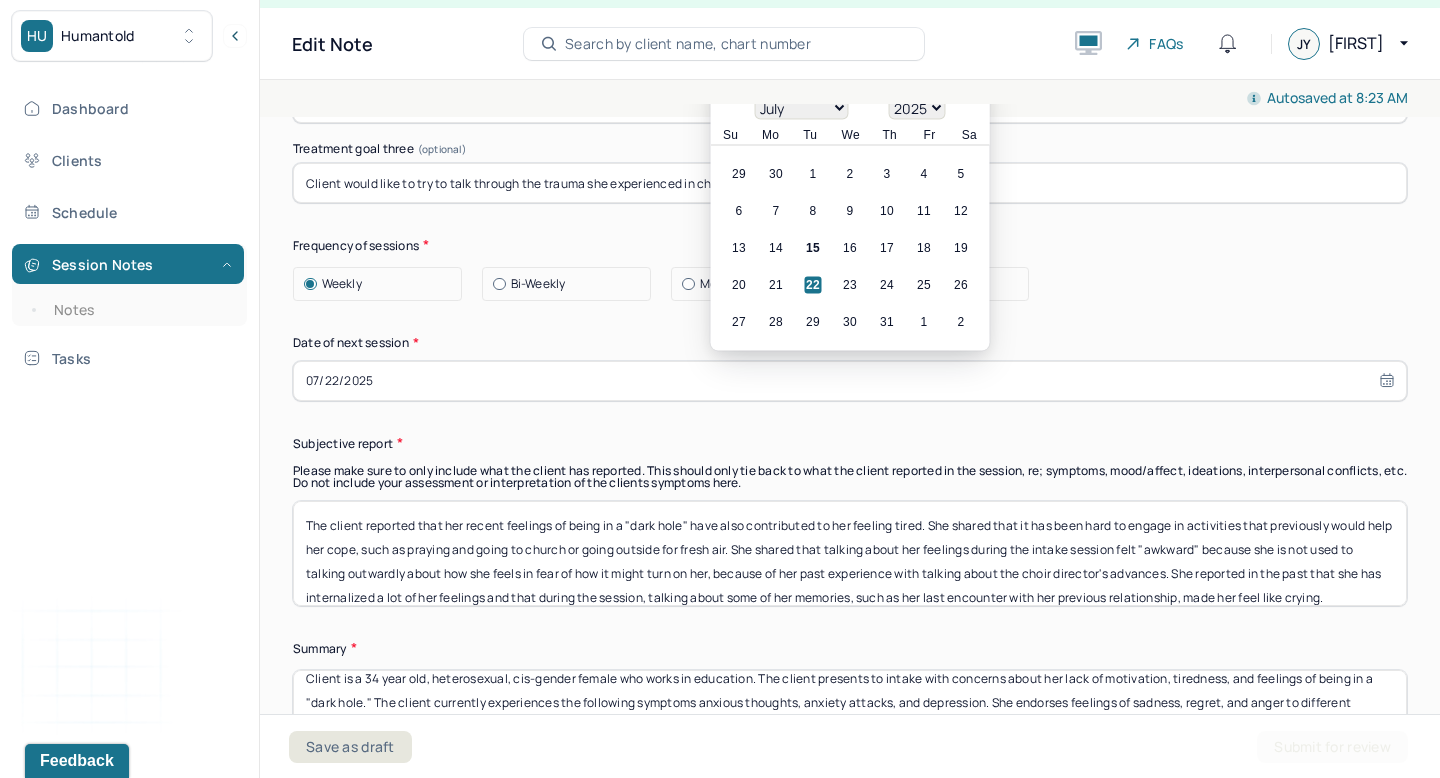 scroll, scrollTop: 10377, scrollLeft: 0, axis: vertical 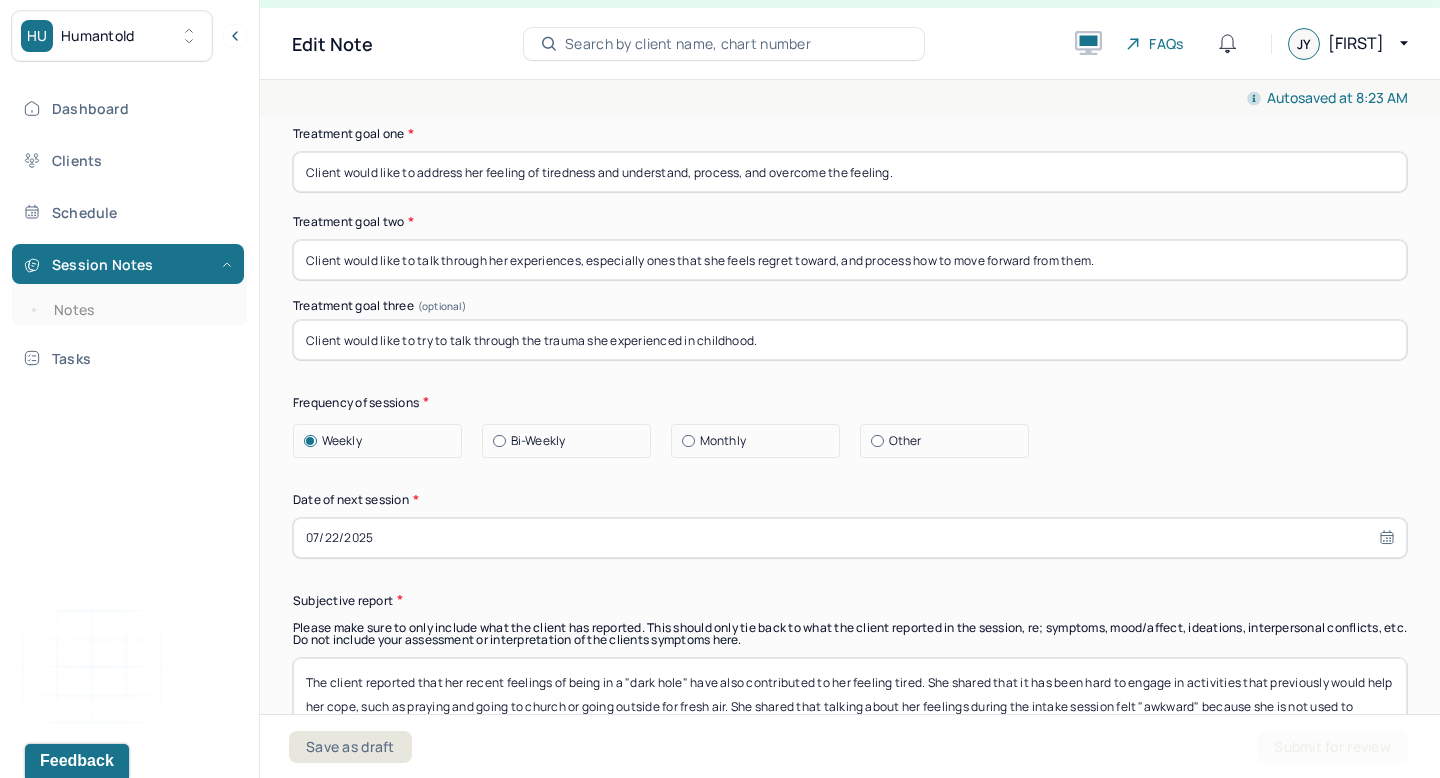 click on "Summary Present at session Patient Mother Stepfather Spouse Father Stepmother Partner Guardian Other Specify Other (optional) Type of treatment recommended Individual Family Group Collateral/Parenting Treatment Modality/Intervention(s) Cognitive/Behavioral Behavioral Modification Supportive Marital/Couples Therapy  Family Therapy Stress Management Psychodynamic Parent Training Crisis Intervention Other Specify other treatment/modality (optional) Treatment goals Treatment goal one * Client would like to address her feeling of tiredness and understand, process, and overcome the feeling. Treatment goal two * Client would like to talk through her experiences, especially ones that she feels regret toward, and process how to move forward from them. Treatment goal three (optional) Client would like to try to talk through the trauma she experienced in childhood. Frequency of sessions Weekly Bi-Weekly Monthly Other Date of next session * 07/22/2025 Subjective report Summary Prognosis" at bounding box center [850, 463] 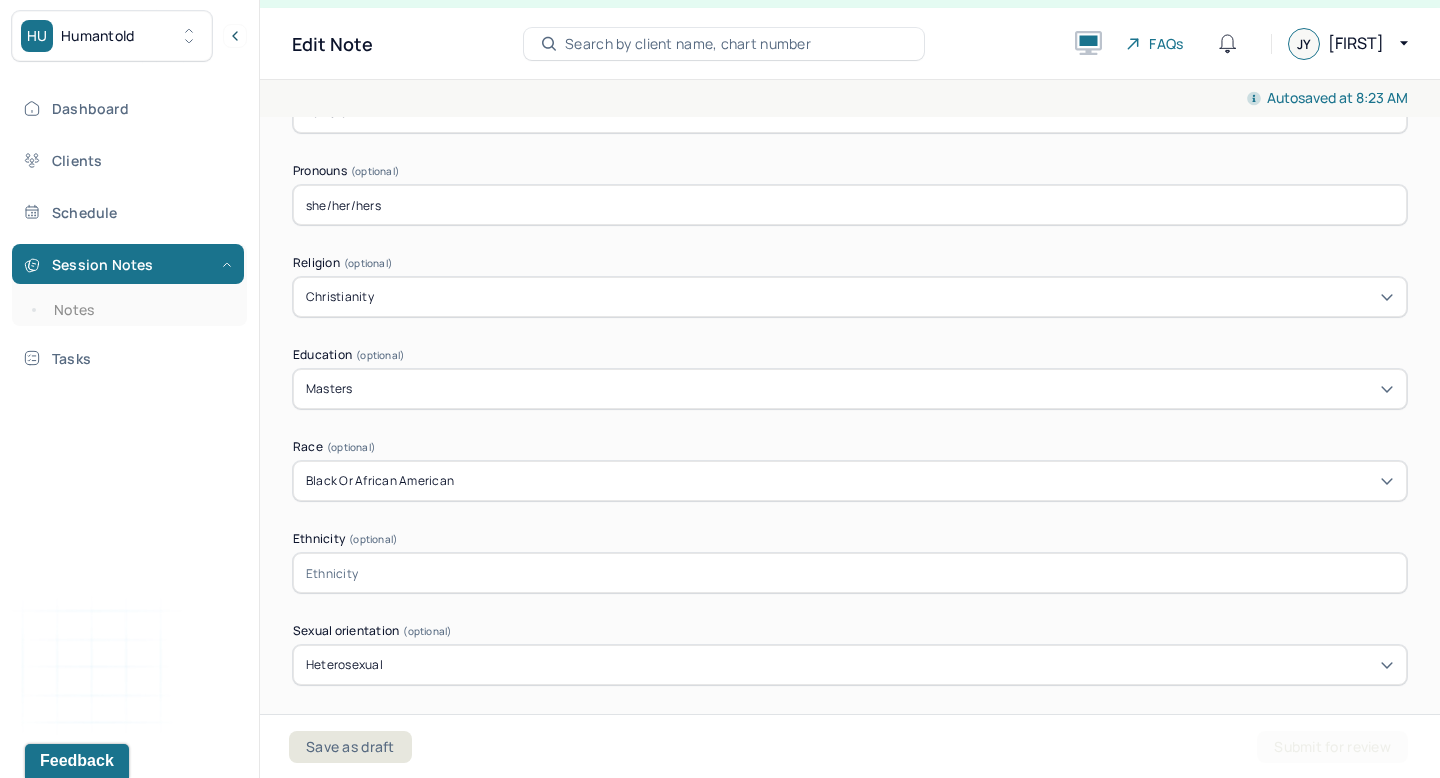 scroll, scrollTop: 1227, scrollLeft: 0, axis: vertical 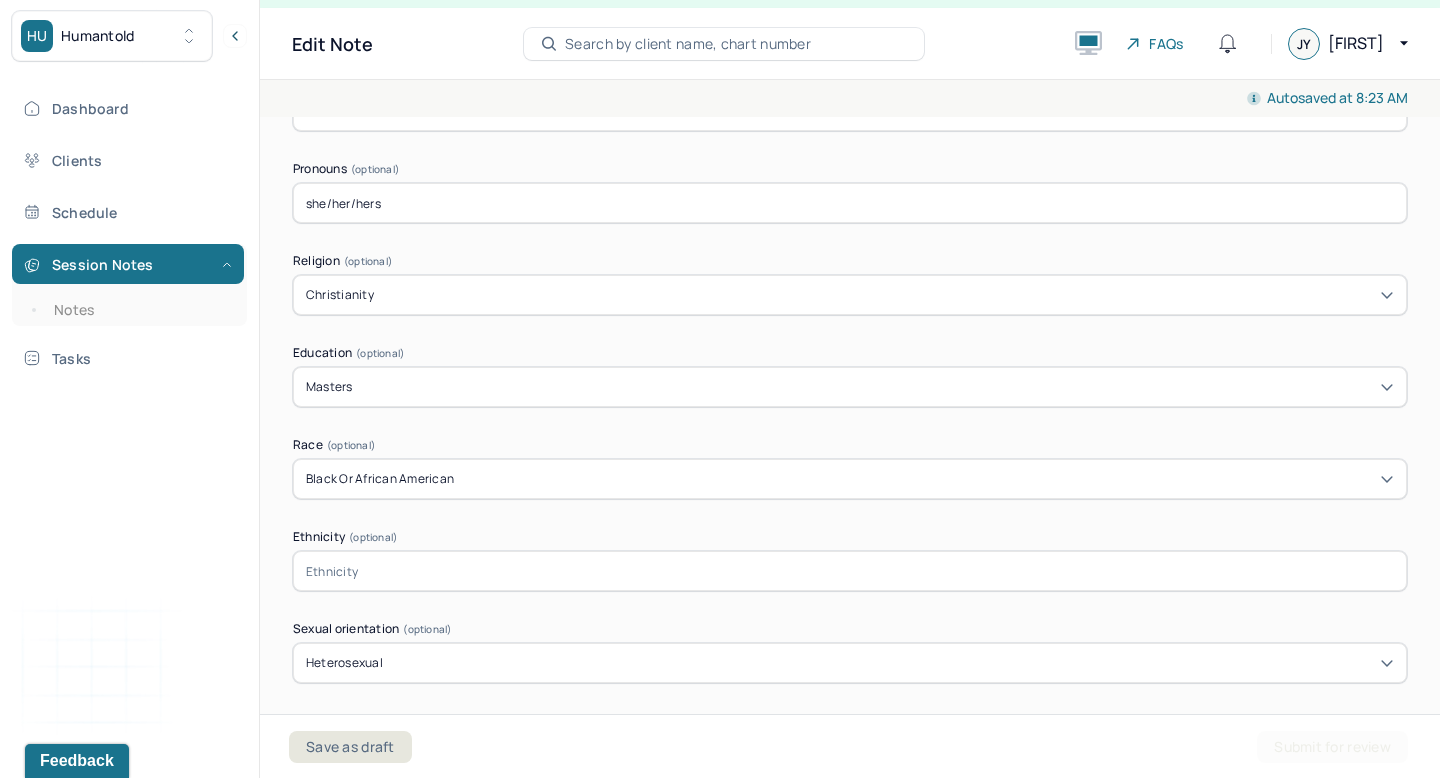 click at bounding box center (850, 571) 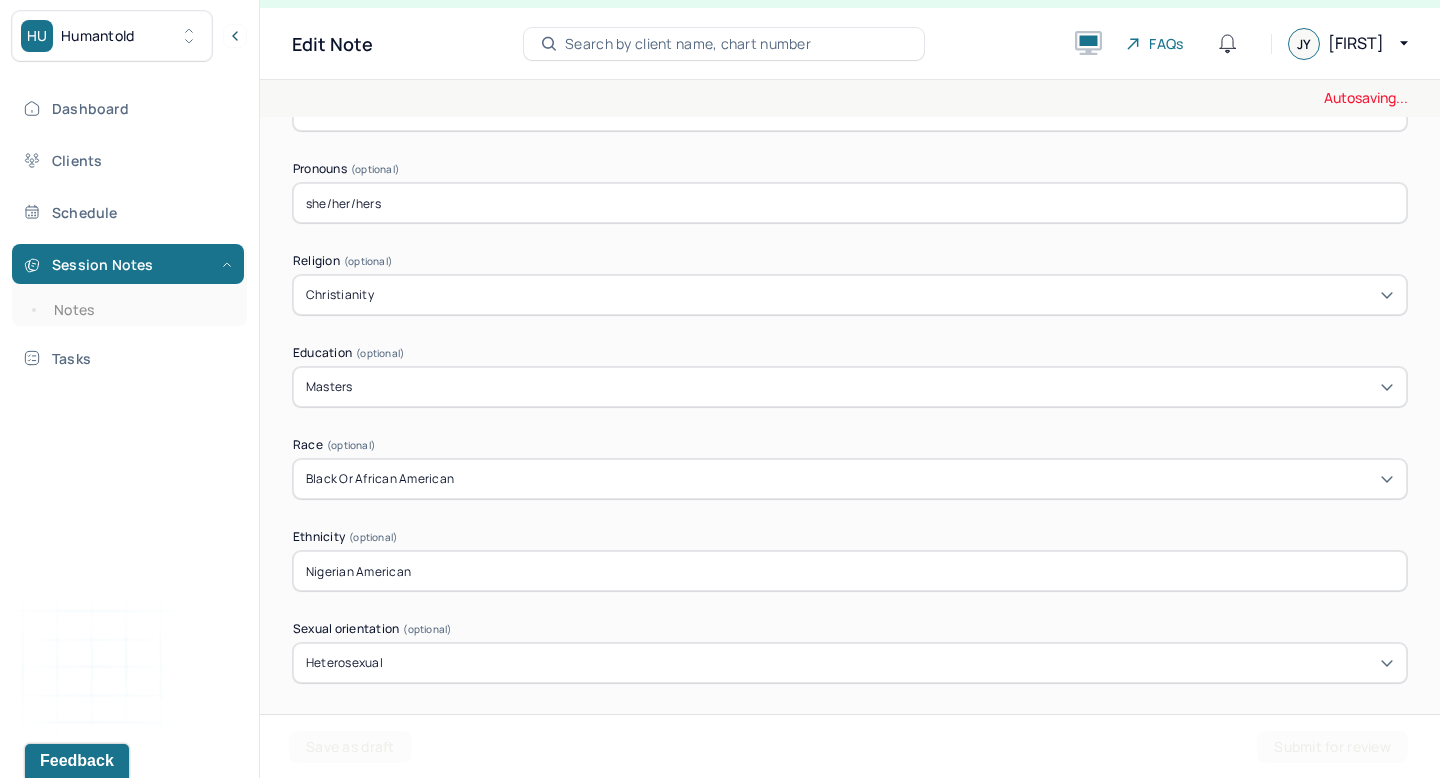type on "Nigerian American" 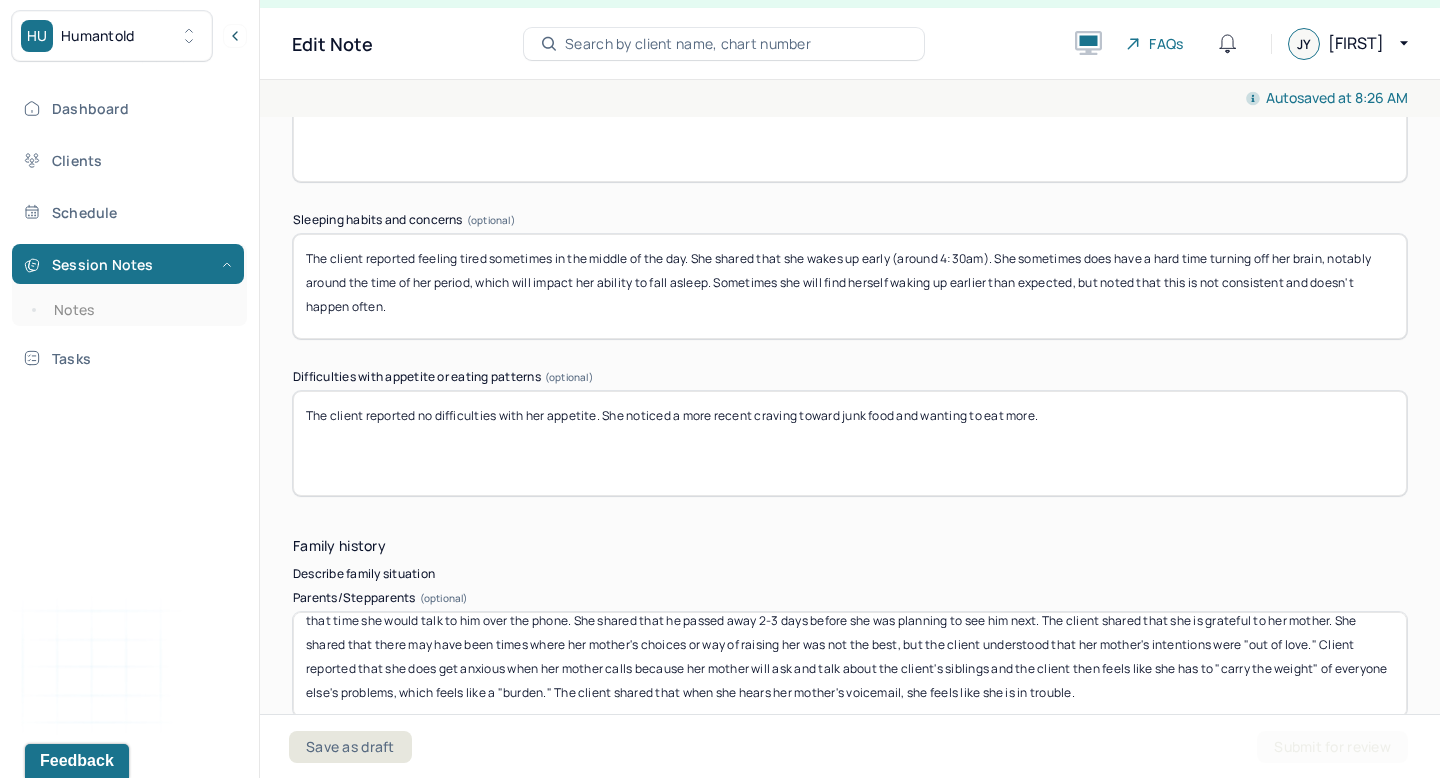 scroll, scrollTop: 3784, scrollLeft: 0, axis: vertical 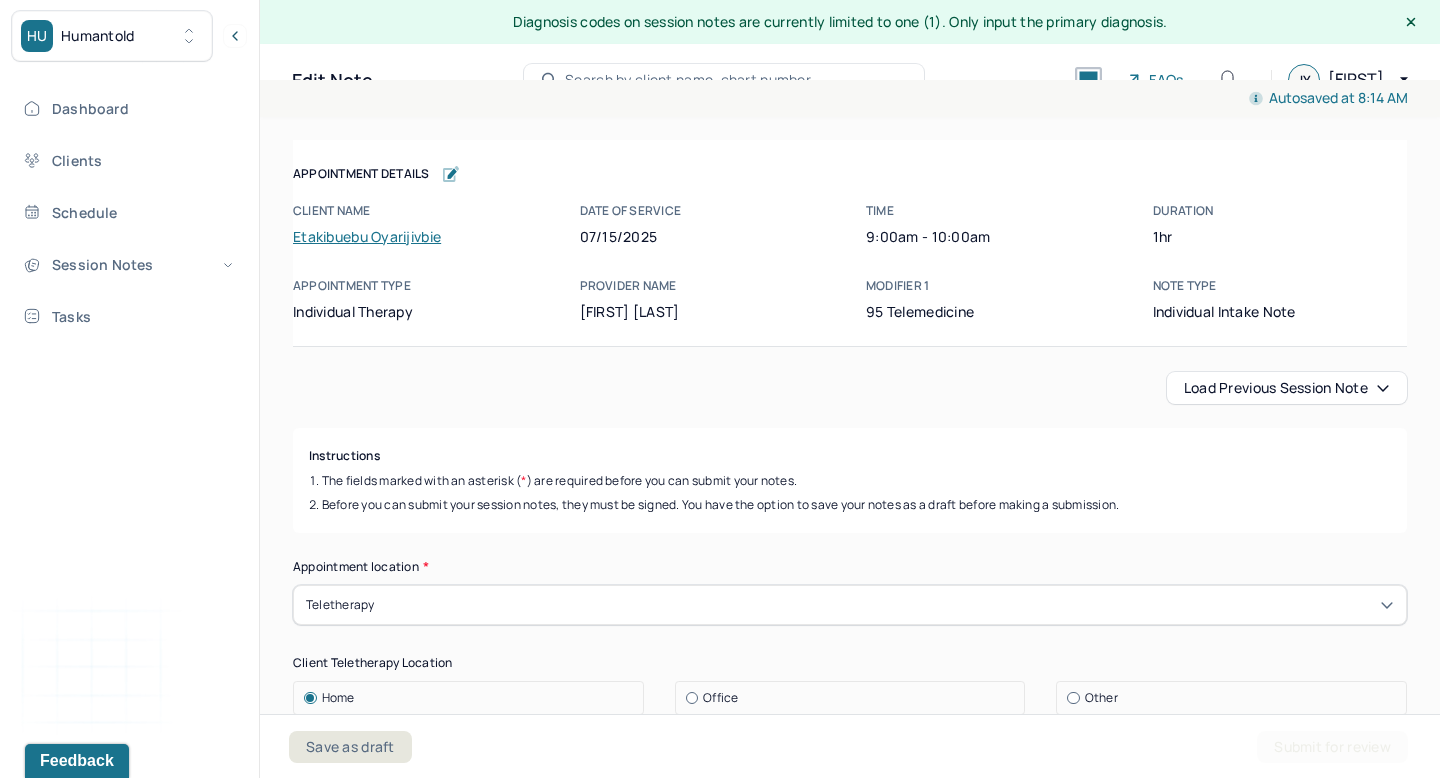 click on "Client name [LAST] [FIRST] Date of service [MM]/[DD]/[YYYY] Time [TIME] Duration 1hr Appointment type individual therapy Provider name [FIRST] [LAST] Modifier 1 95 Telemedicine Note type Individual intake note" at bounding box center [850, 262] 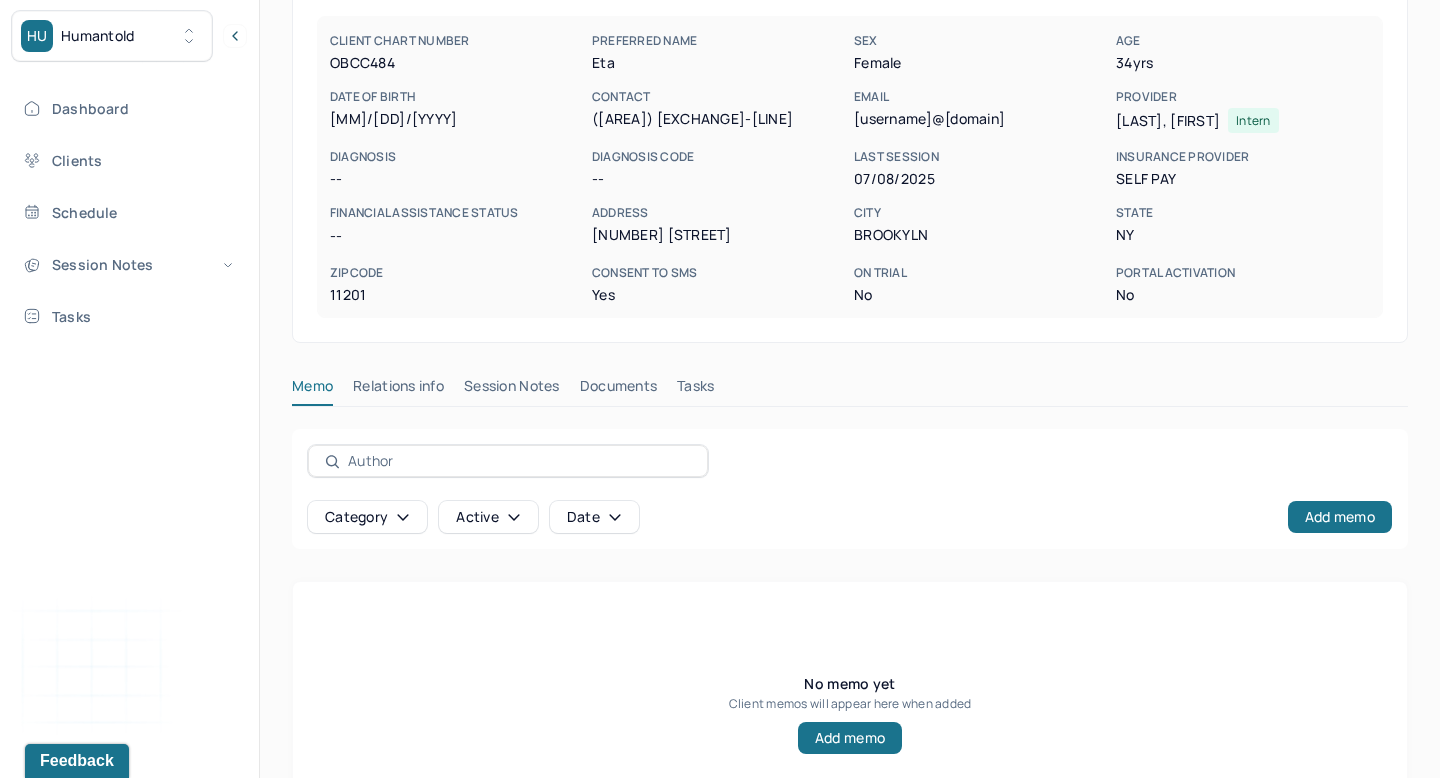 scroll, scrollTop: 242, scrollLeft: 0, axis: vertical 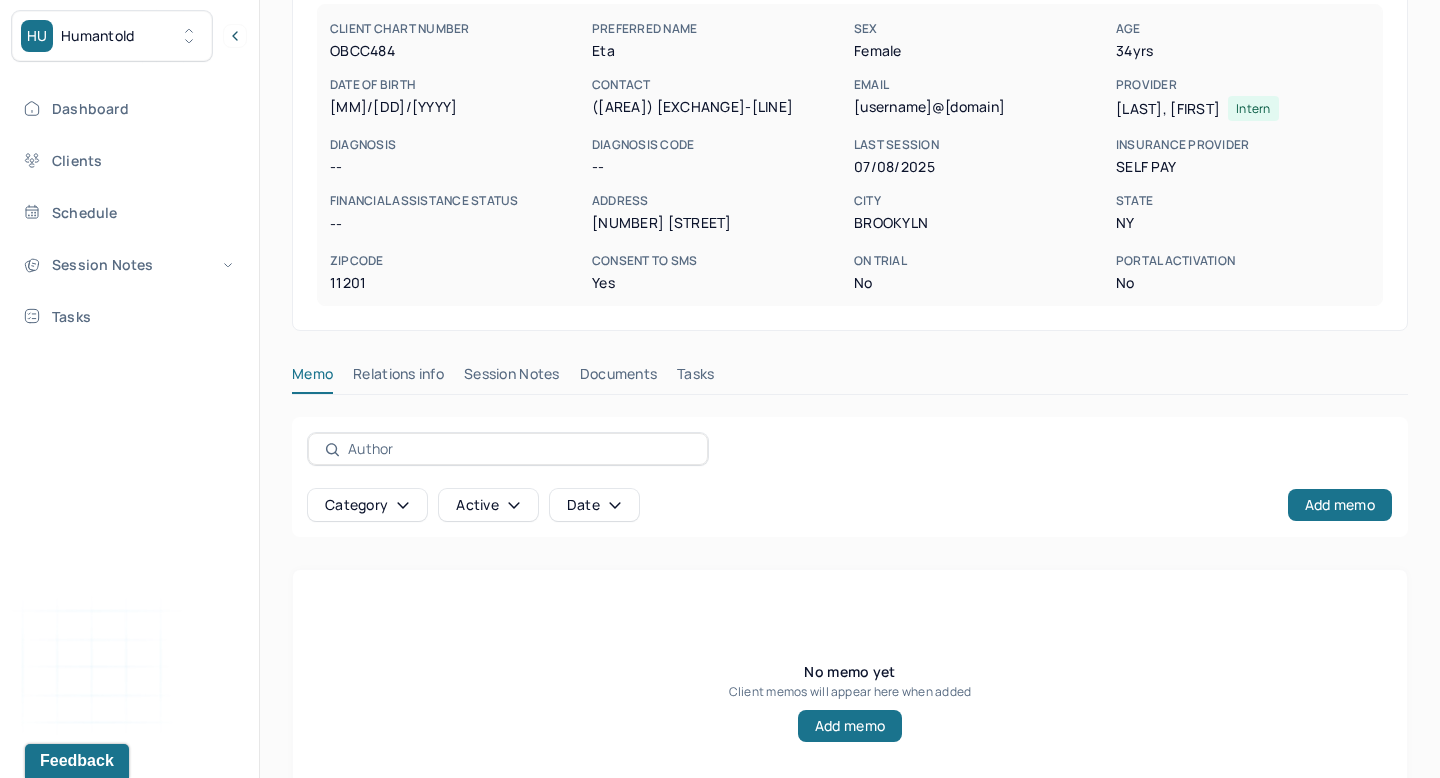 click on "Session Notes" at bounding box center [512, 378] 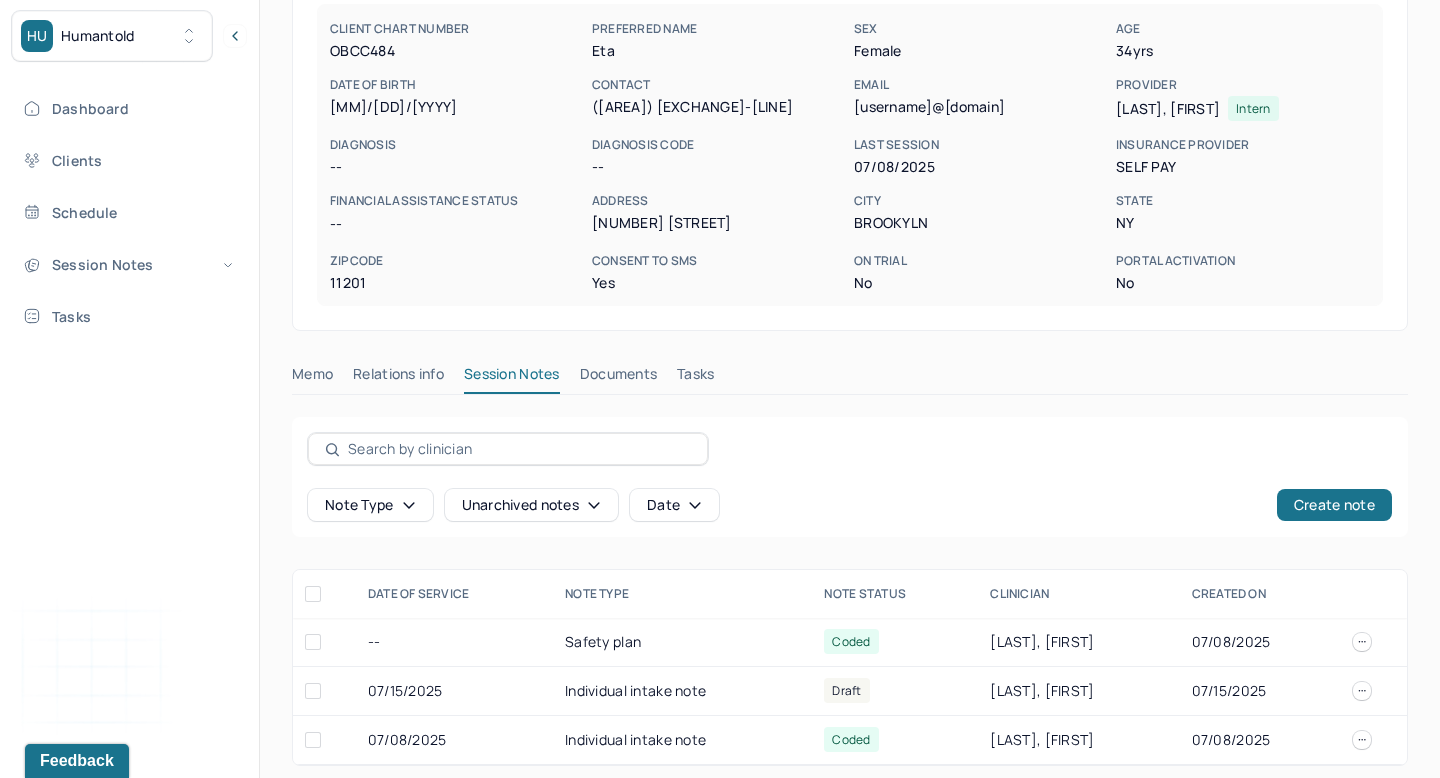 scroll, scrollTop: 254, scrollLeft: 0, axis: vertical 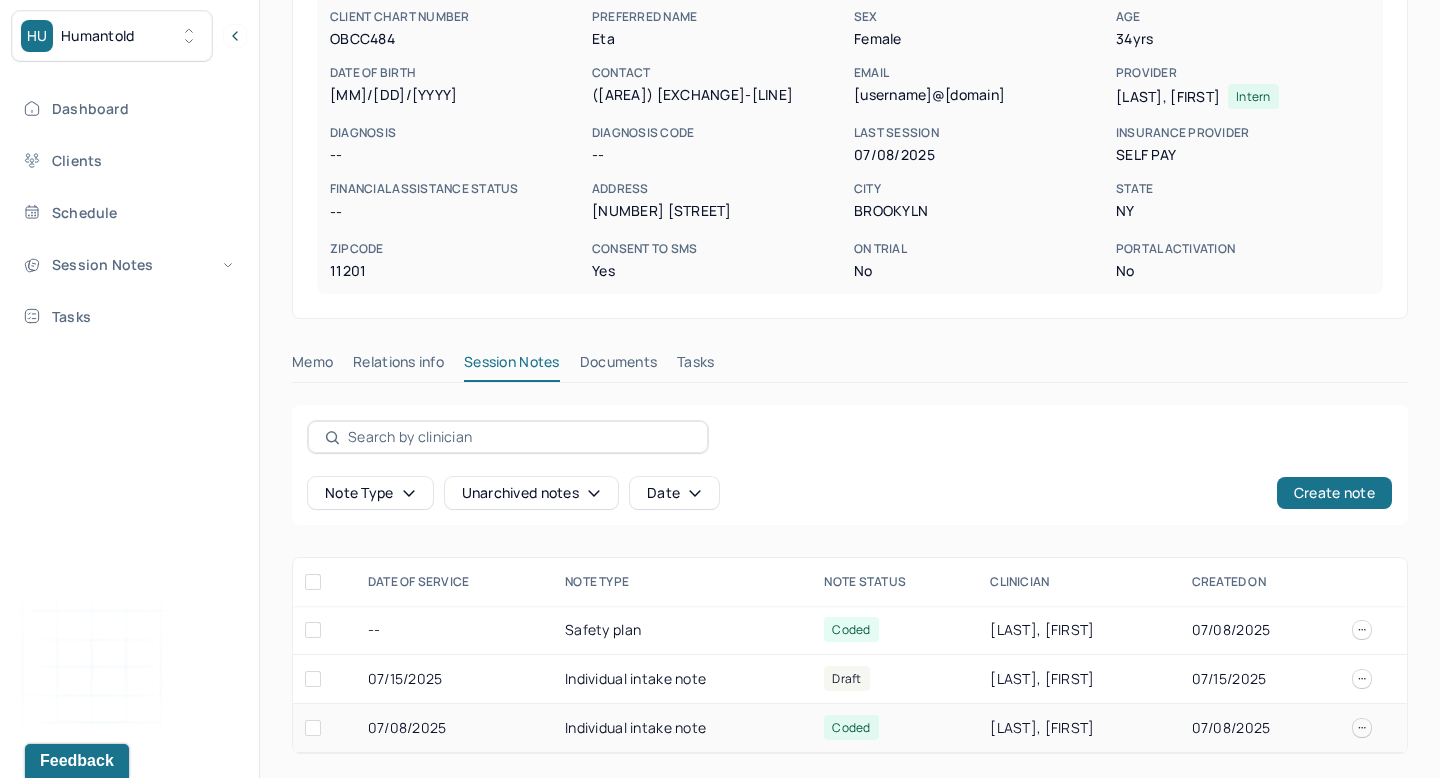 click on "Individual intake note" at bounding box center (682, 728) 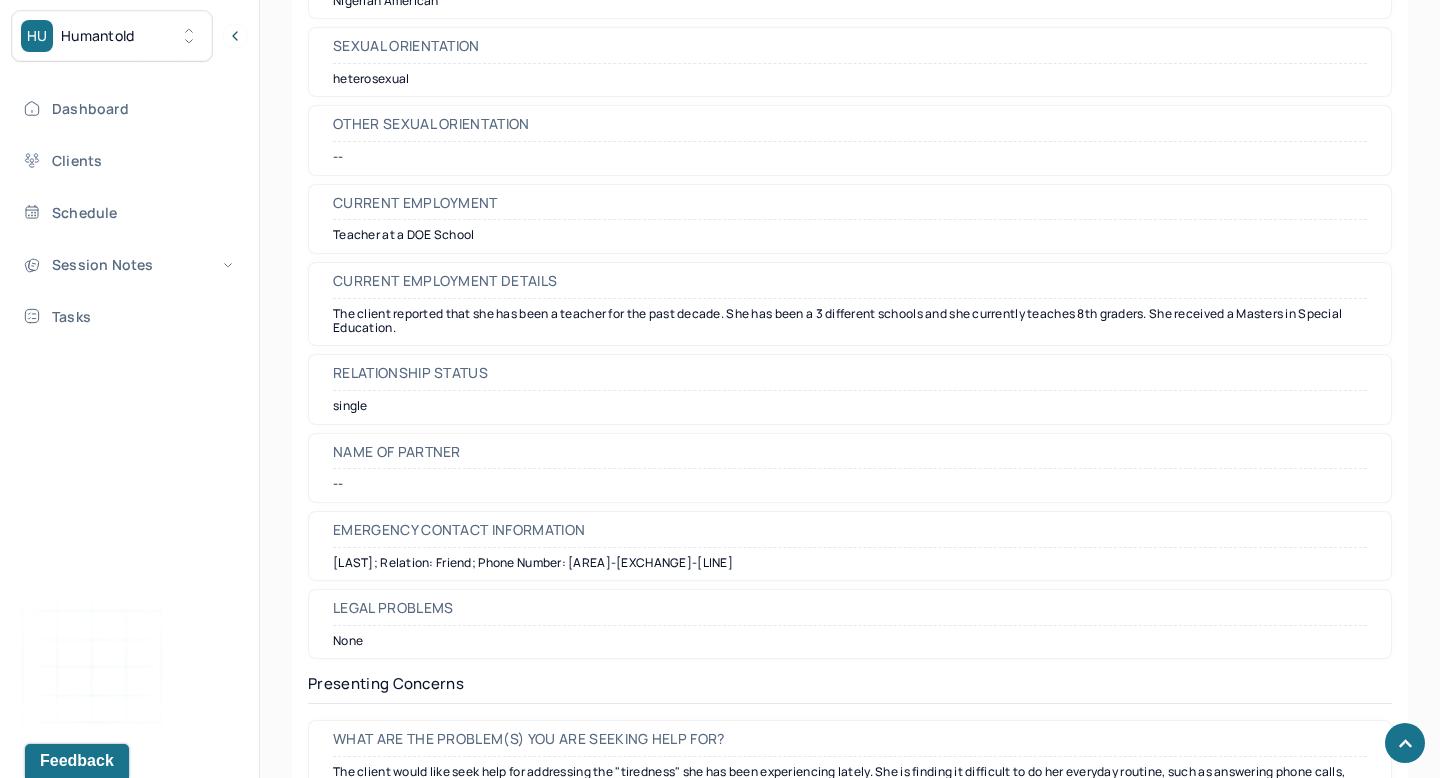 scroll, scrollTop: 2236, scrollLeft: 0, axis: vertical 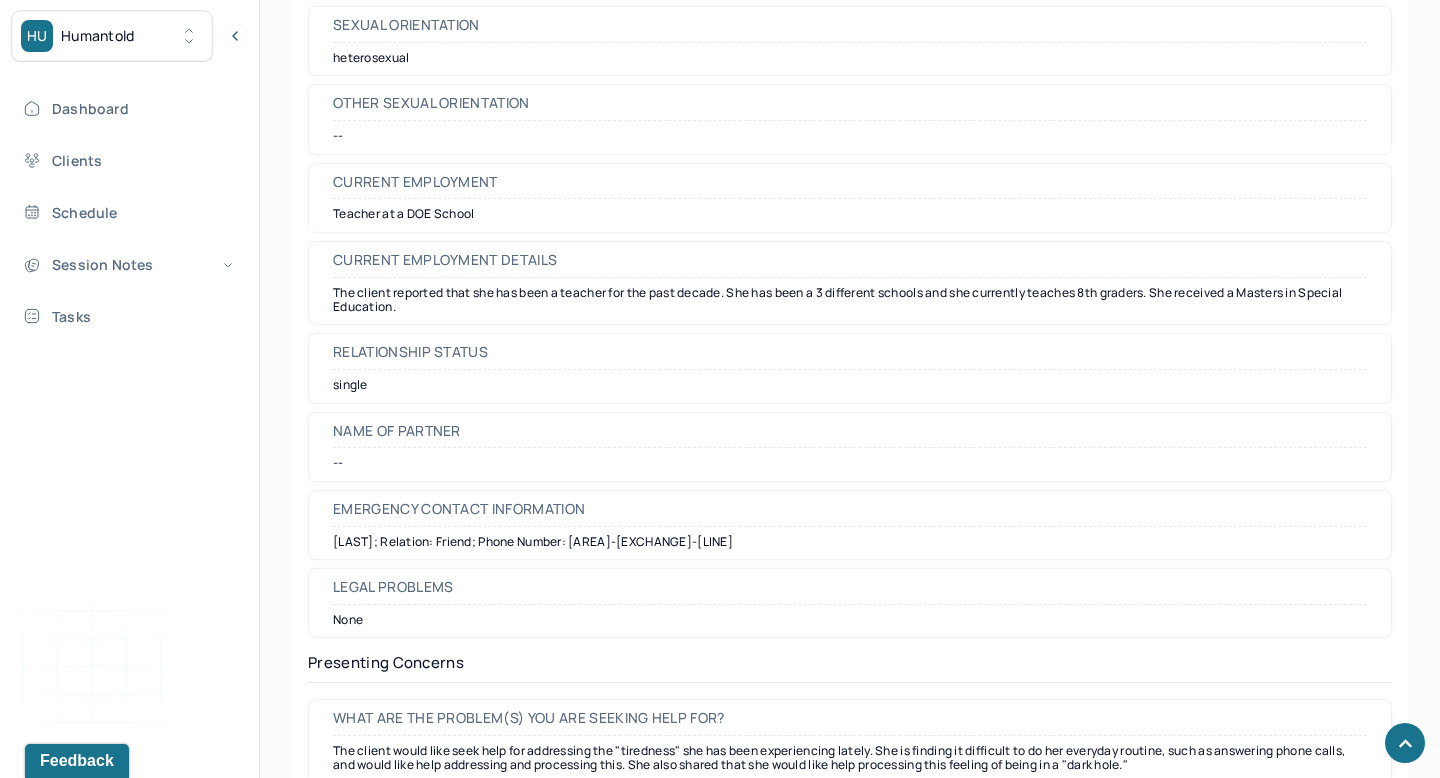 click on "[LAST]; Relation: Friend; Phone Number: [AREA]-[EXCHANGE]-[LINE]" at bounding box center (850, 542) 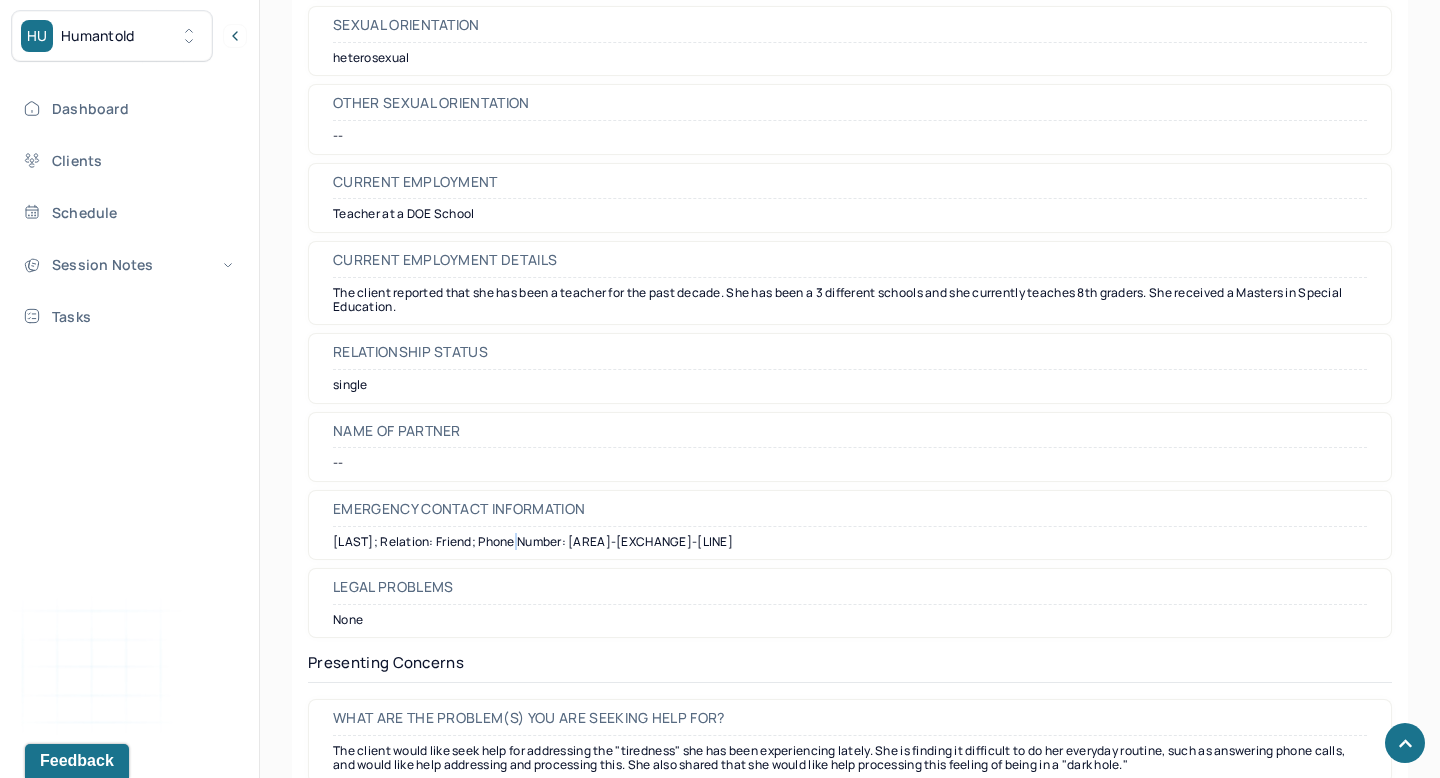 click on "[LAST]; Relation: Friend; Phone Number: [AREA]-[EXCHANGE]-[LINE]" at bounding box center [850, 542] 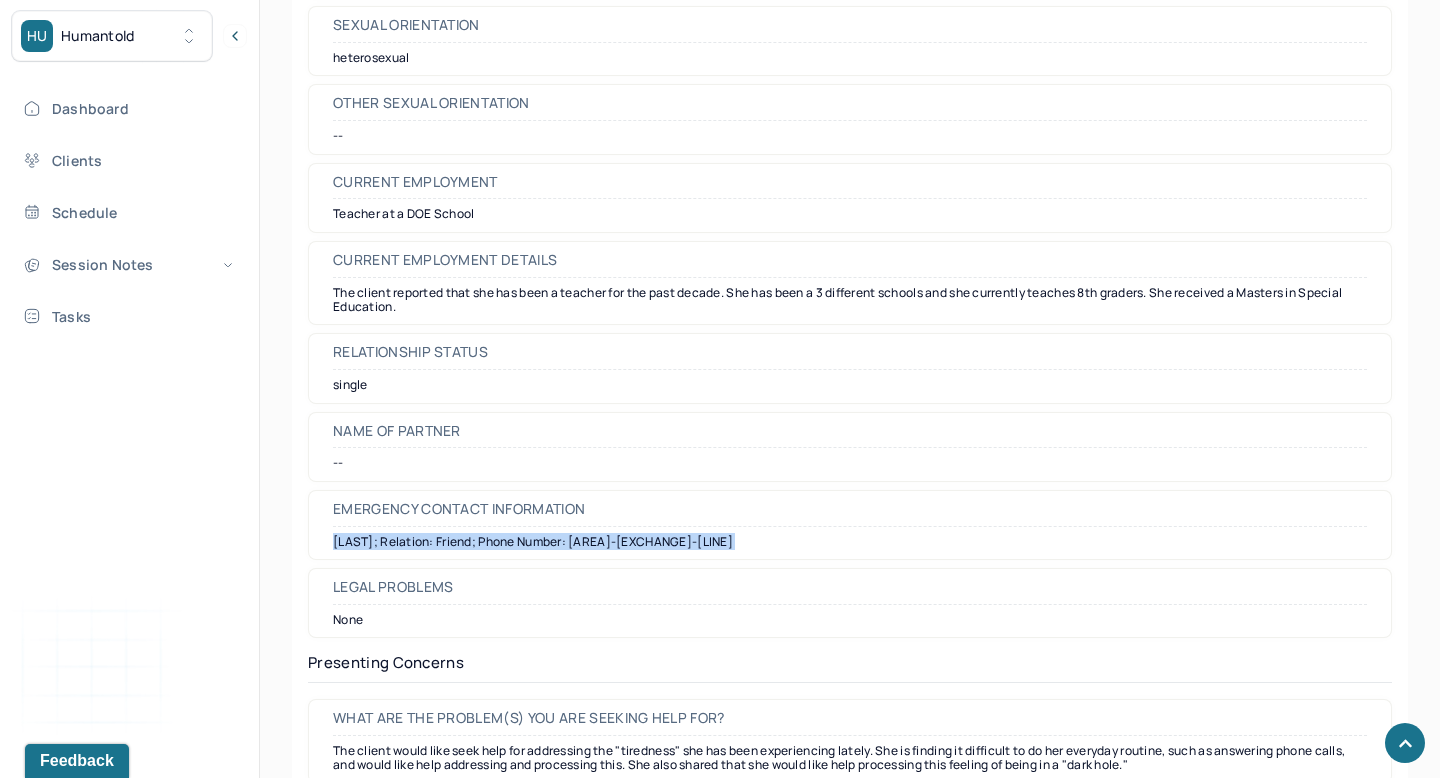click on "[LAST]; Relation: Friend; Phone Number: [AREA]-[EXCHANGE]-[LINE]" at bounding box center (850, 542) 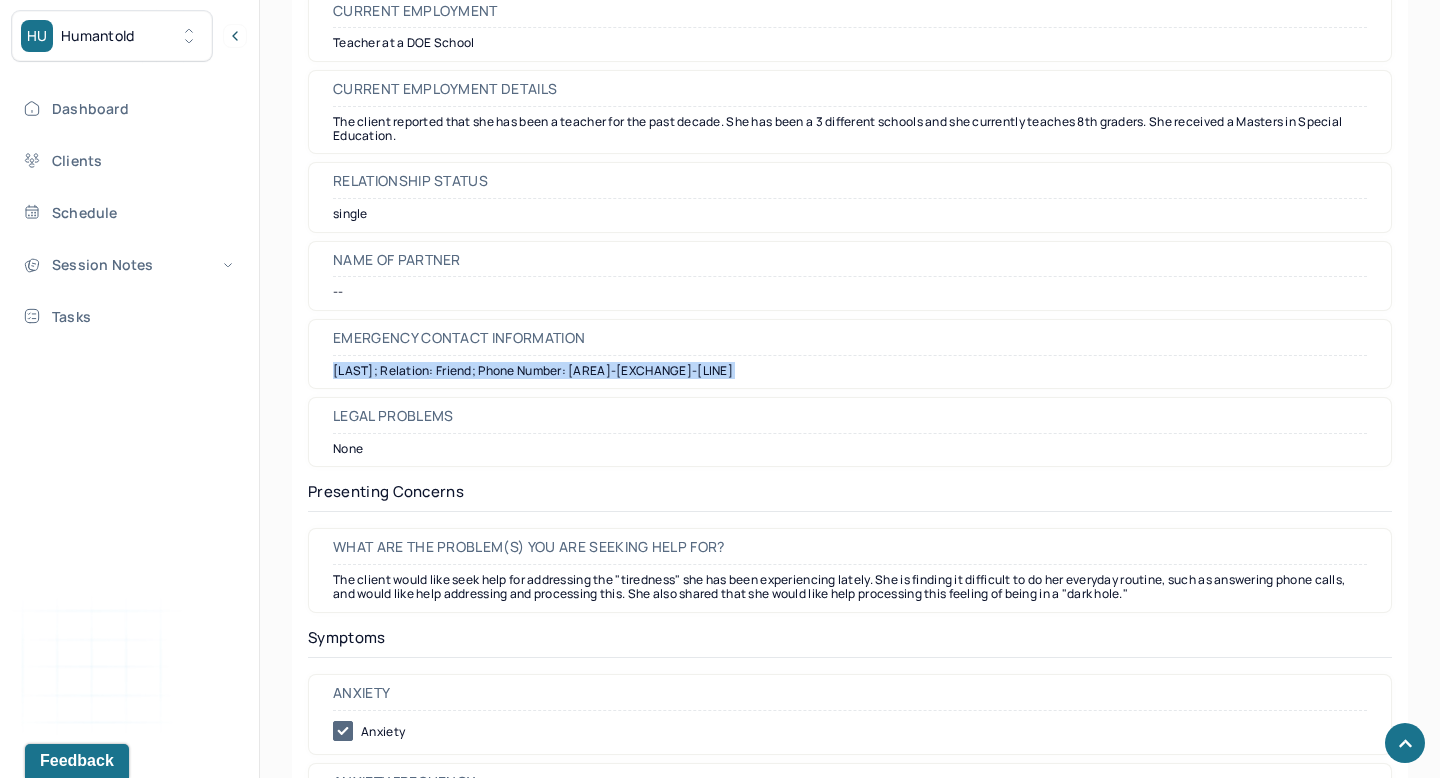 scroll, scrollTop: 2445, scrollLeft: 0, axis: vertical 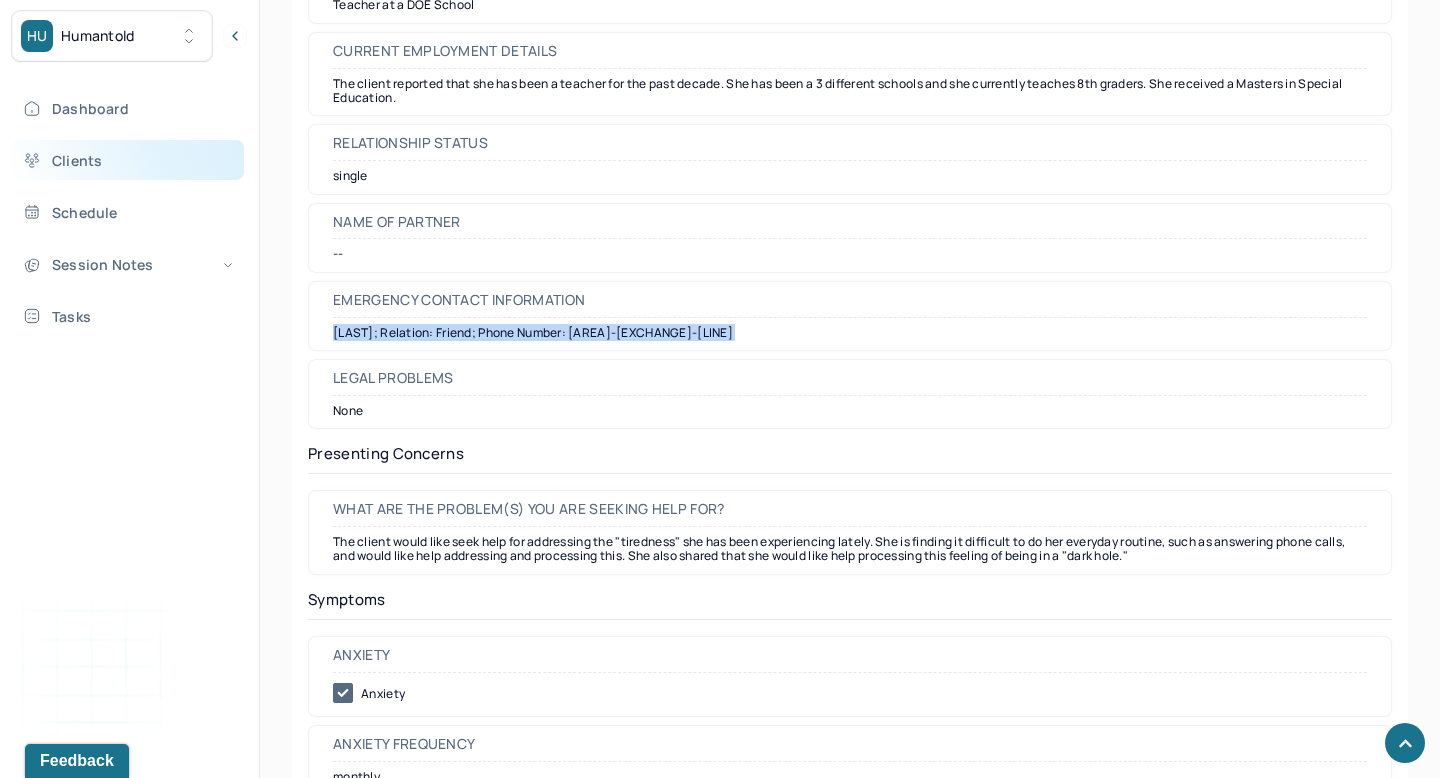 click on "Clients" at bounding box center [128, 160] 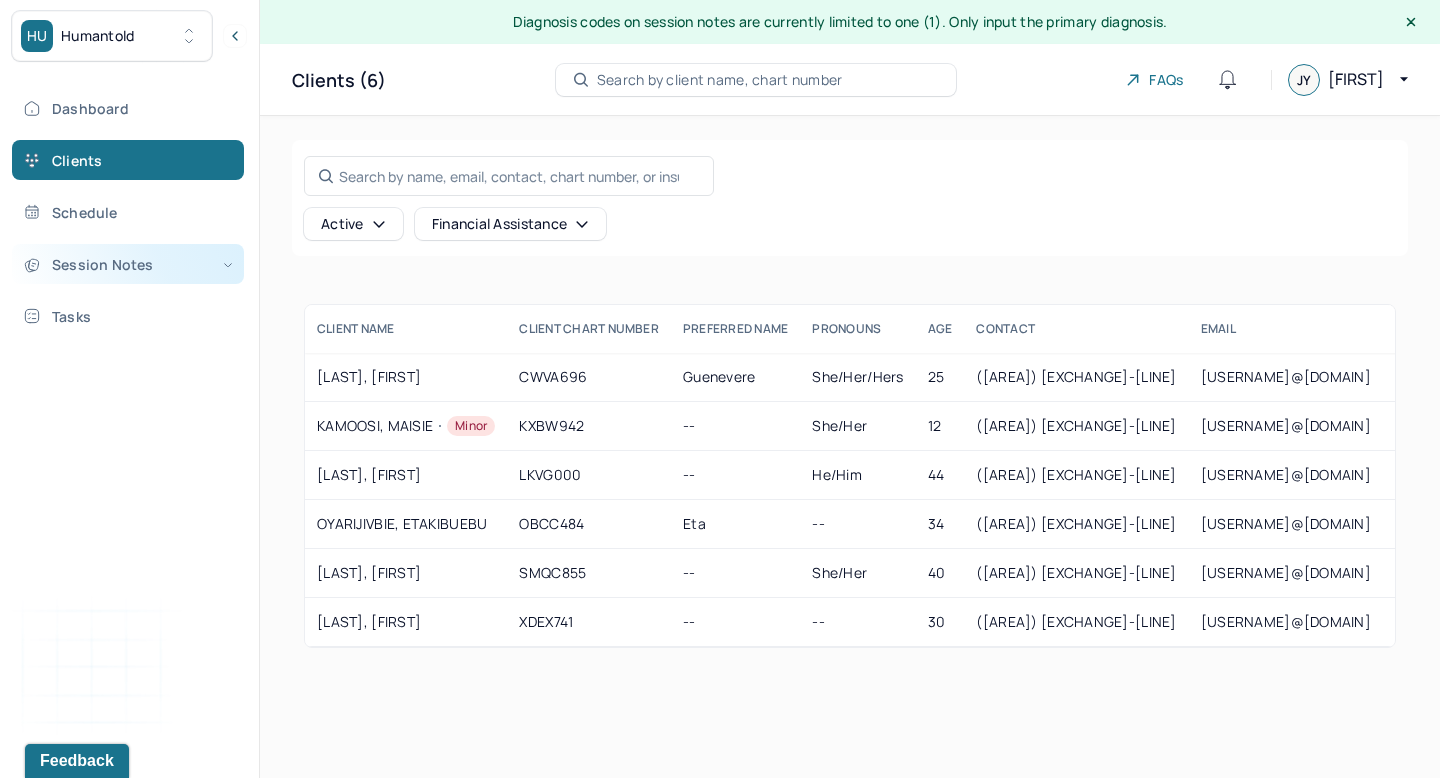 click on "Session Notes" at bounding box center [128, 264] 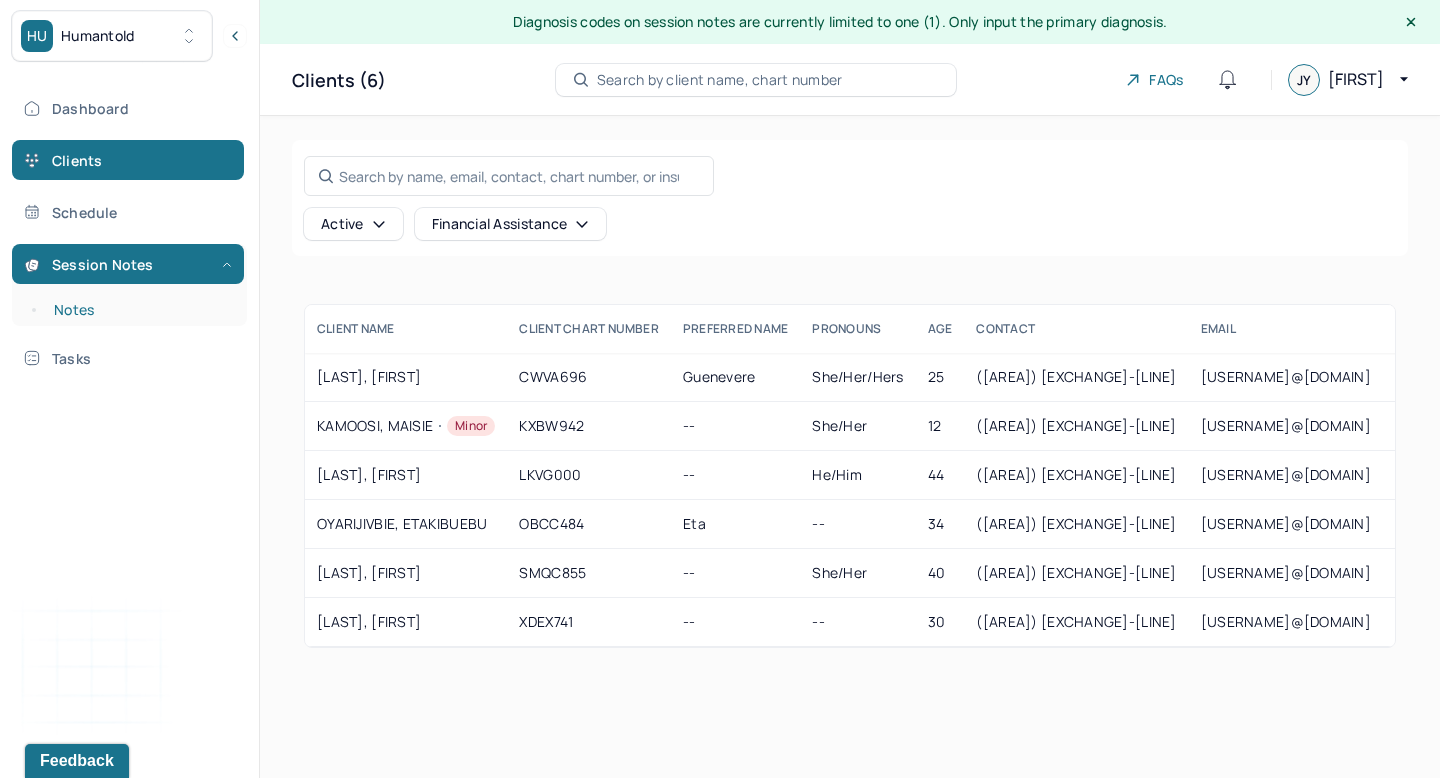 click on "Notes" at bounding box center [139, 310] 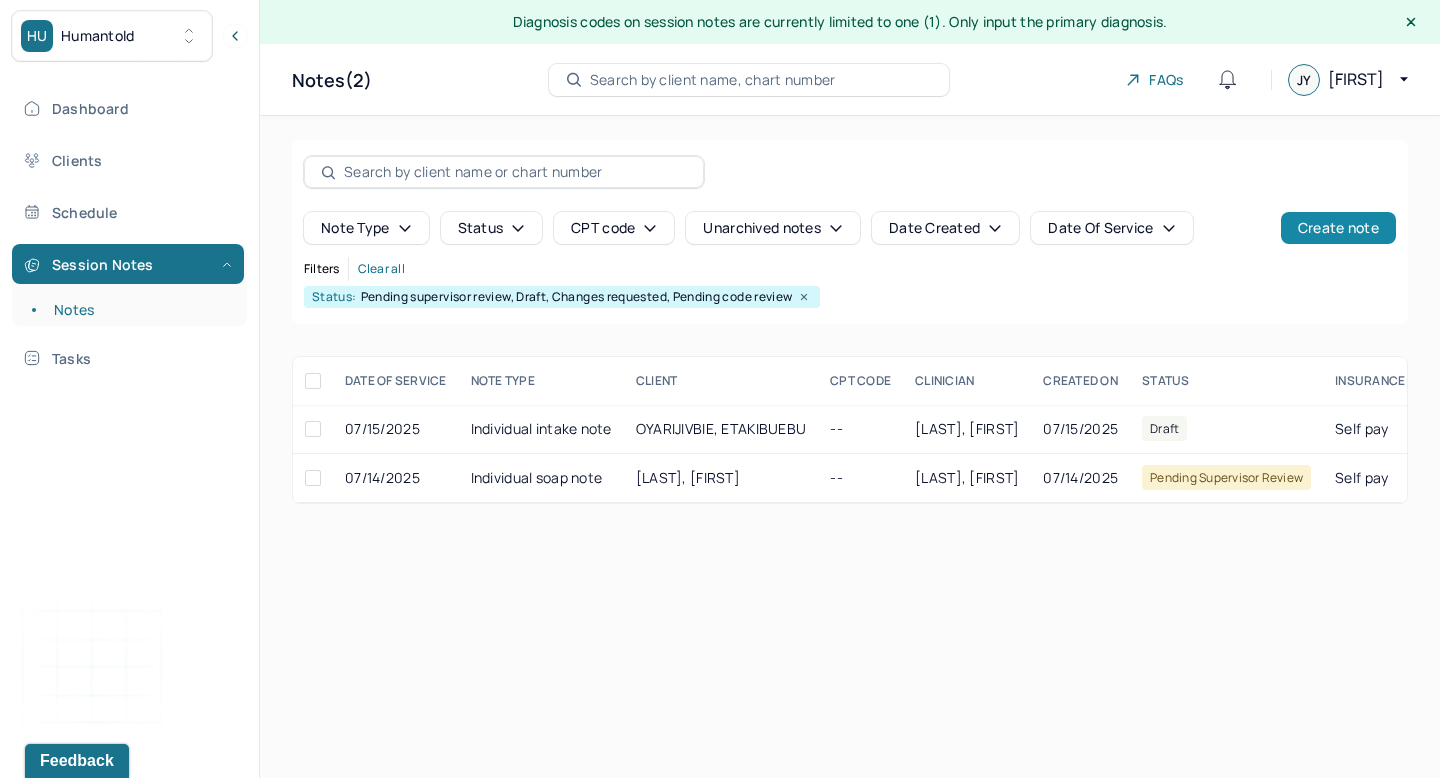 click on "Create note" at bounding box center [1338, 228] 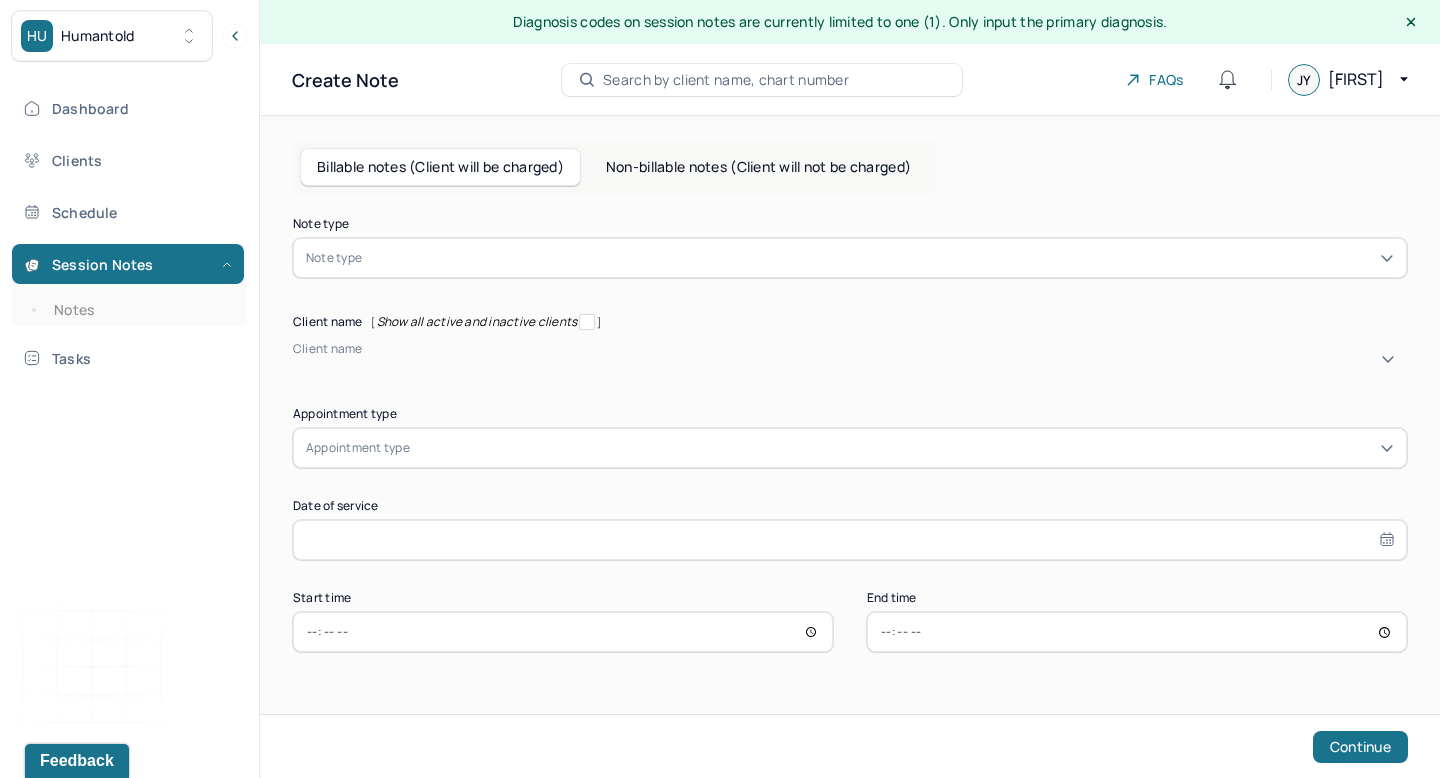 click at bounding box center [880, 258] 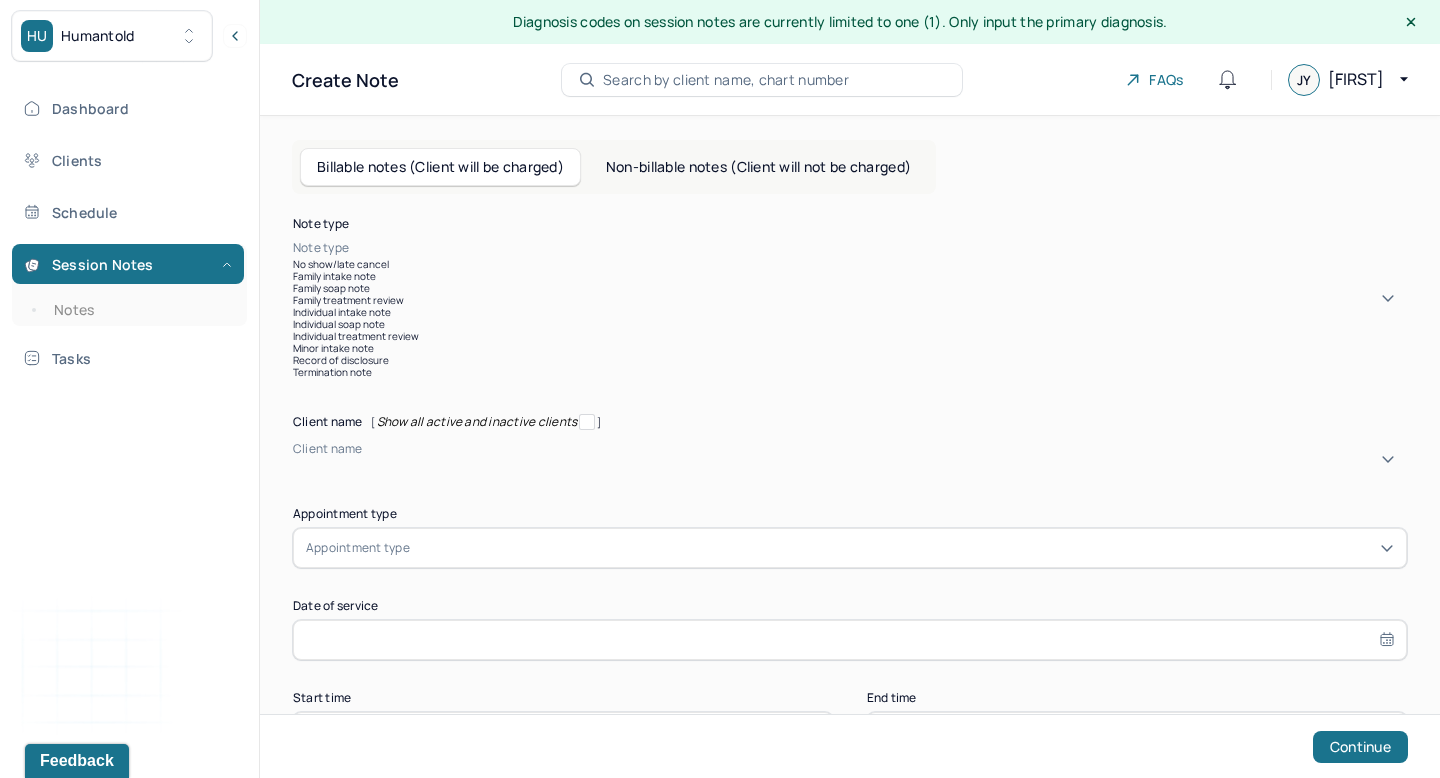 scroll, scrollTop: 96, scrollLeft: 0, axis: vertical 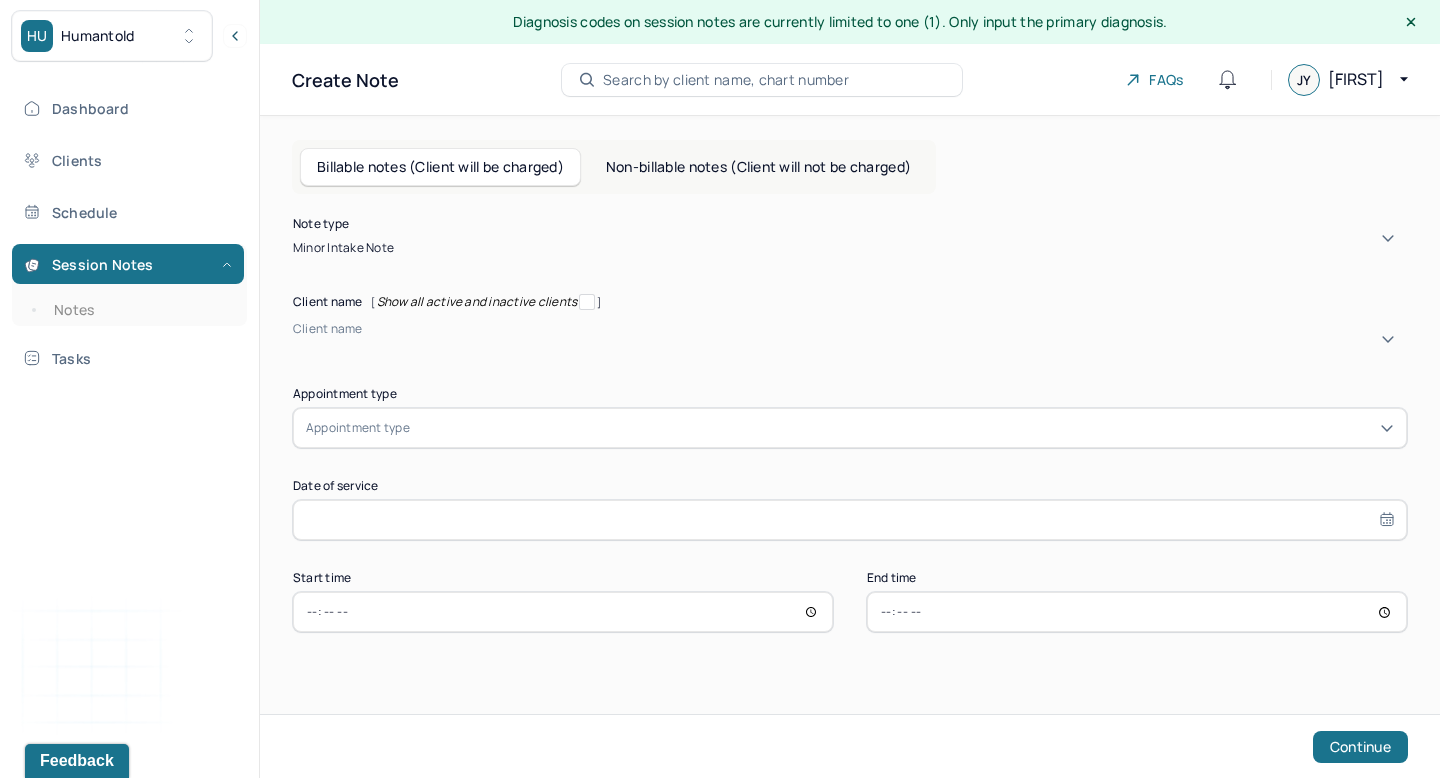 click on "Client name" at bounding box center [850, 339] 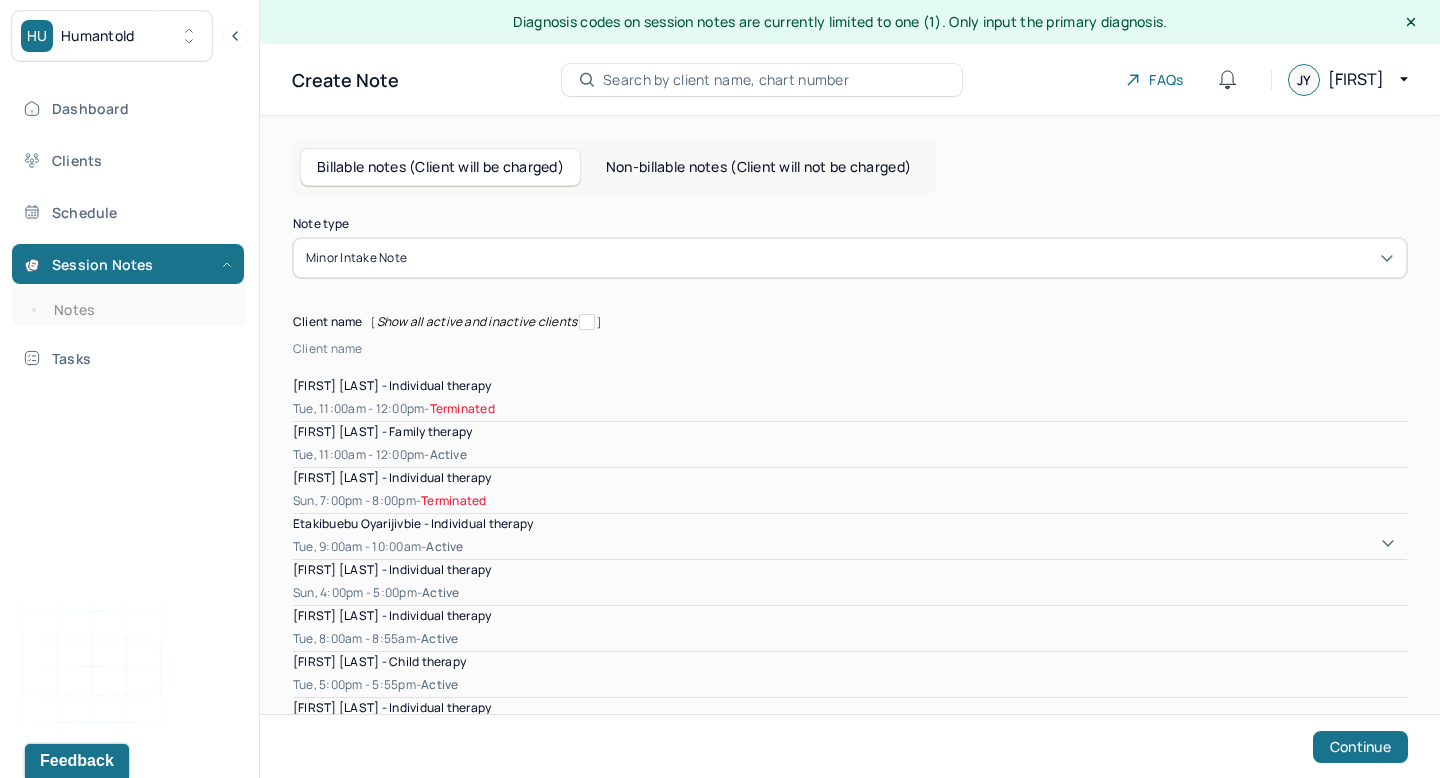 scroll, scrollTop: 172, scrollLeft: 0, axis: vertical 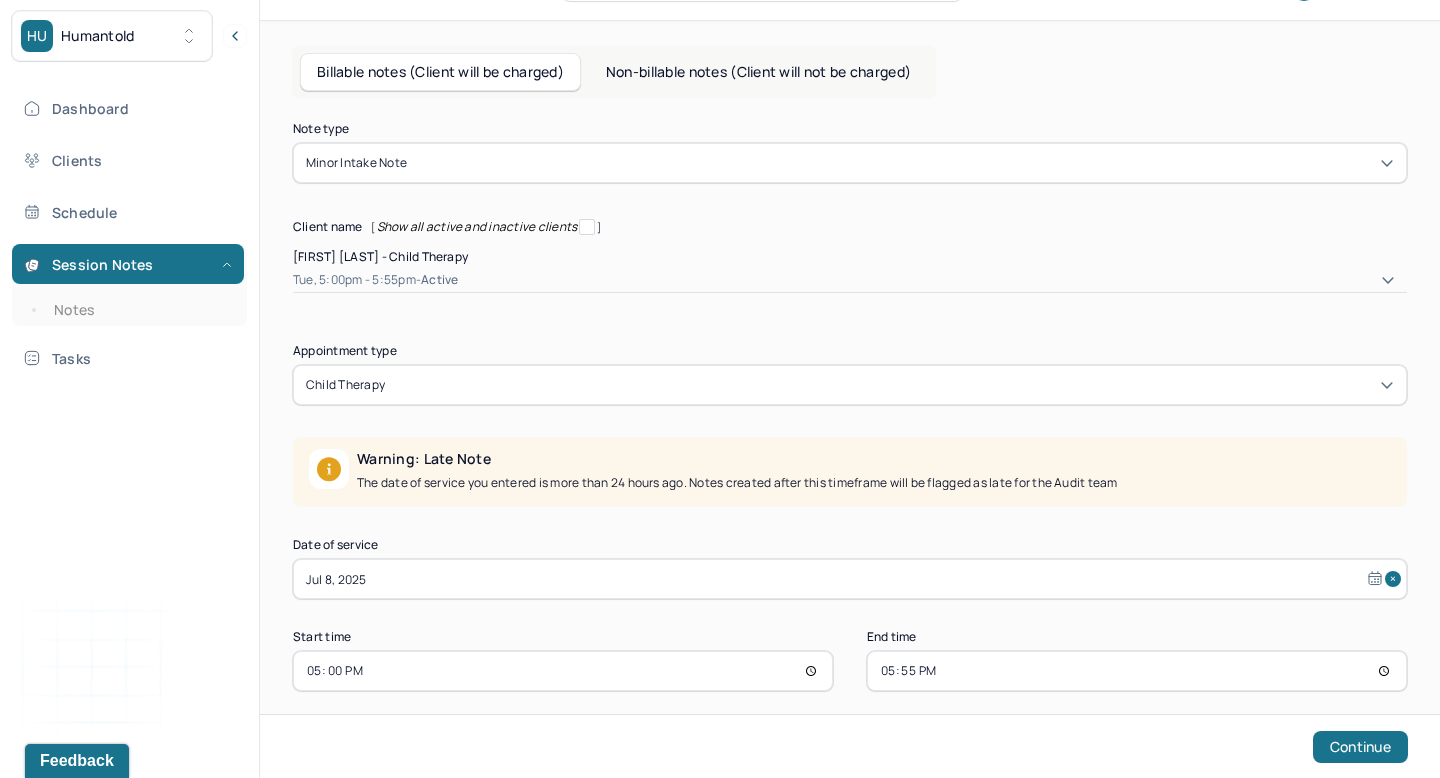 click on "Jul 8, 2025" at bounding box center [850, 579] 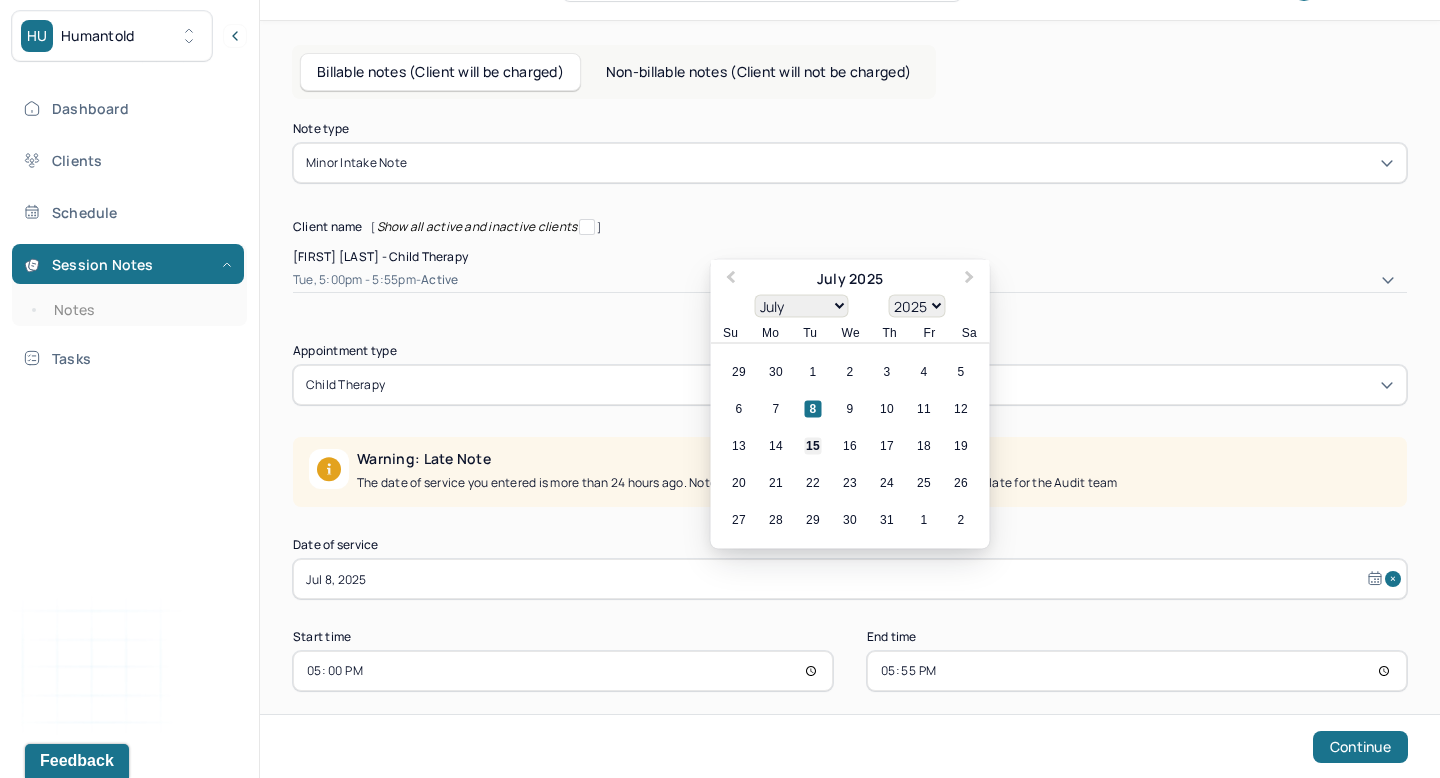 click on "15" at bounding box center [813, 446] 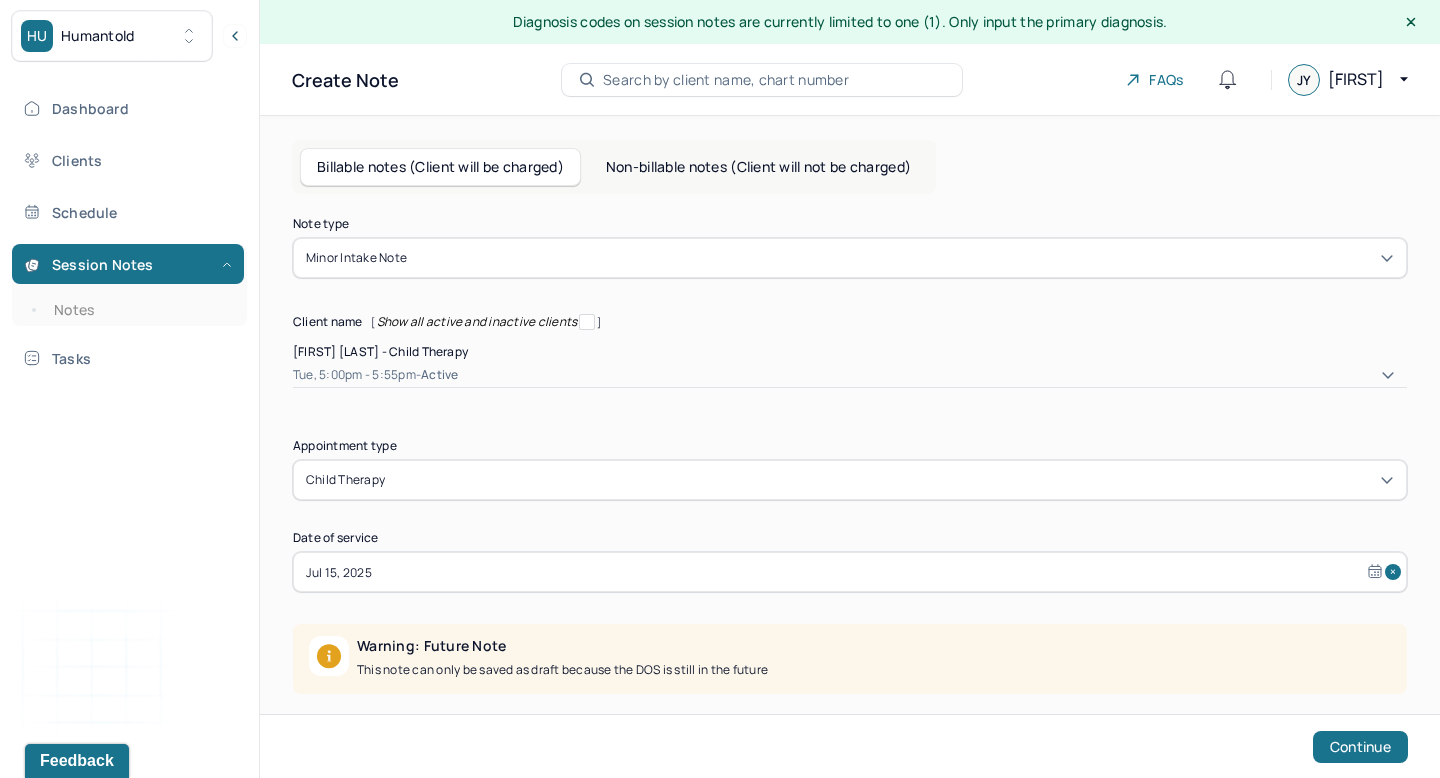scroll, scrollTop: 95, scrollLeft: 0, axis: vertical 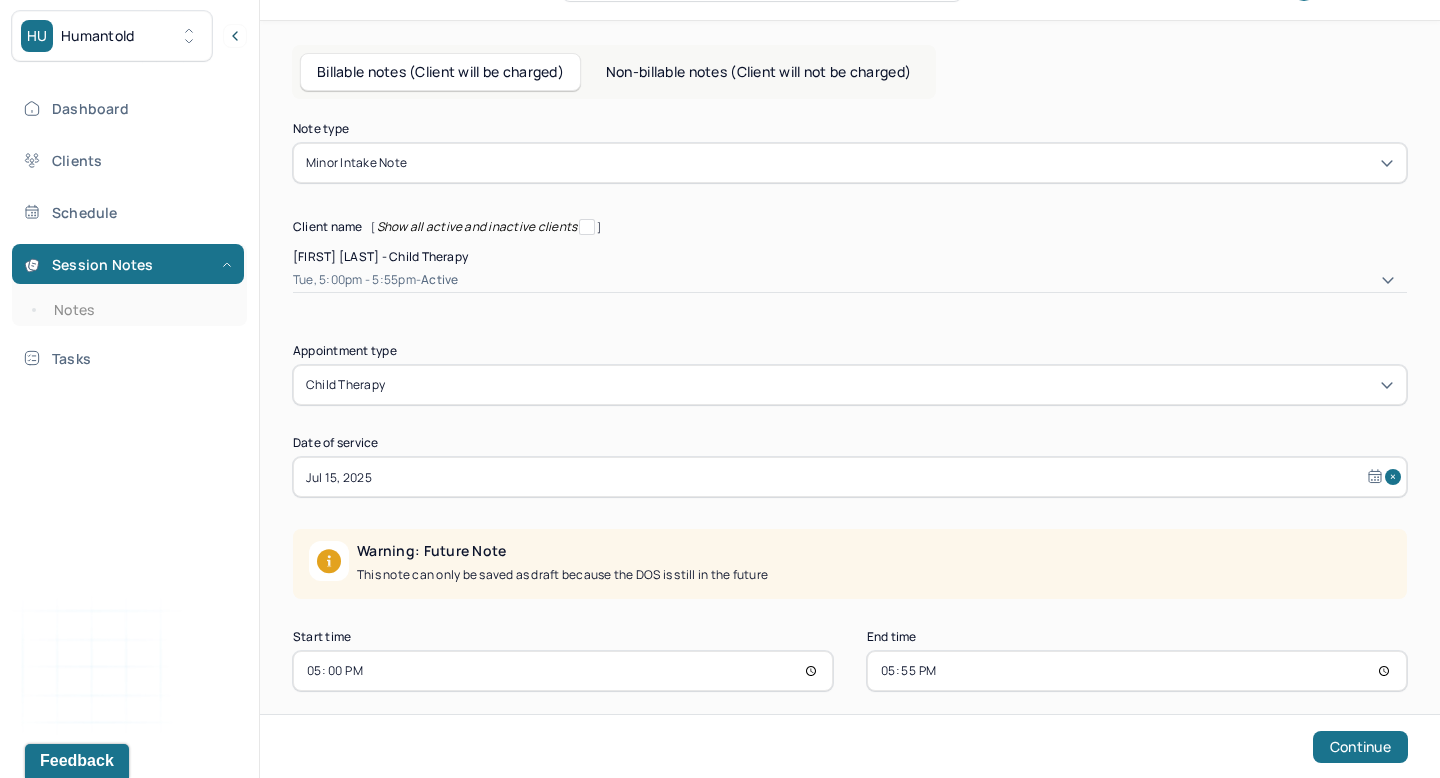 click on "17:00" at bounding box center (563, 671) 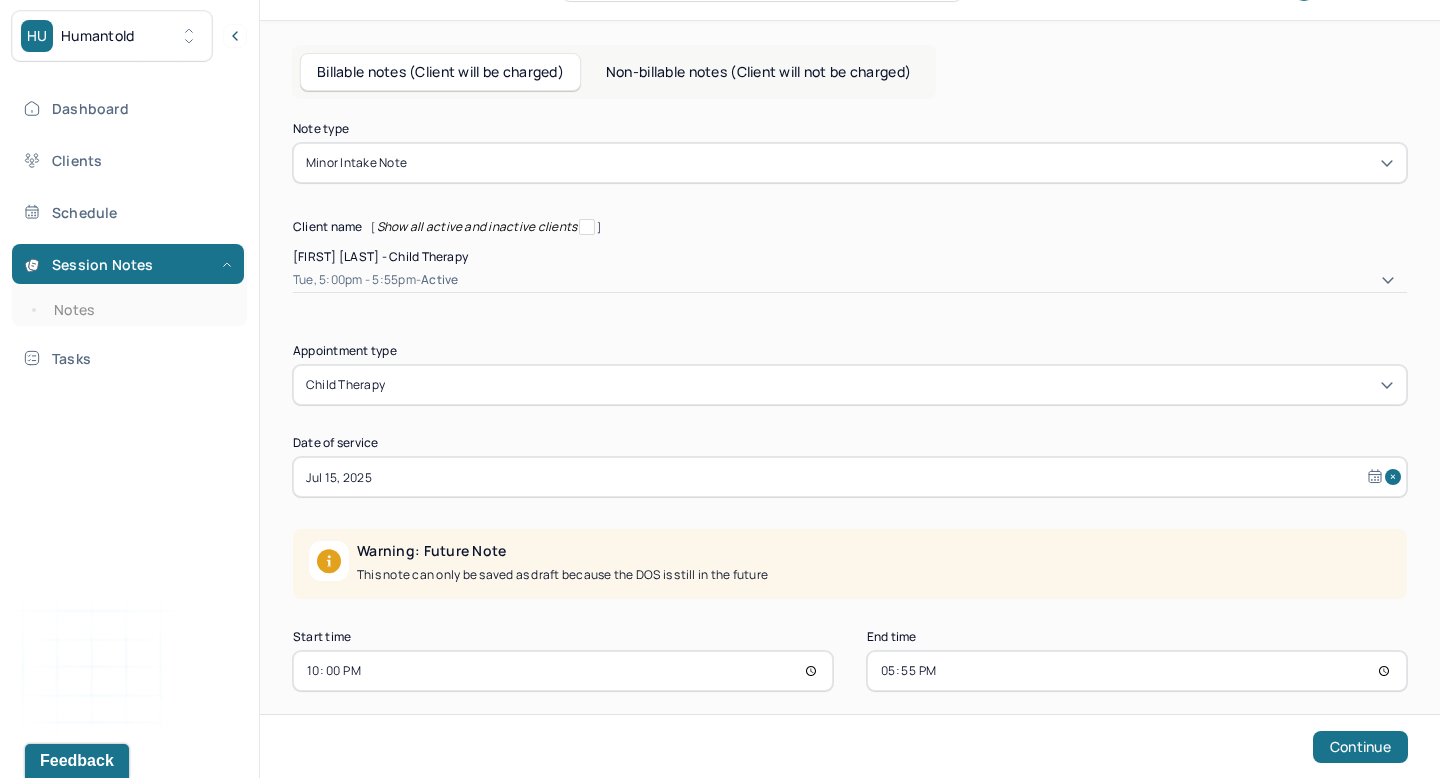type on "10:00" 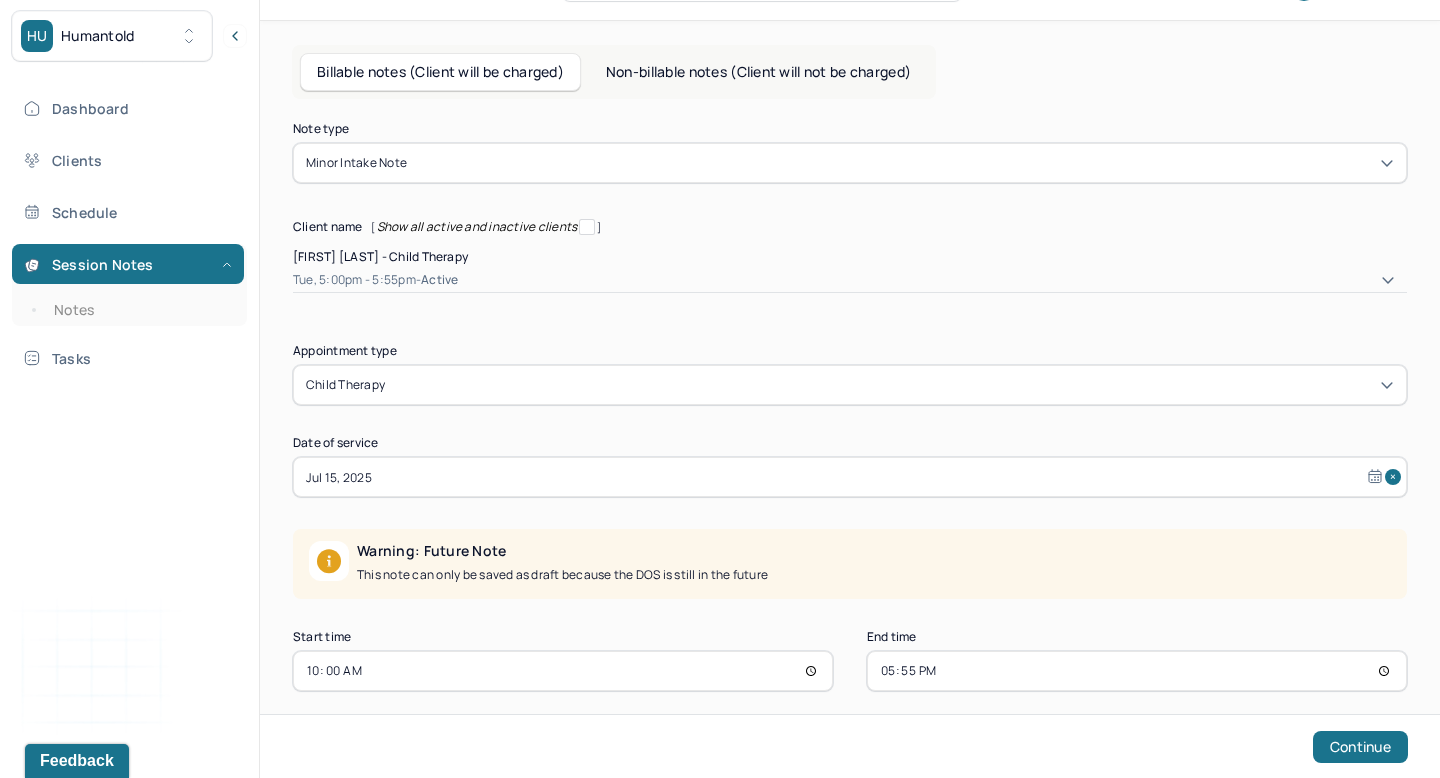 click on "17:55" at bounding box center (1137, 671) 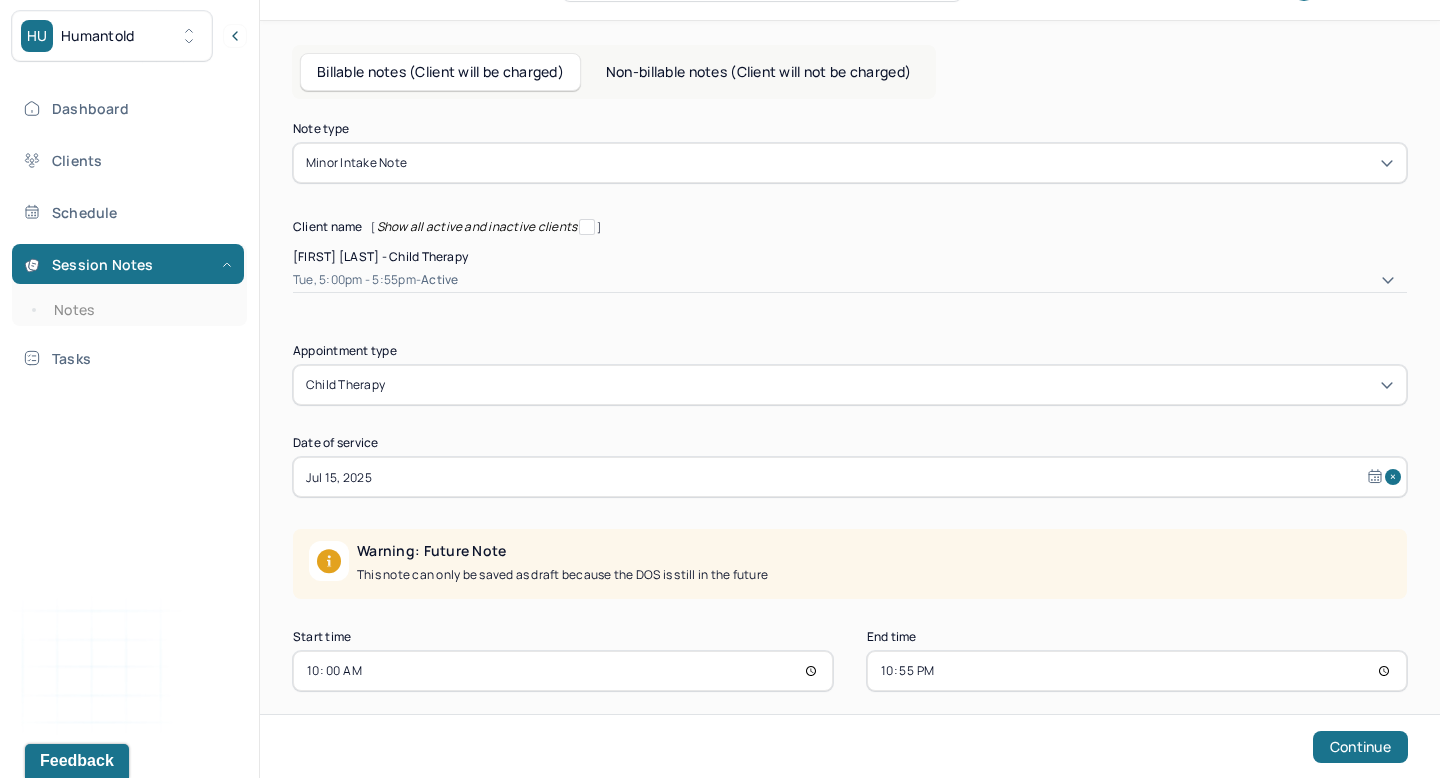 click on "22:55" at bounding box center (1137, 671) 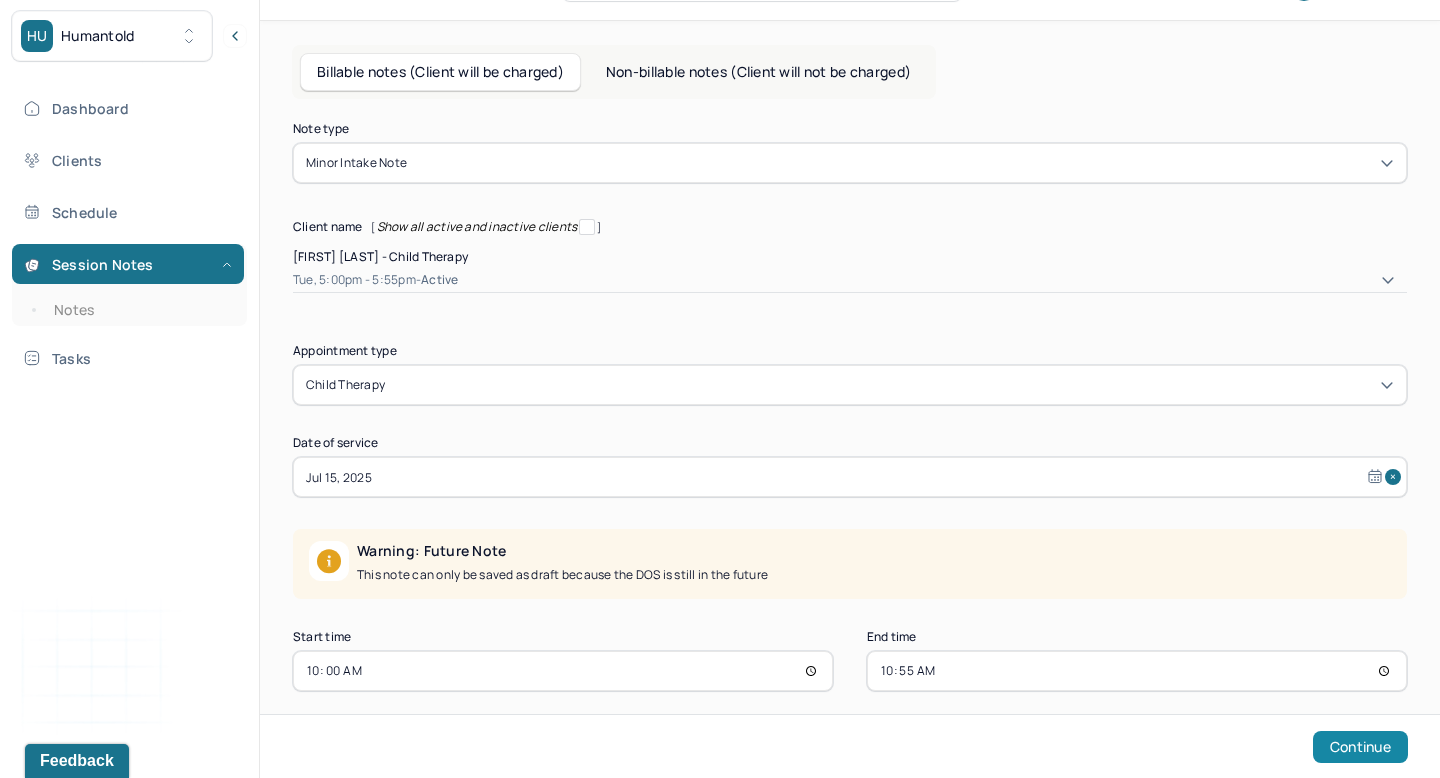 click on "Continue" at bounding box center [1360, 747] 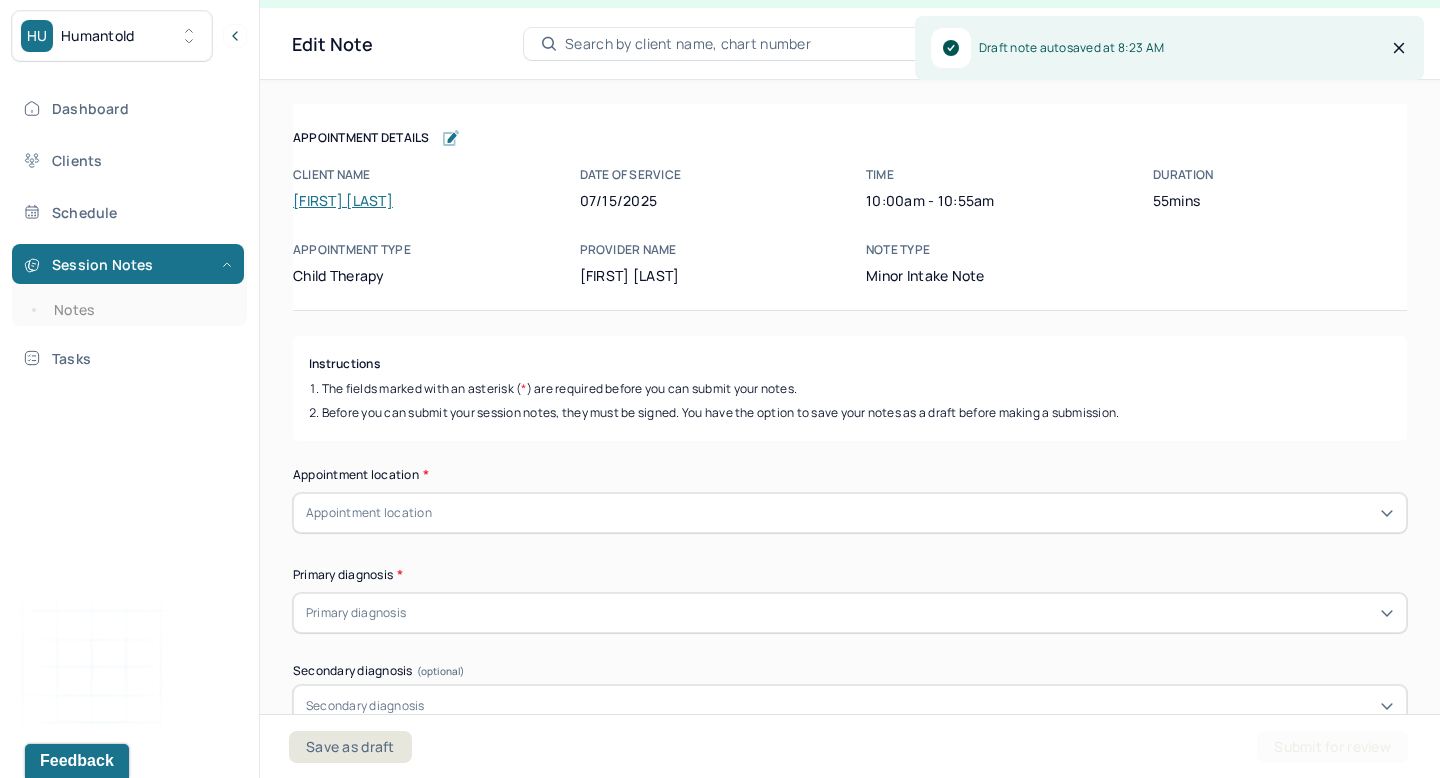 scroll, scrollTop: 36, scrollLeft: 0, axis: vertical 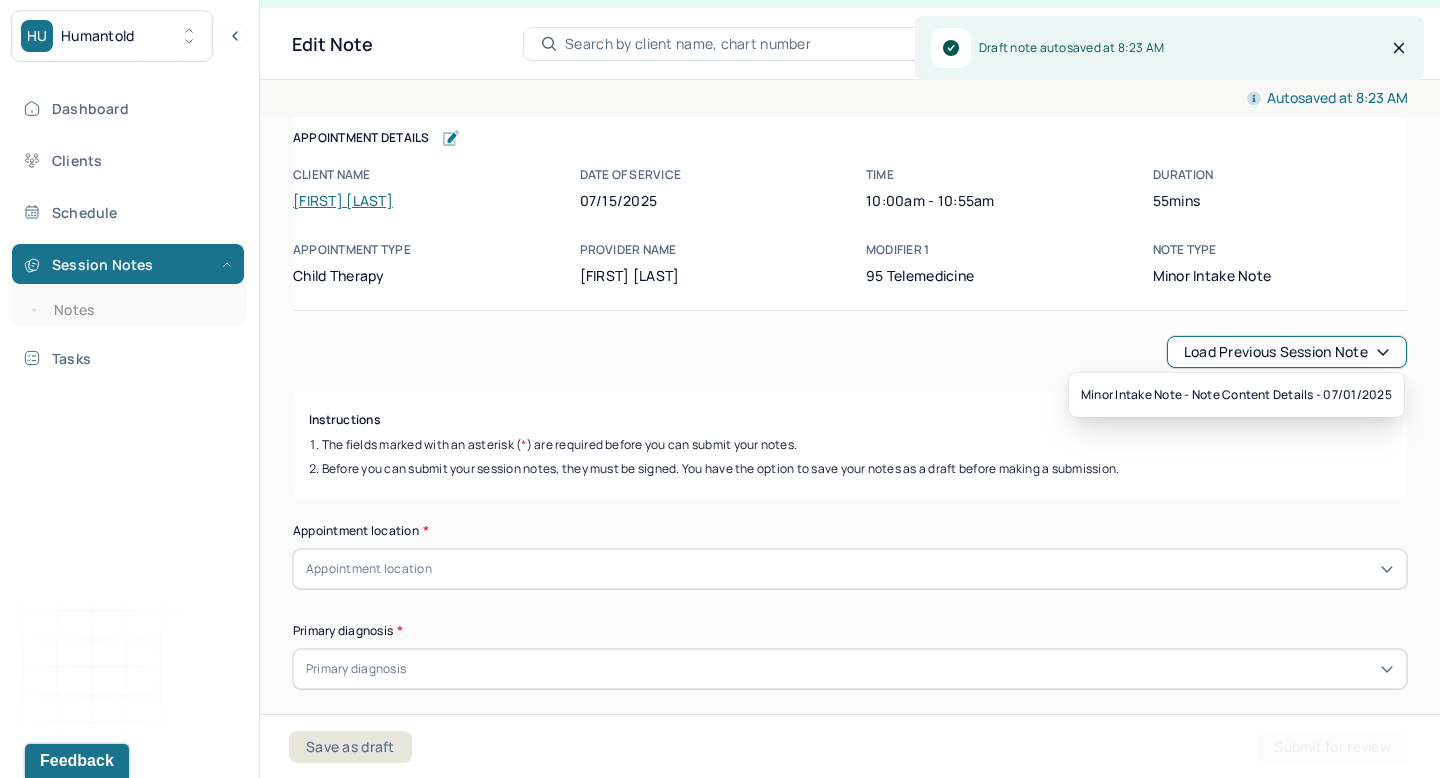 click on "Load previous session note" at bounding box center [1287, 352] 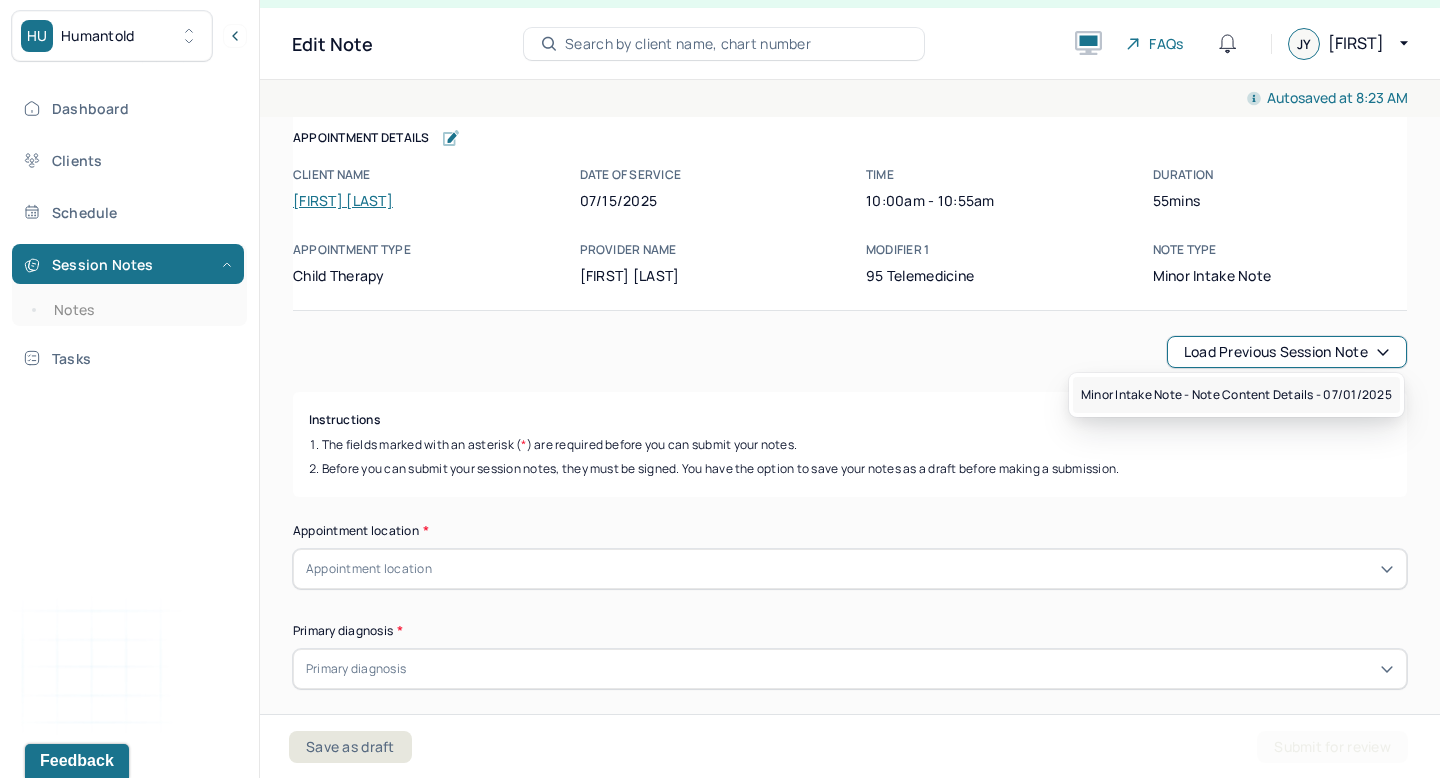 click on "Minor intake note   - Note content Details -   [MM]/[DD]/[YYYY]" at bounding box center [1236, 395] 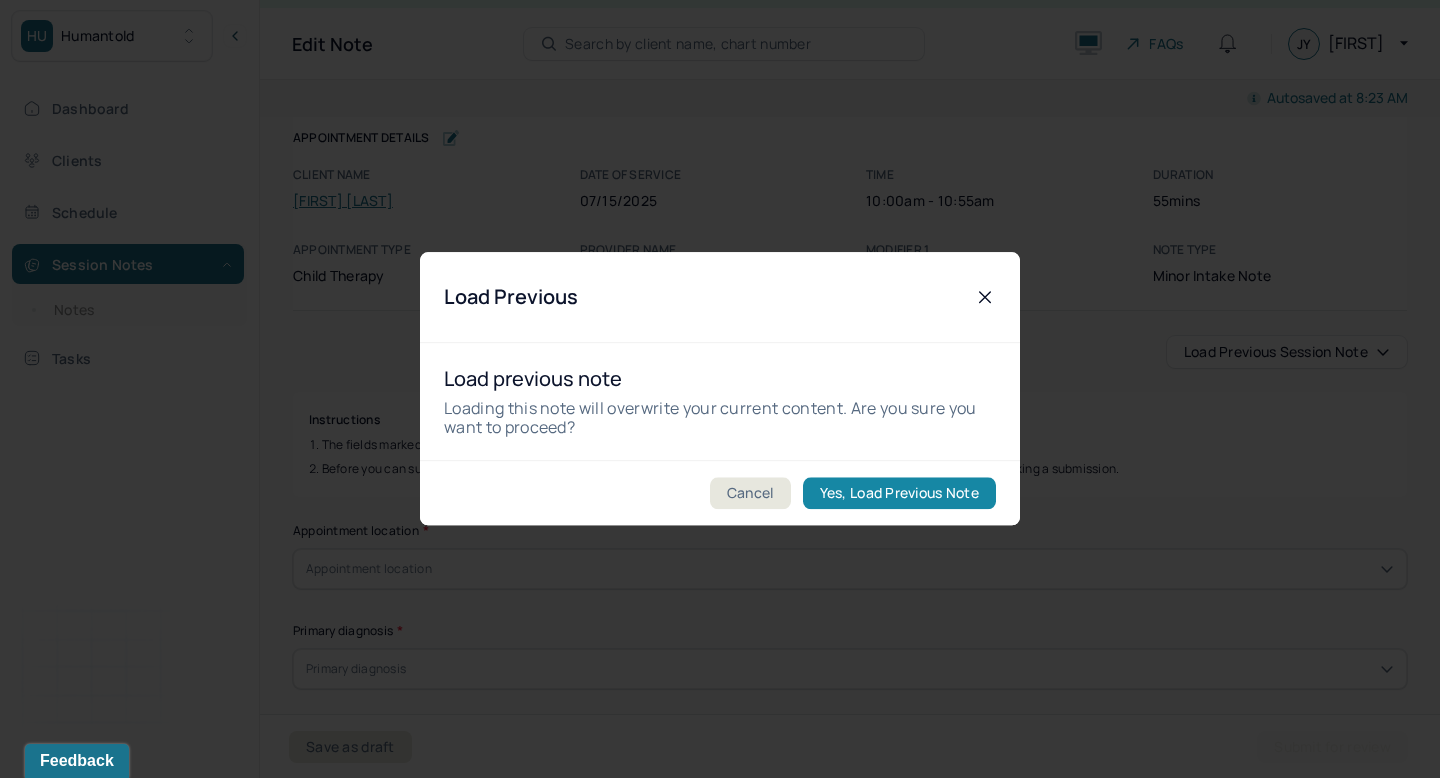 click on "Yes, Load Previous Note" at bounding box center [899, 494] 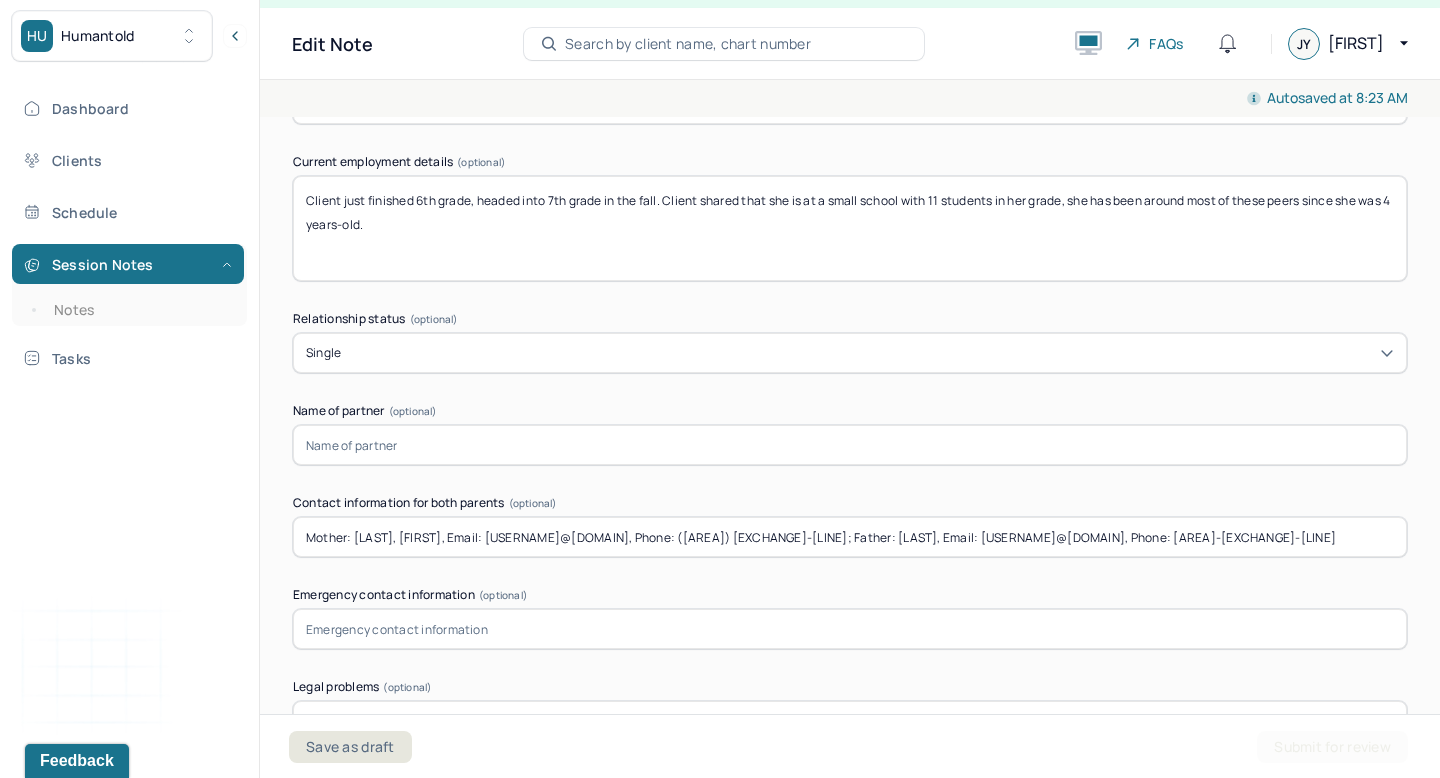 scroll, scrollTop: 1960, scrollLeft: 0, axis: vertical 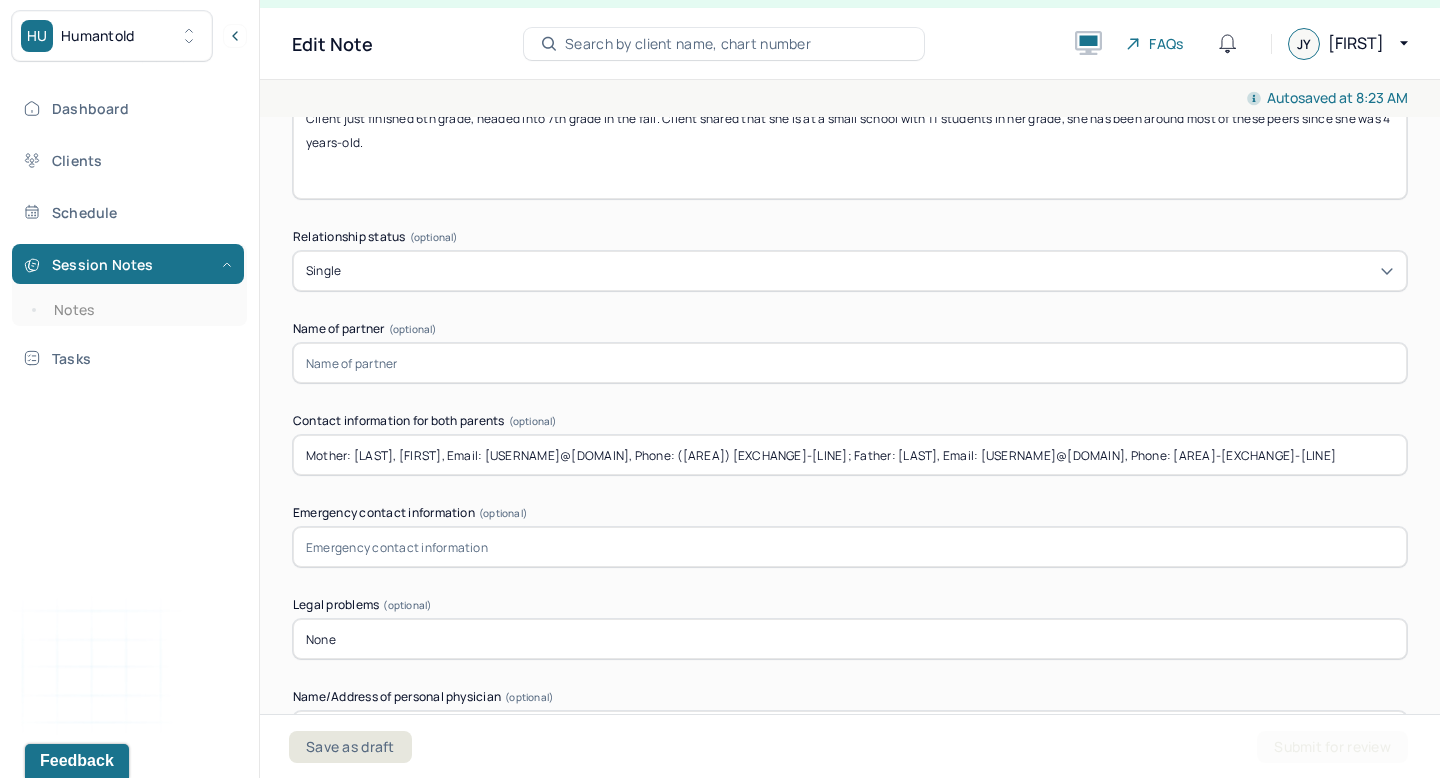 click on "Mother: [LAST], [FIRST], Email: [USERNAME]@[DOMAIN], Phone: ([AREA]) [EXCHANGE]-[LINE]; Father: [LAST], Email: [USERNAME]@[DOMAIN], Phone: [AREA]-[EXCHANGE]-[LINE]" at bounding box center (850, 455) 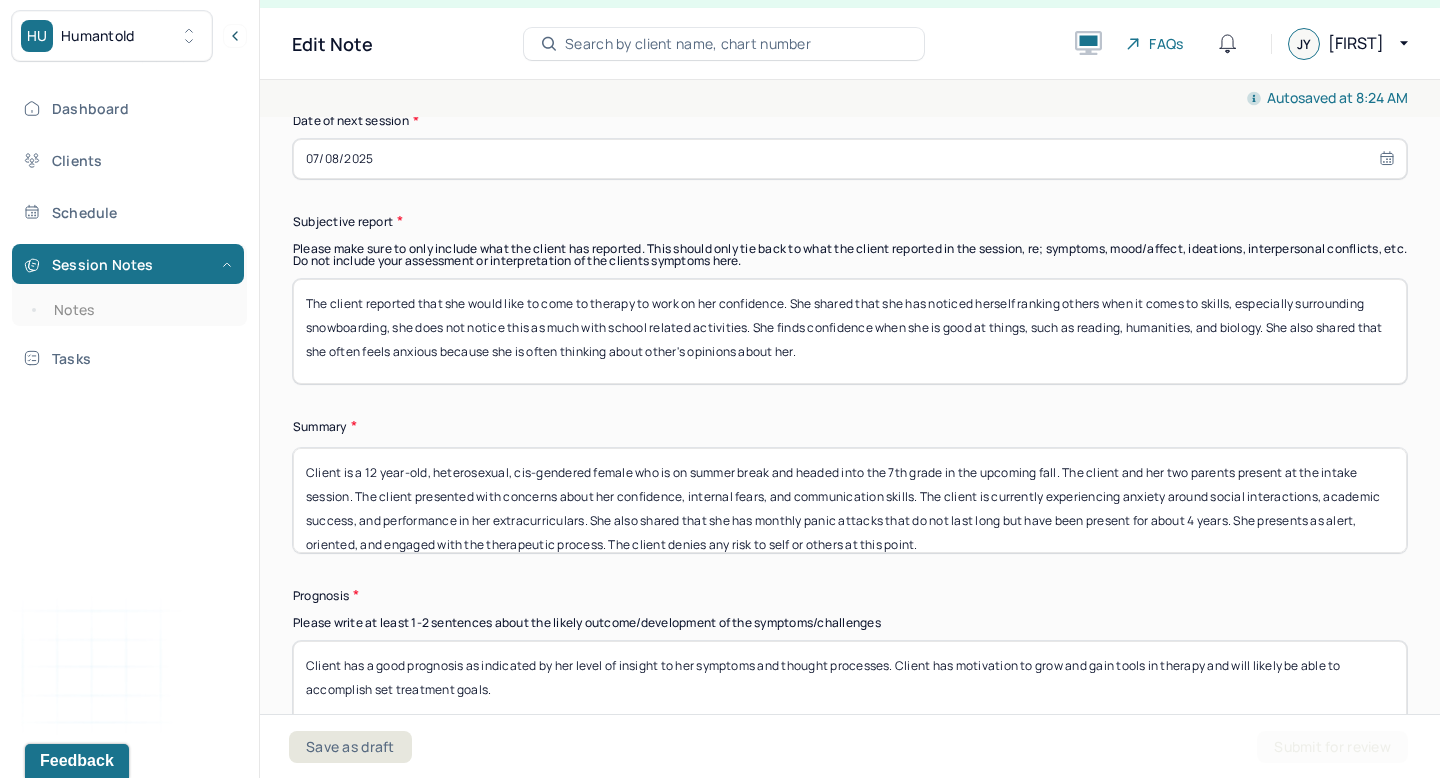 scroll, scrollTop: 10877, scrollLeft: 0, axis: vertical 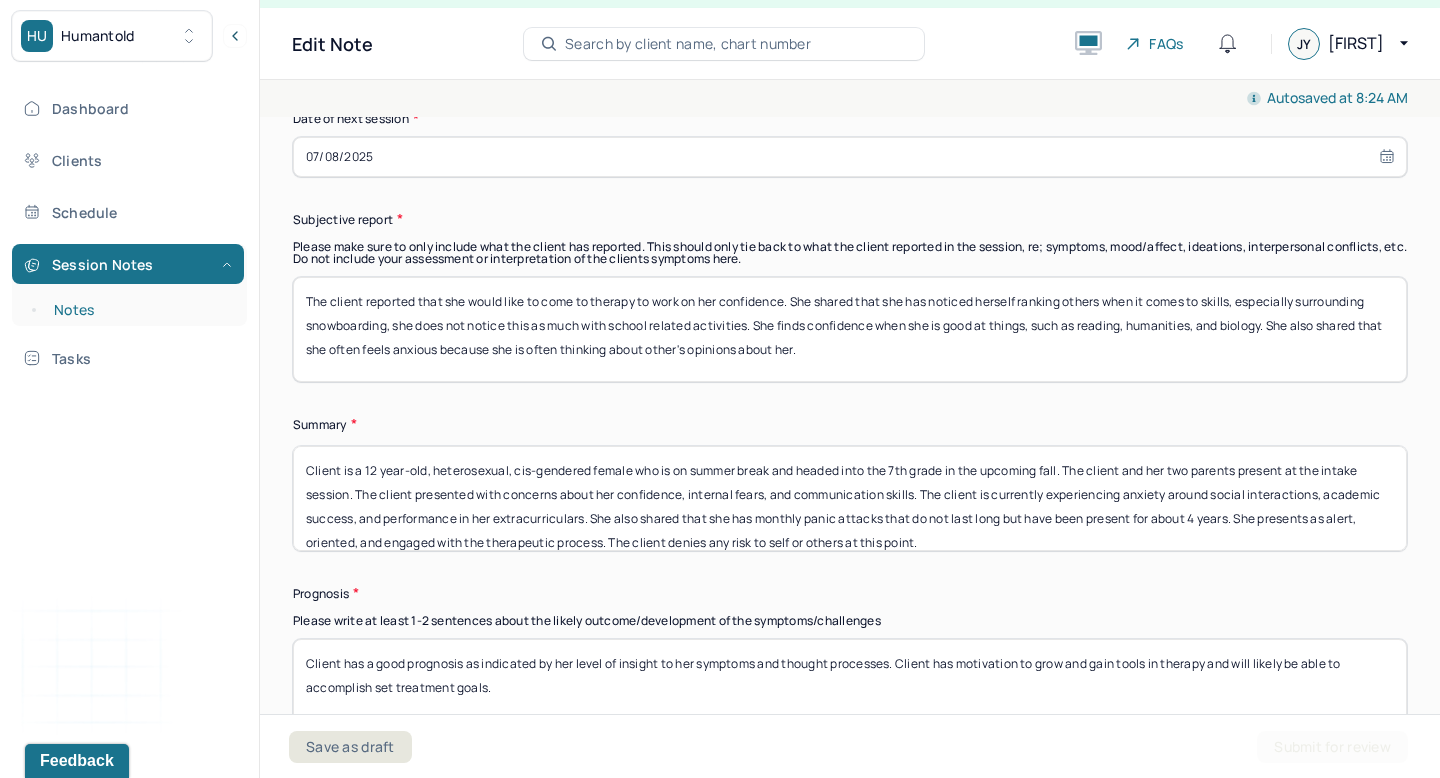 type on "Mother: [LAST], [FIRST], Email: [USERNAME]@[DOMAIN], Phone: ([AREA]) [EXCHANGE]-[LINE]; Father: [LAST], Email: [USERNAME]@[DOMAIN], Phone: [AREA]-[EXCHANGE]-[LINE]" 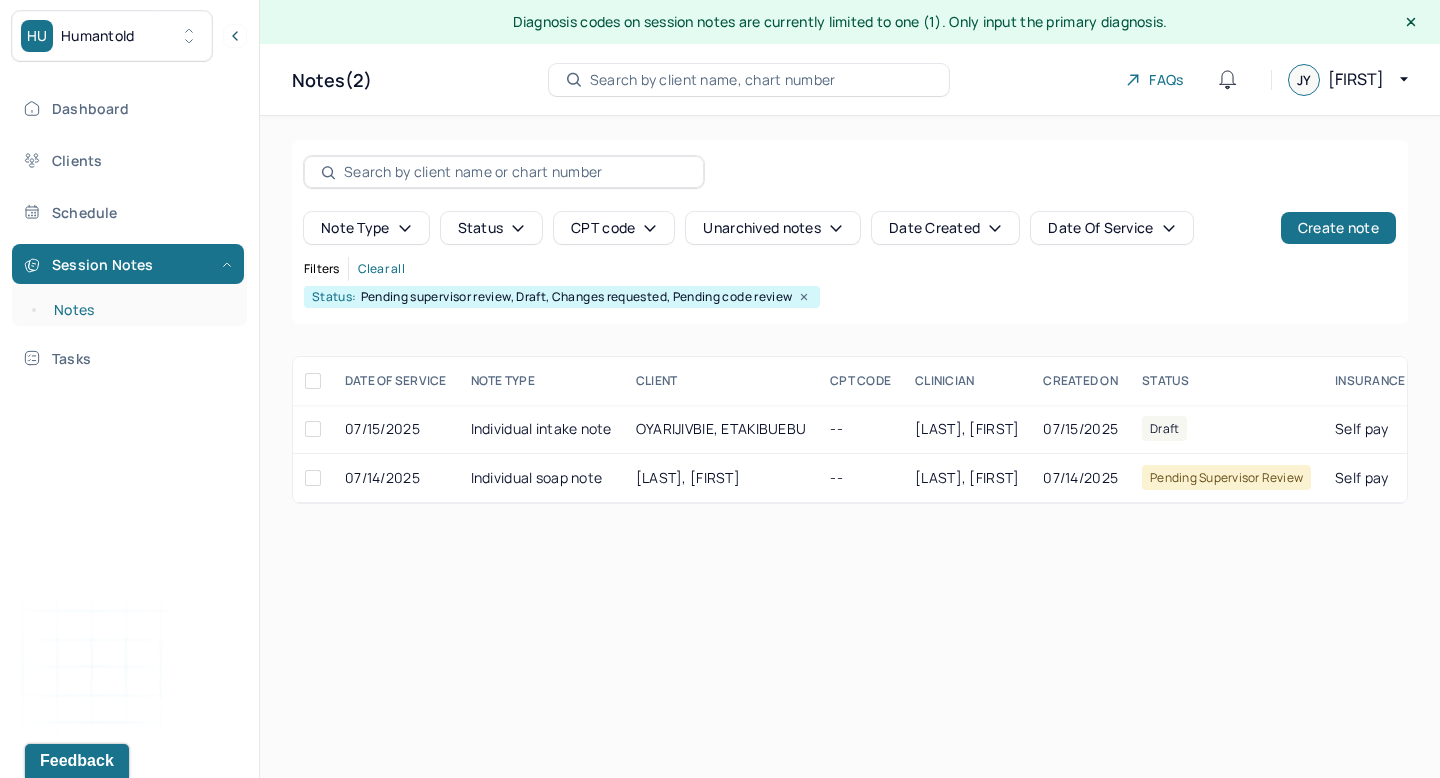 scroll, scrollTop: 0, scrollLeft: 0, axis: both 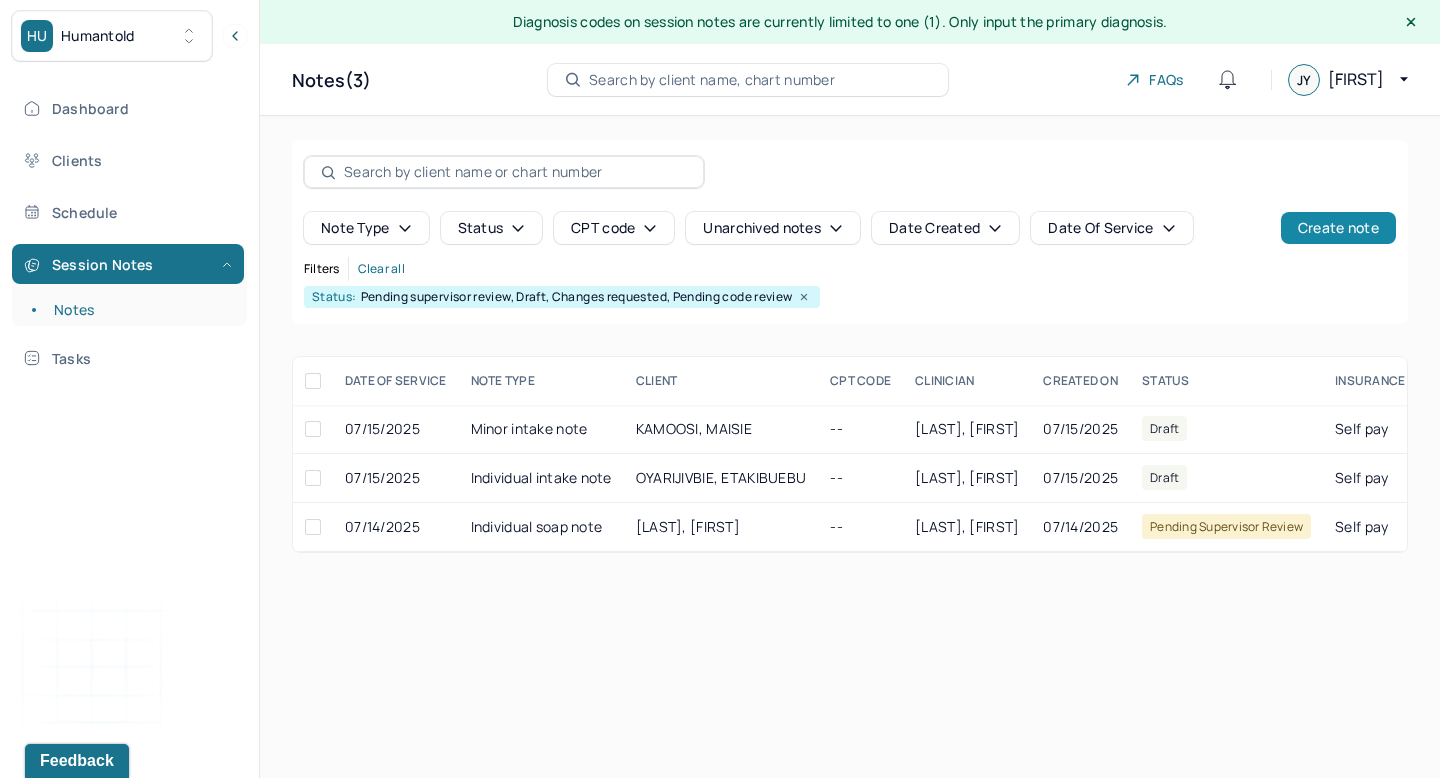 click on "Create note" at bounding box center [1338, 228] 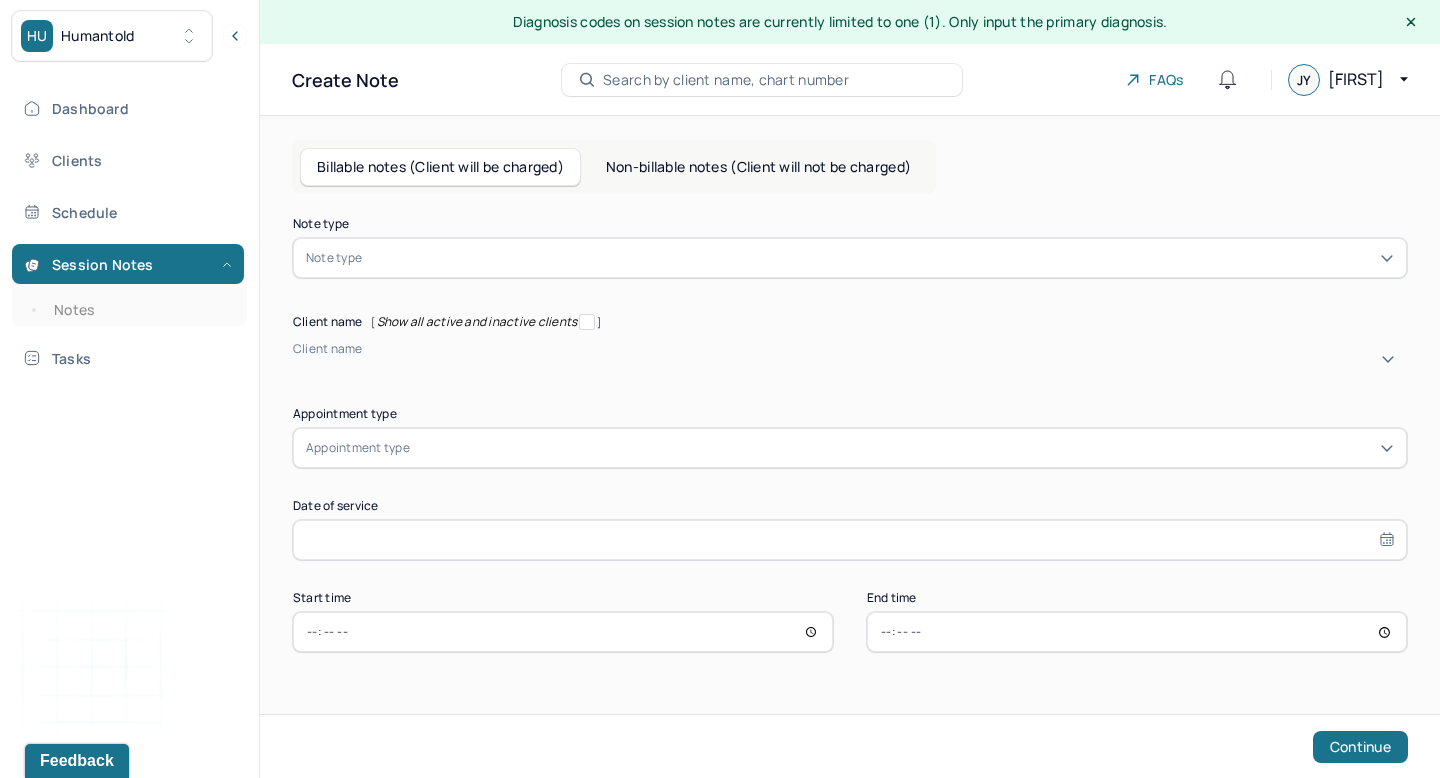 click at bounding box center [880, 258] 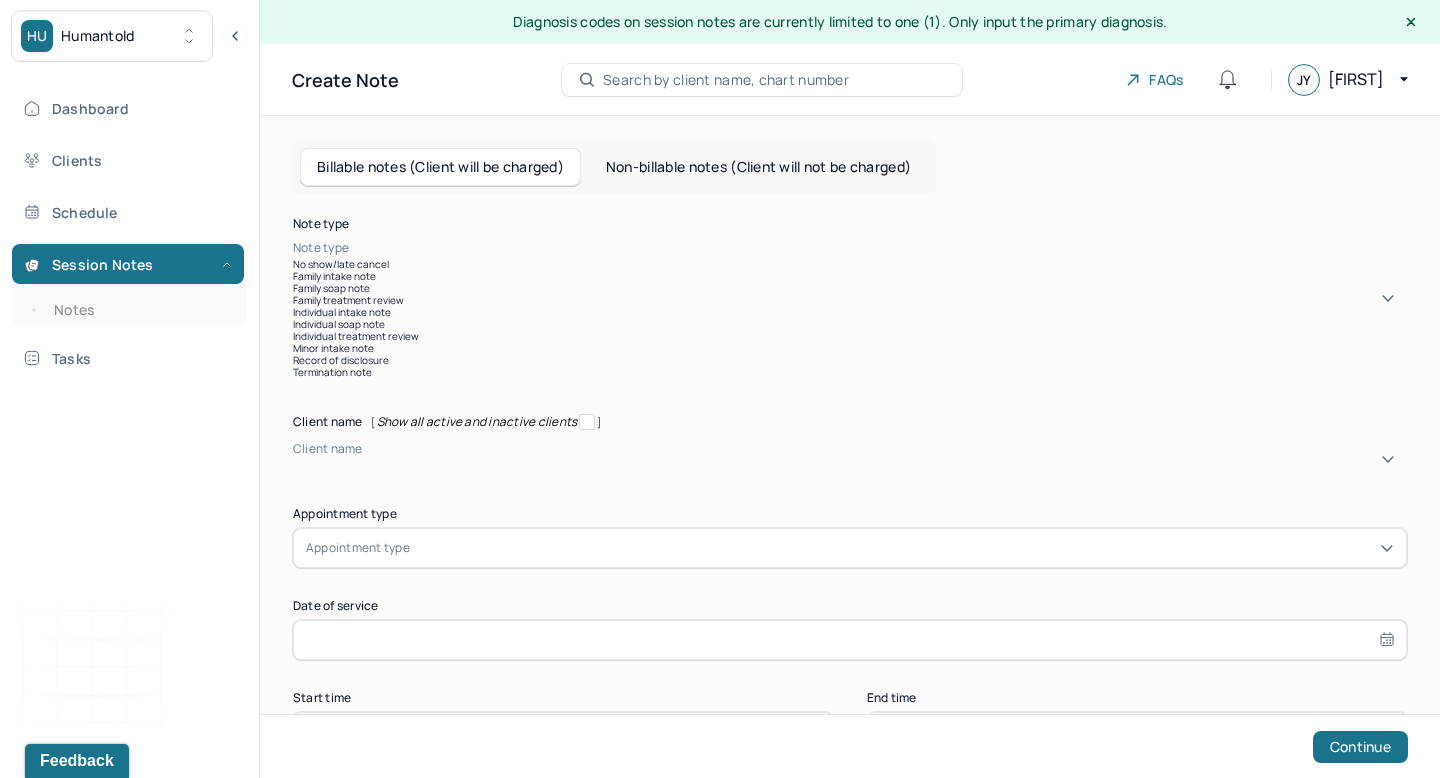 click on "Family soap note" at bounding box center [850, 288] 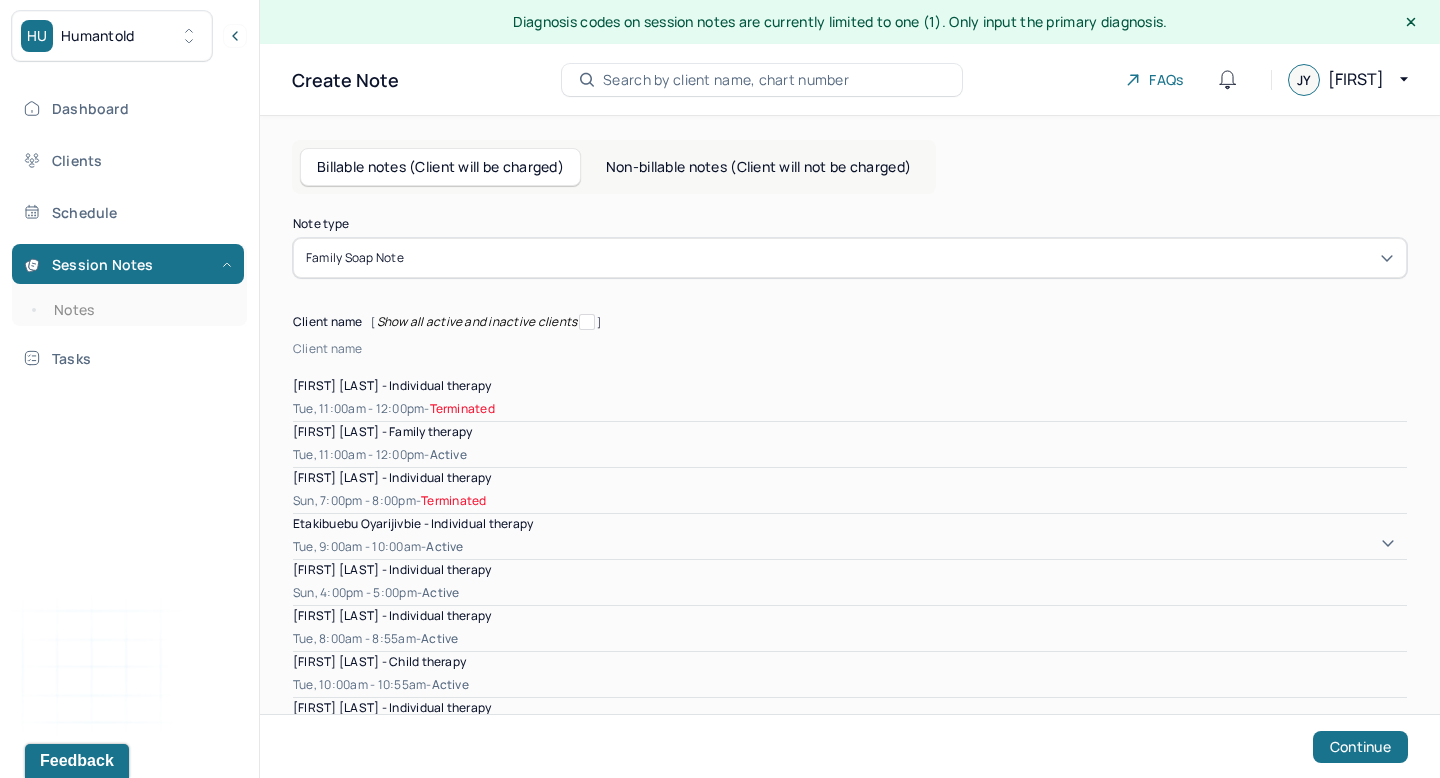 click at bounding box center [296, 366] 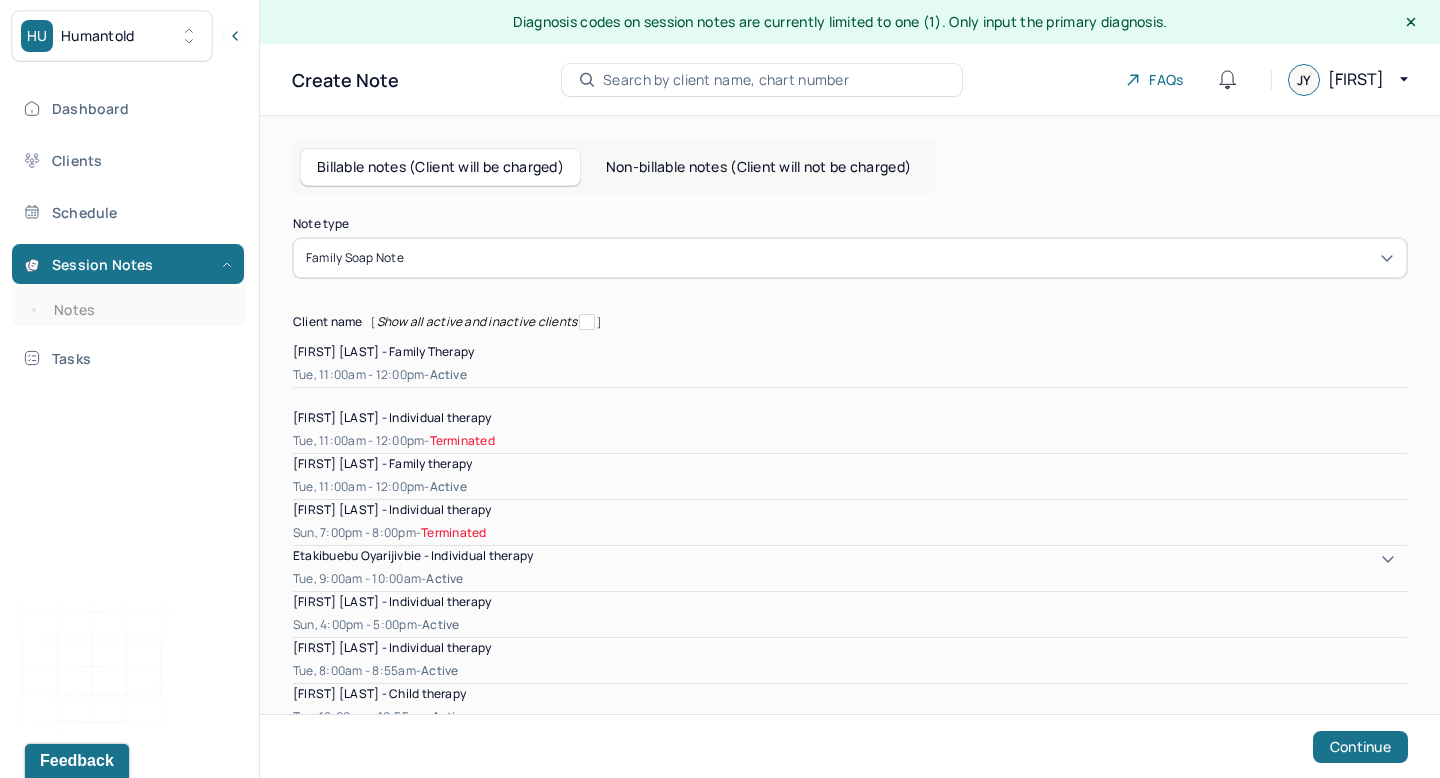 click on "active" at bounding box center (448, 375) 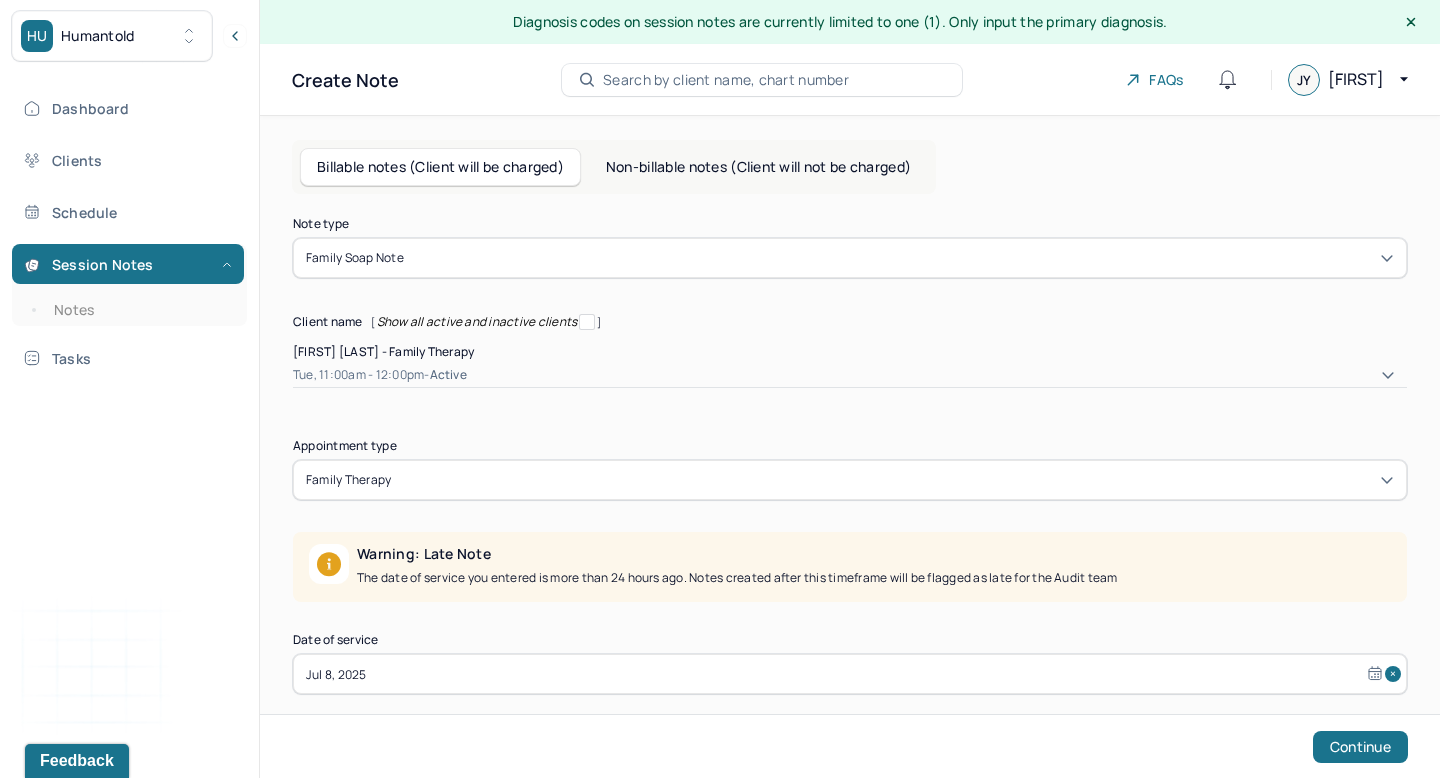 scroll, scrollTop: 95, scrollLeft: 0, axis: vertical 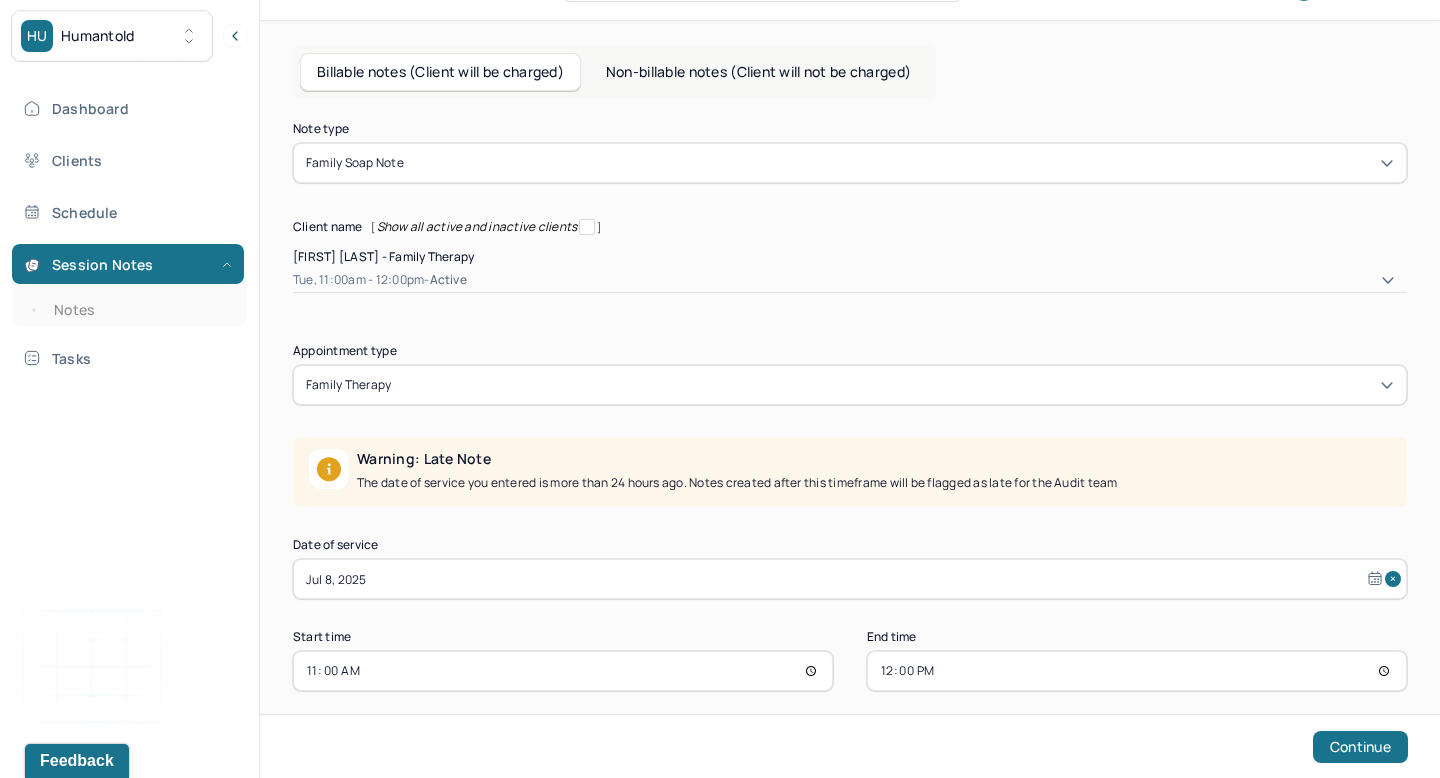 select on "6" 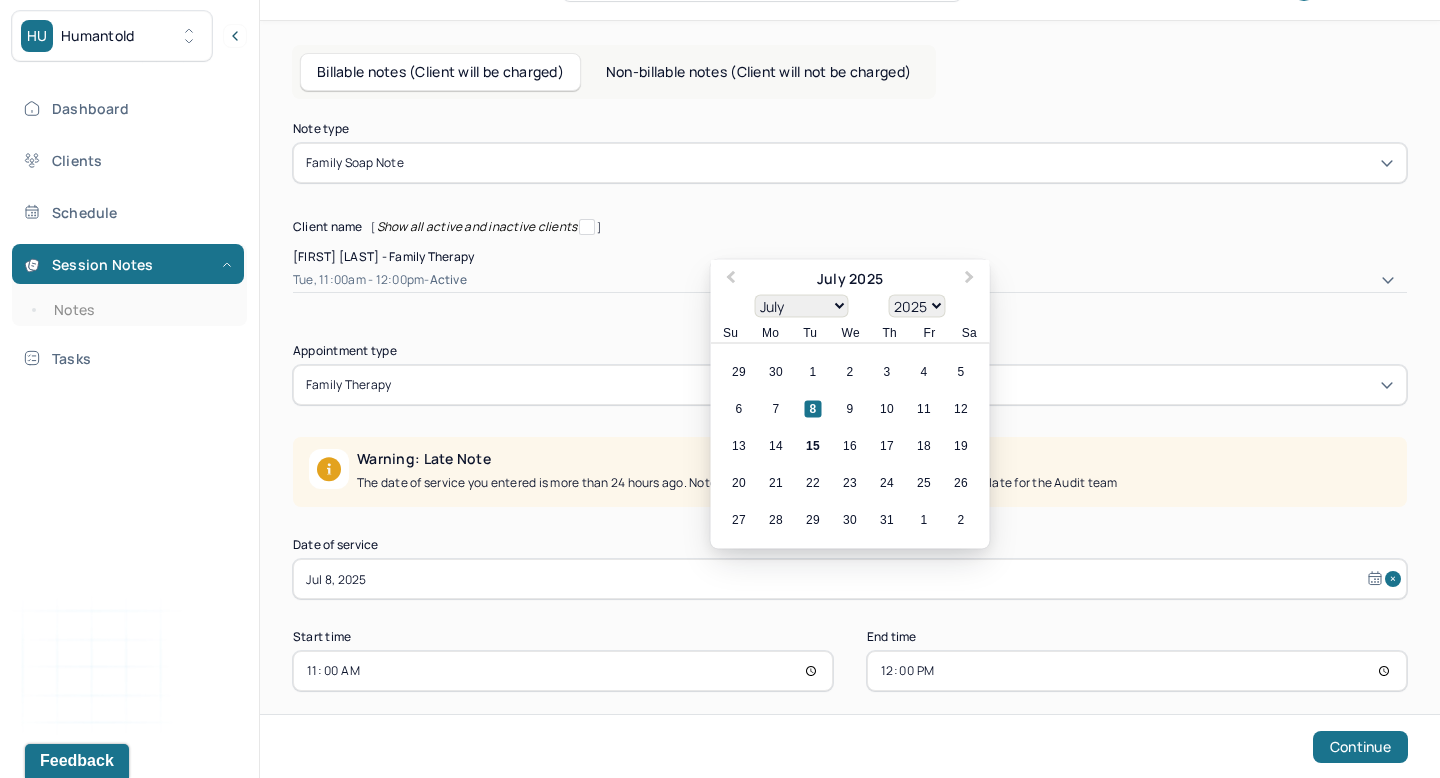 click on "Jul 8, 2025" at bounding box center [850, 579] 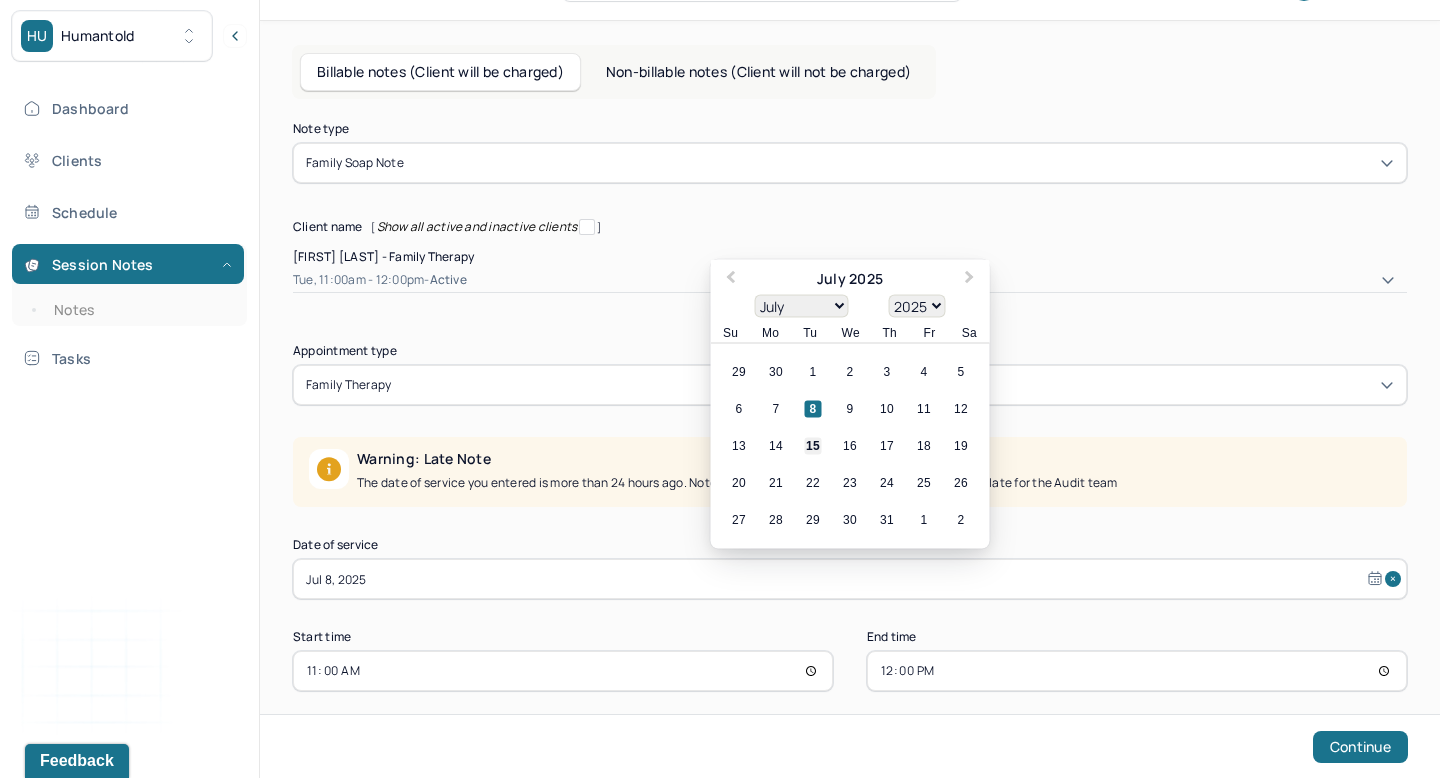 click on "15" at bounding box center (813, 446) 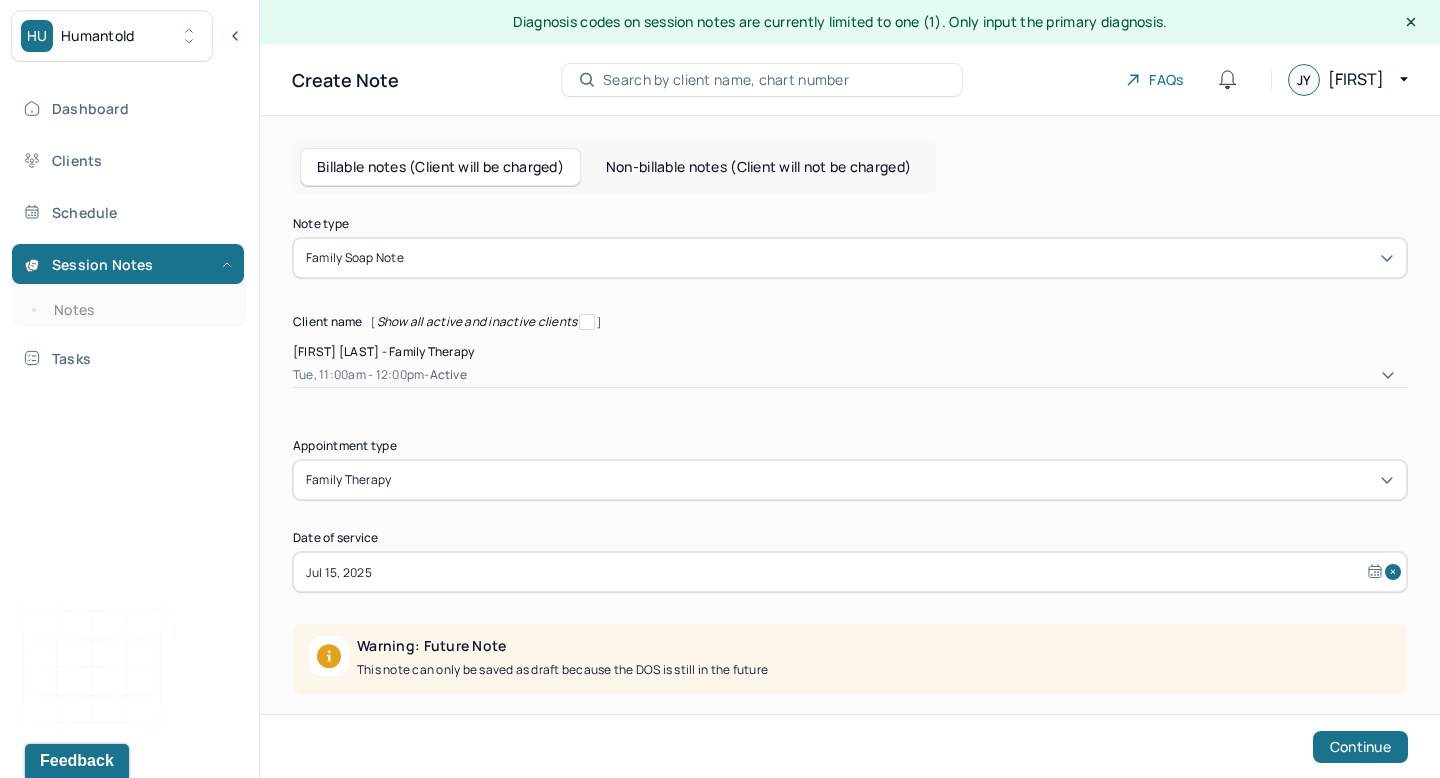 scroll, scrollTop: 95, scrollLeft: 0, axis: vertical 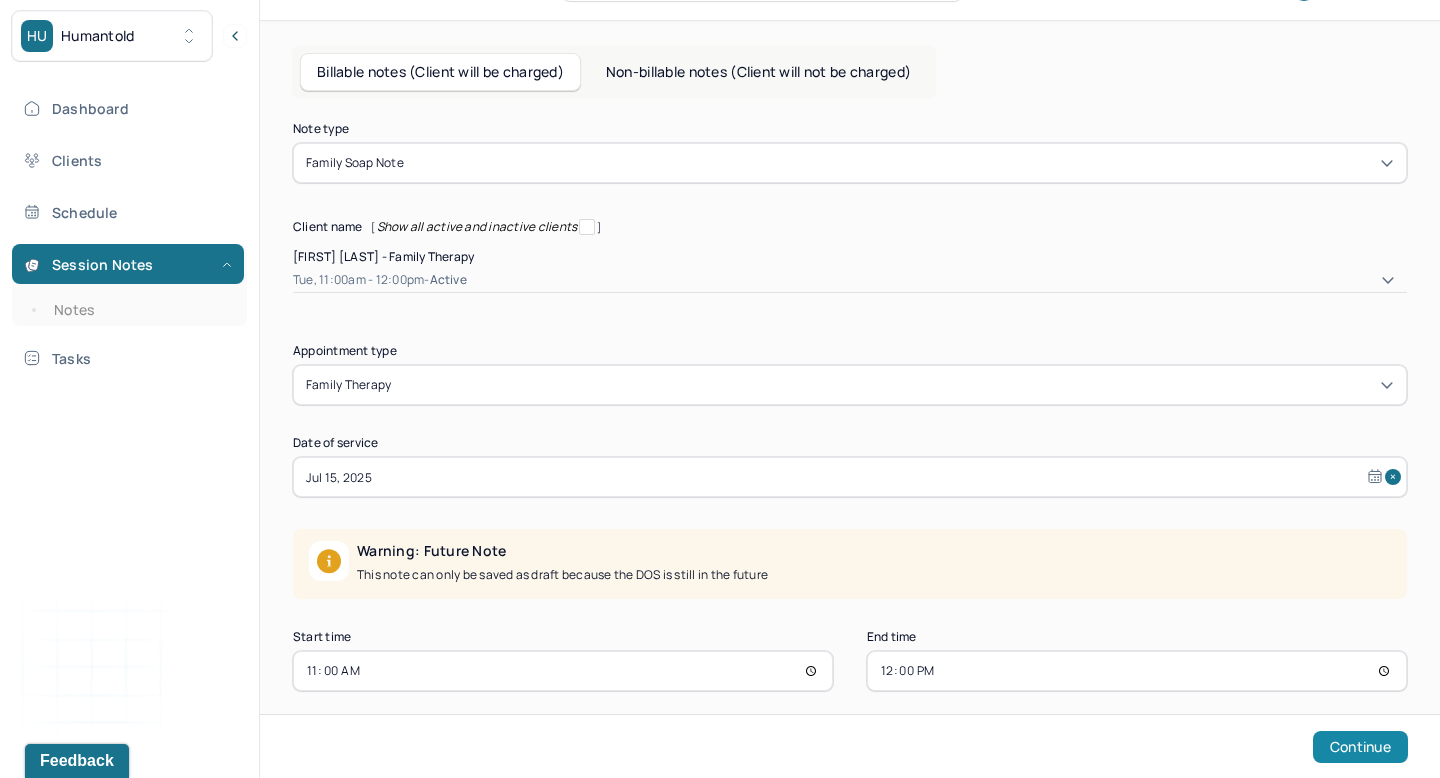 click on "Continue" at bounding box center (1360, 747) 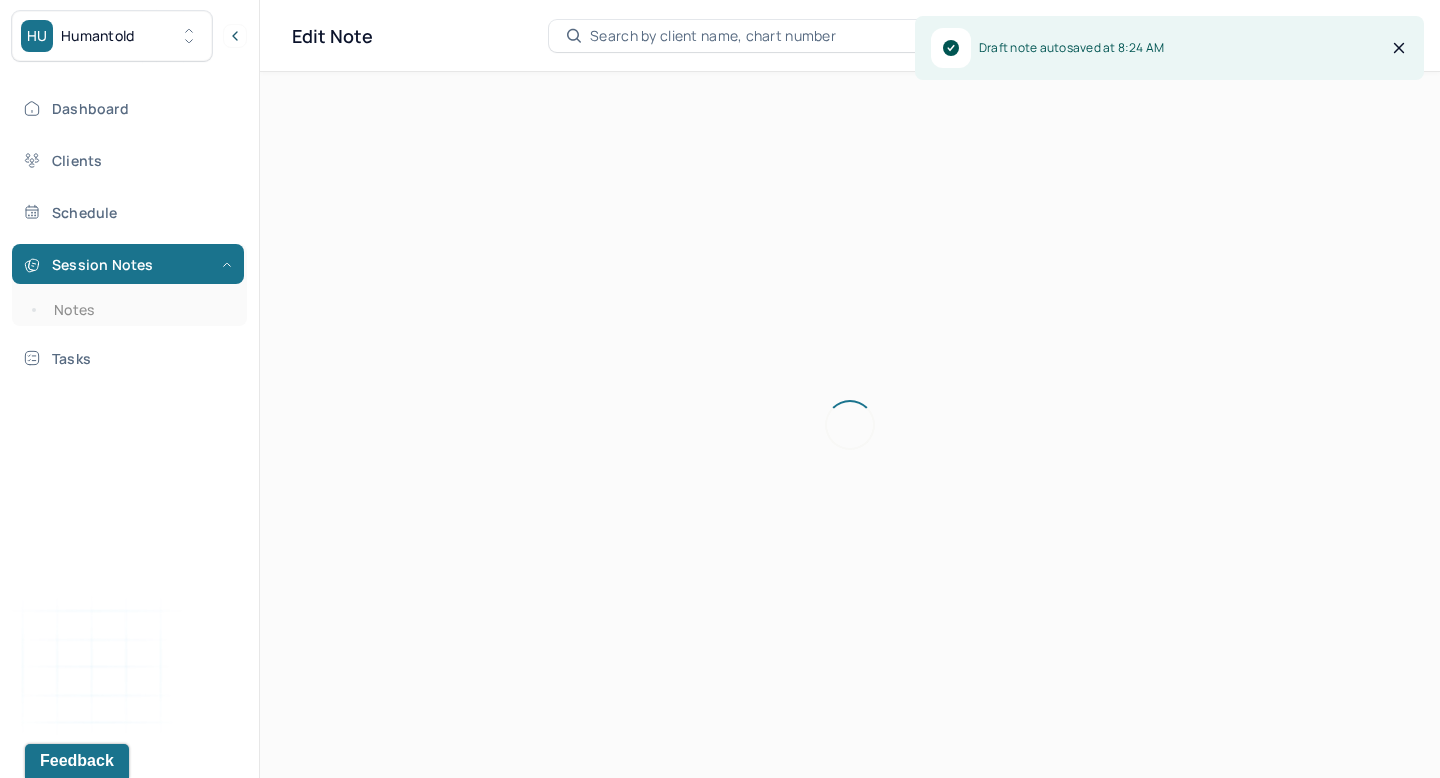 scroll, scrollTop: 36, scrollLeft: 0, axis: vertical 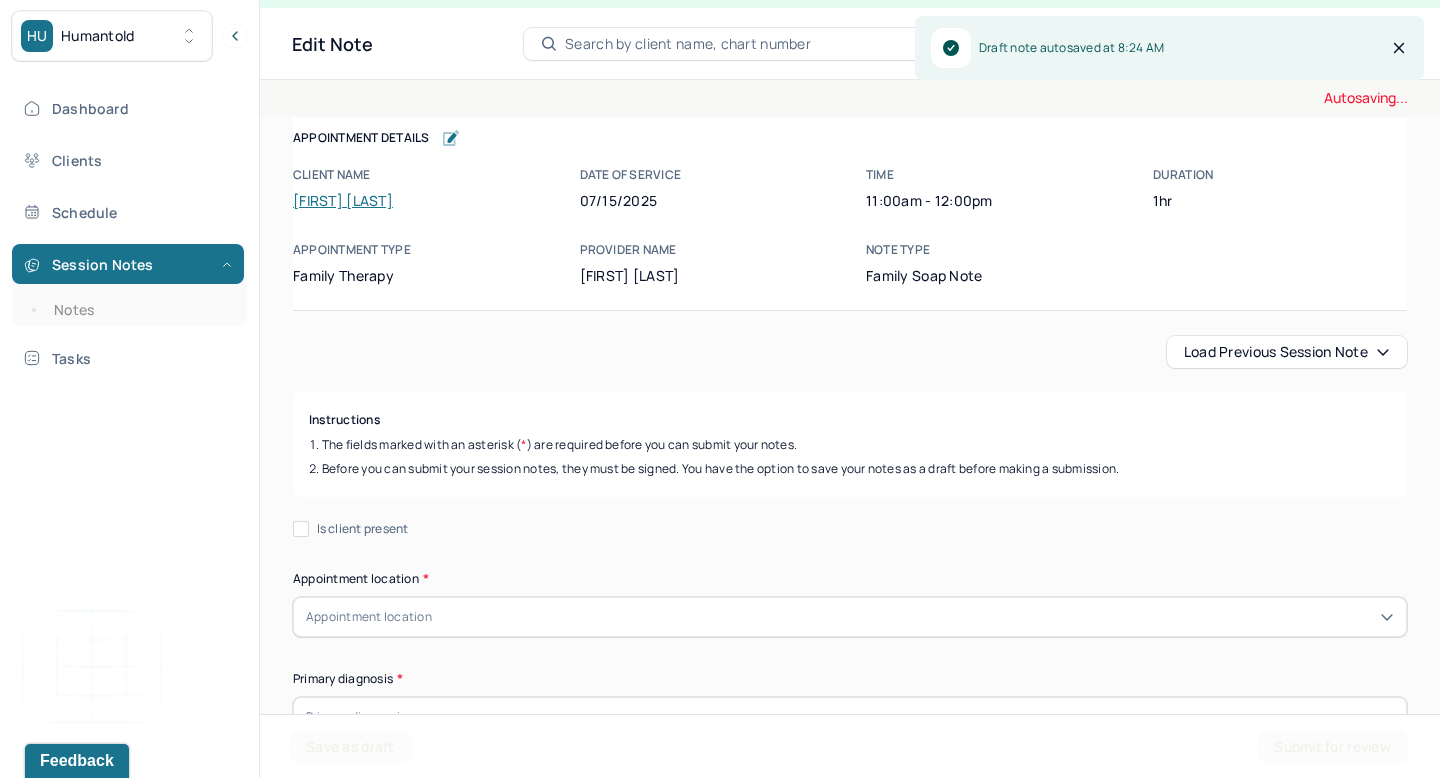 click on "Load previous session note" at bounding box center (1287, 352) 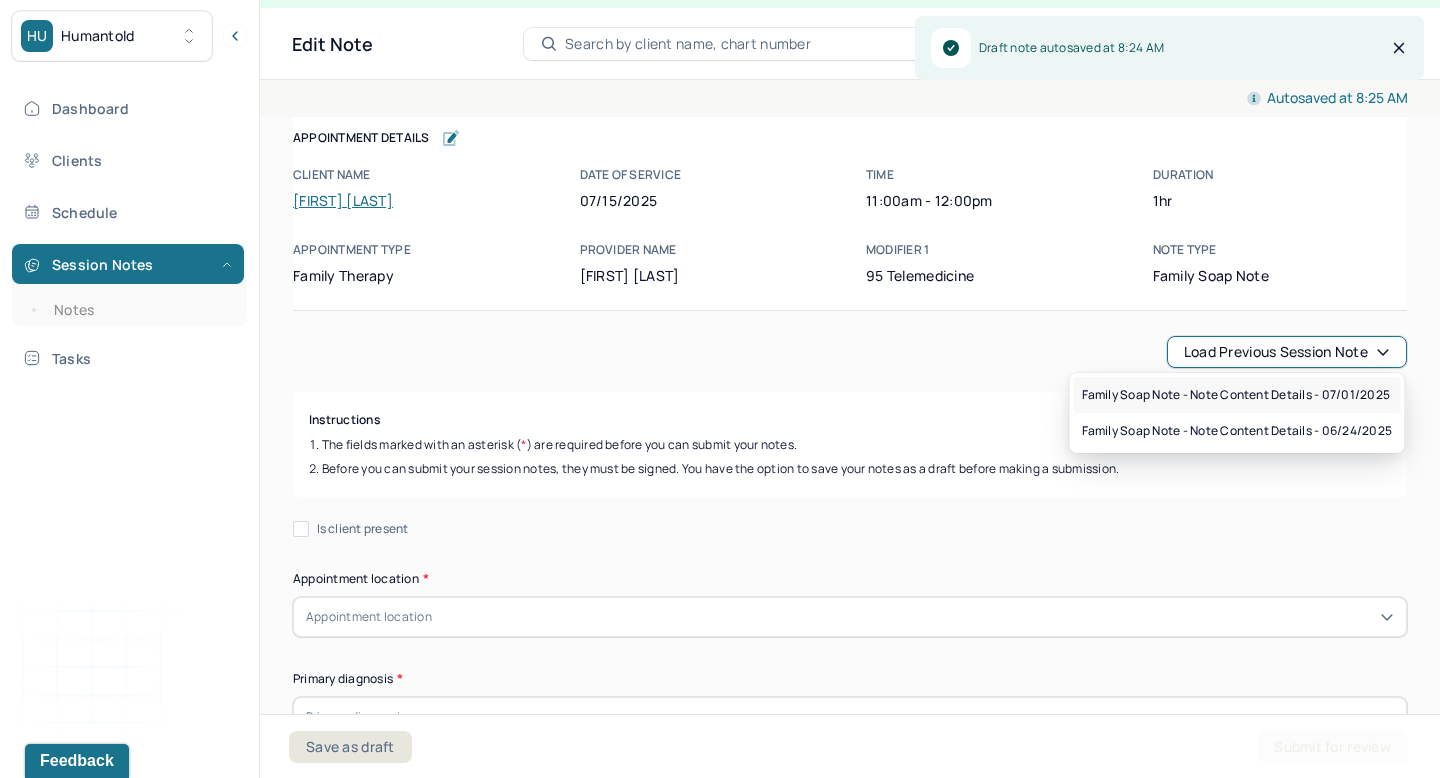 click on "Family soap note   - Note content Details -   [DATE]" at bounding box center [1236, 395] 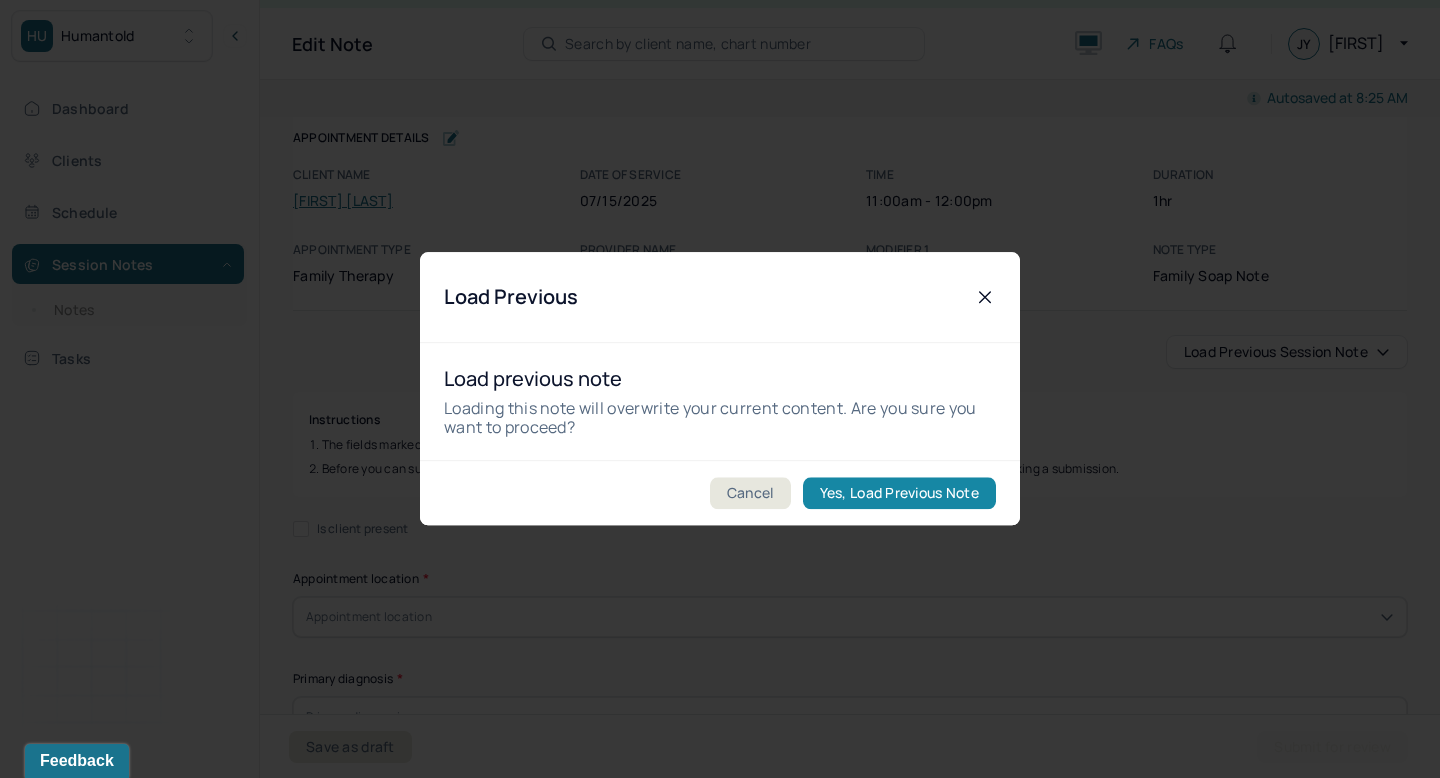 click on "Yes, Load Previous Note" at bounding box center (899, 494) 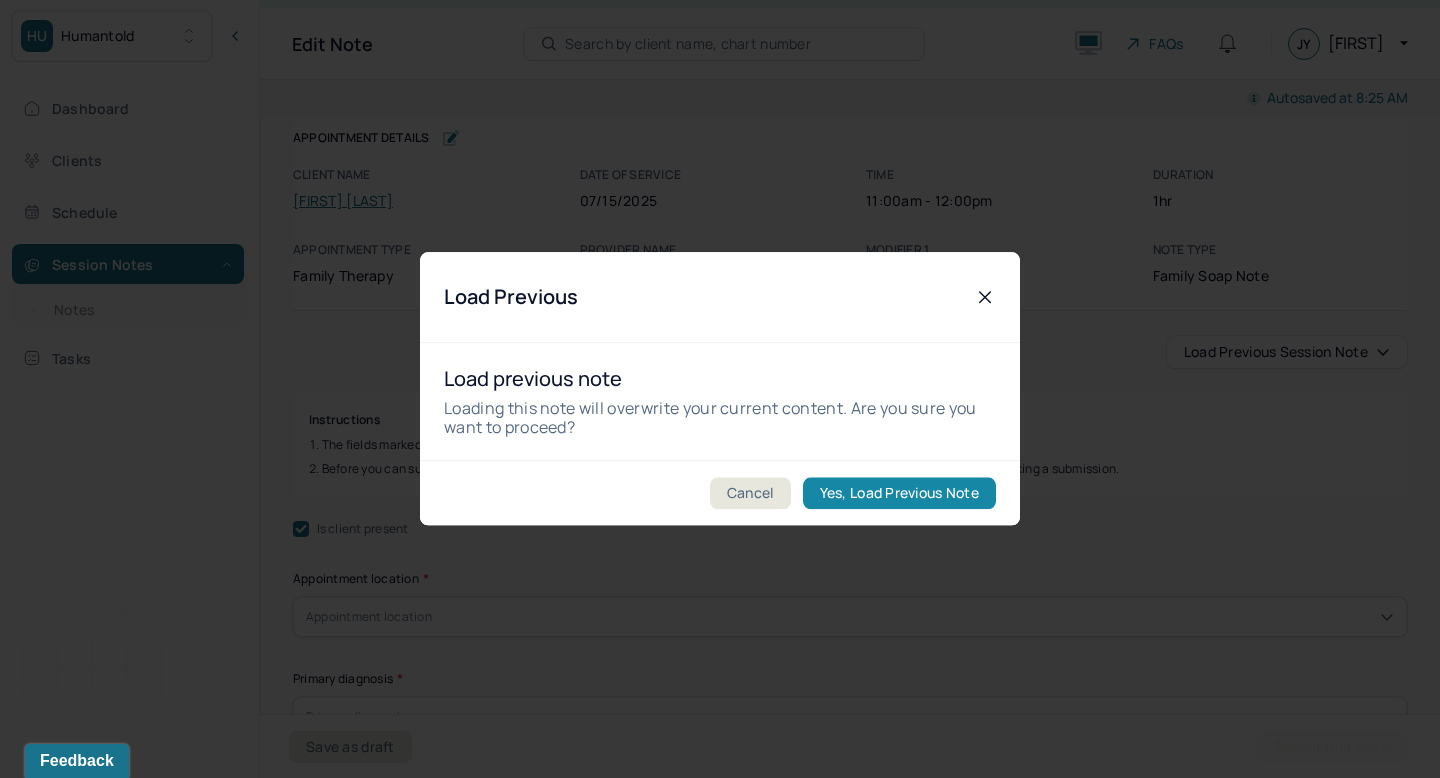checkbox on "true" 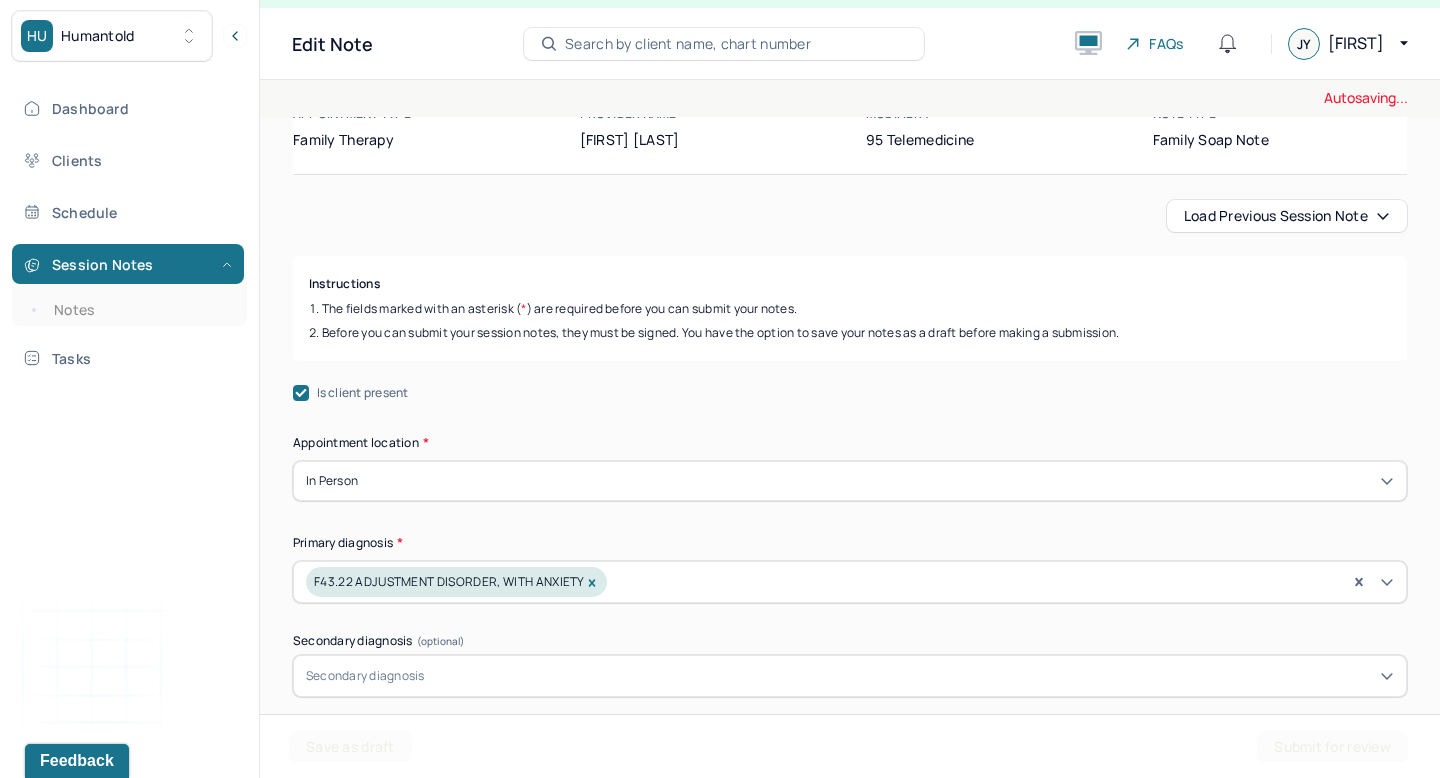 scroll, scrollTop: 137, scrollLeft: 0, axis: vertical 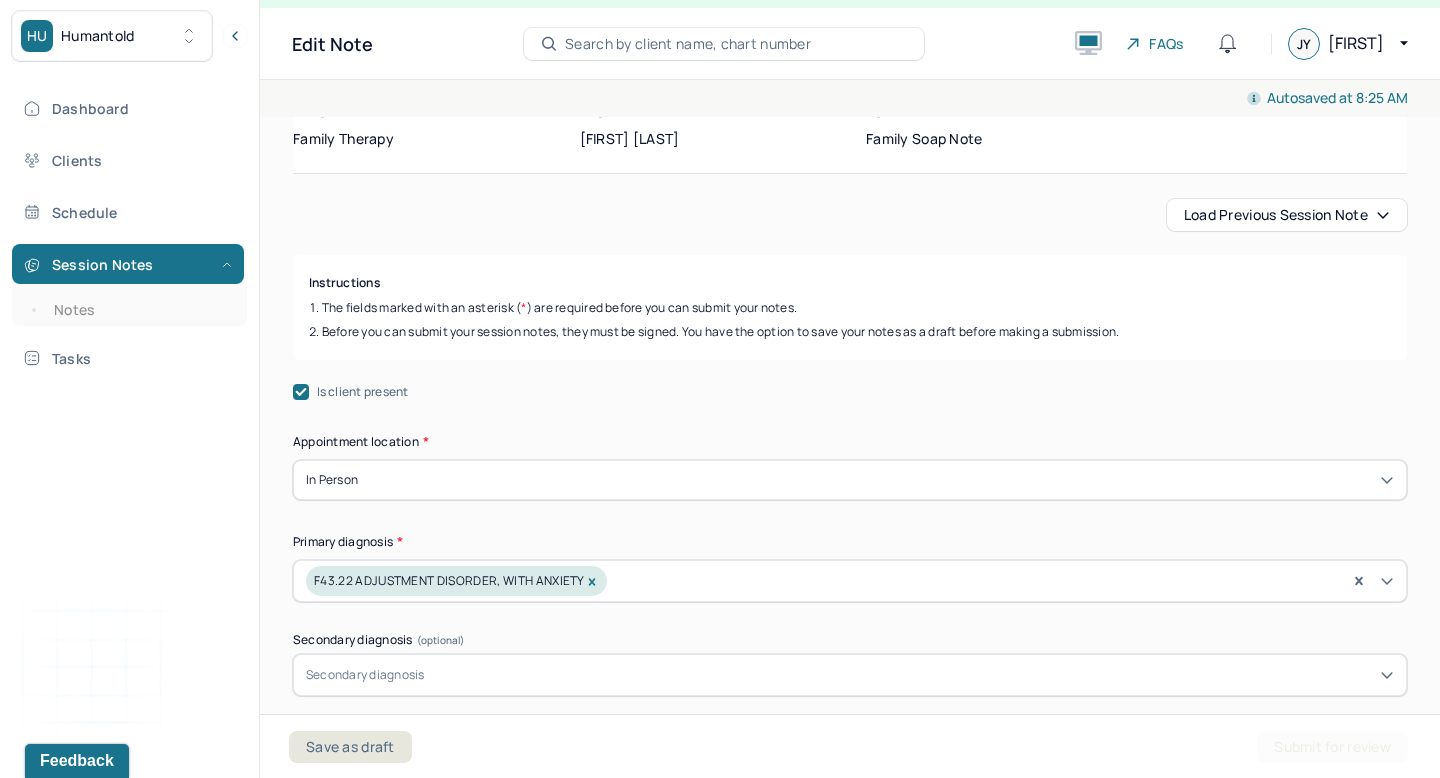 click on "In person" at bounding box center [850, 480] 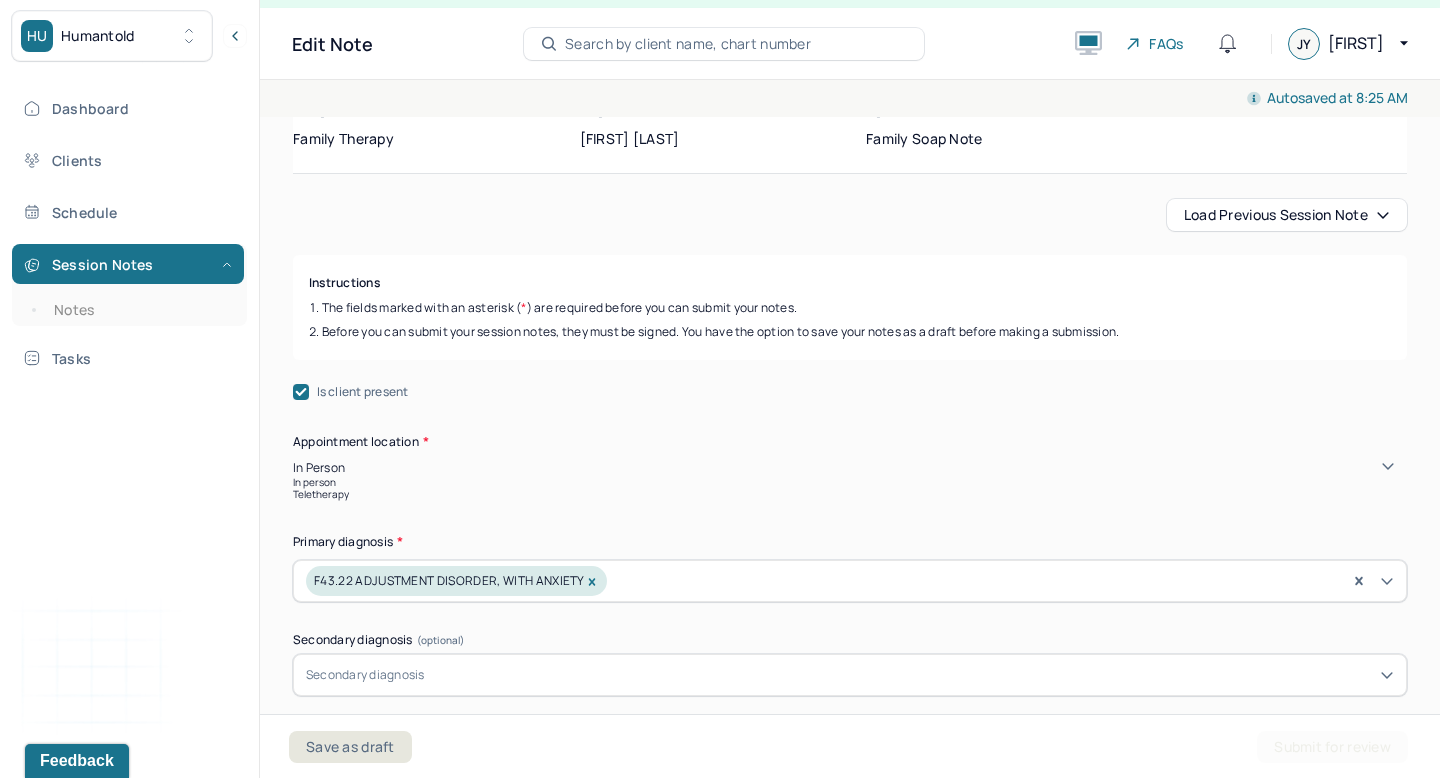 click on "Teletherapy" at bounding box center (850, 494) 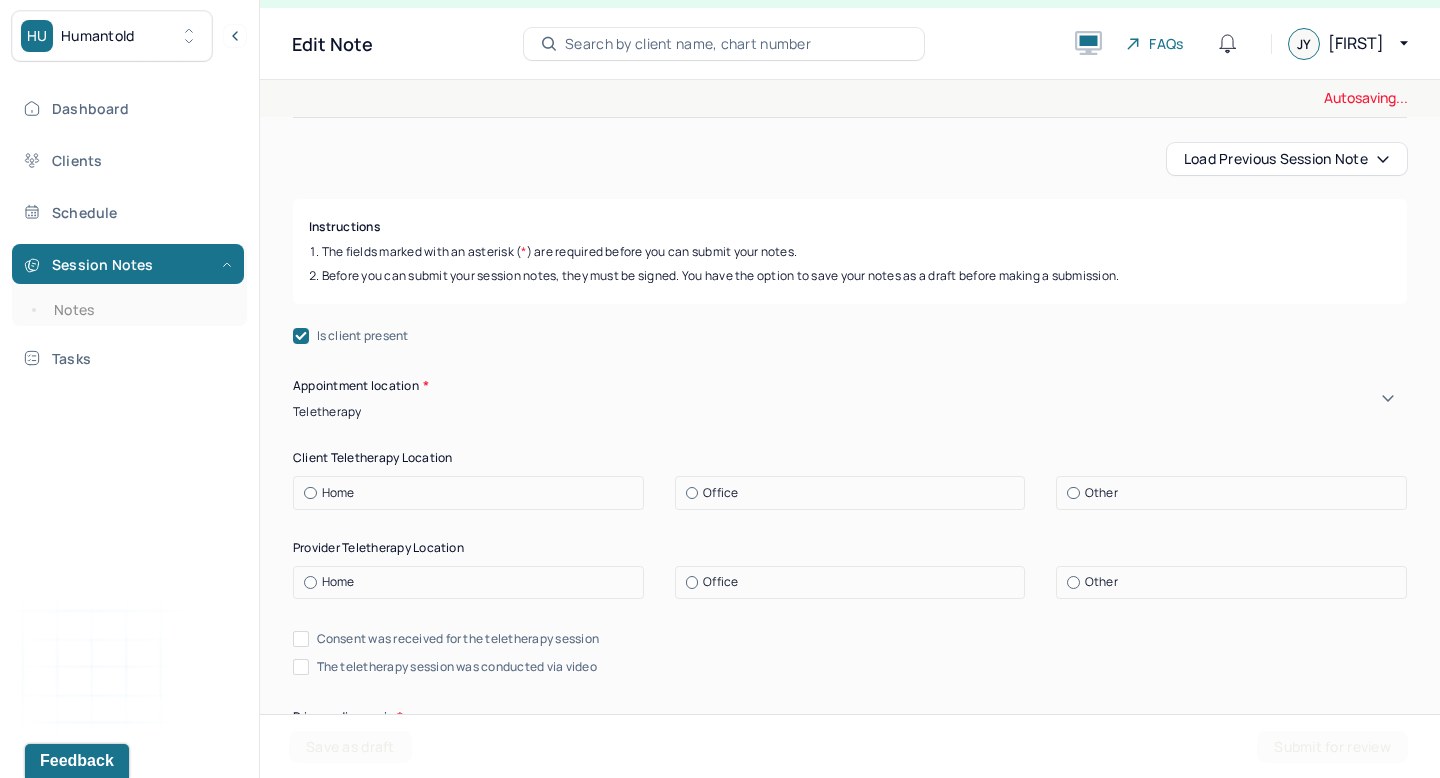 scroll, scrollTop: 203, scrollLeft: 0, axis: vertical 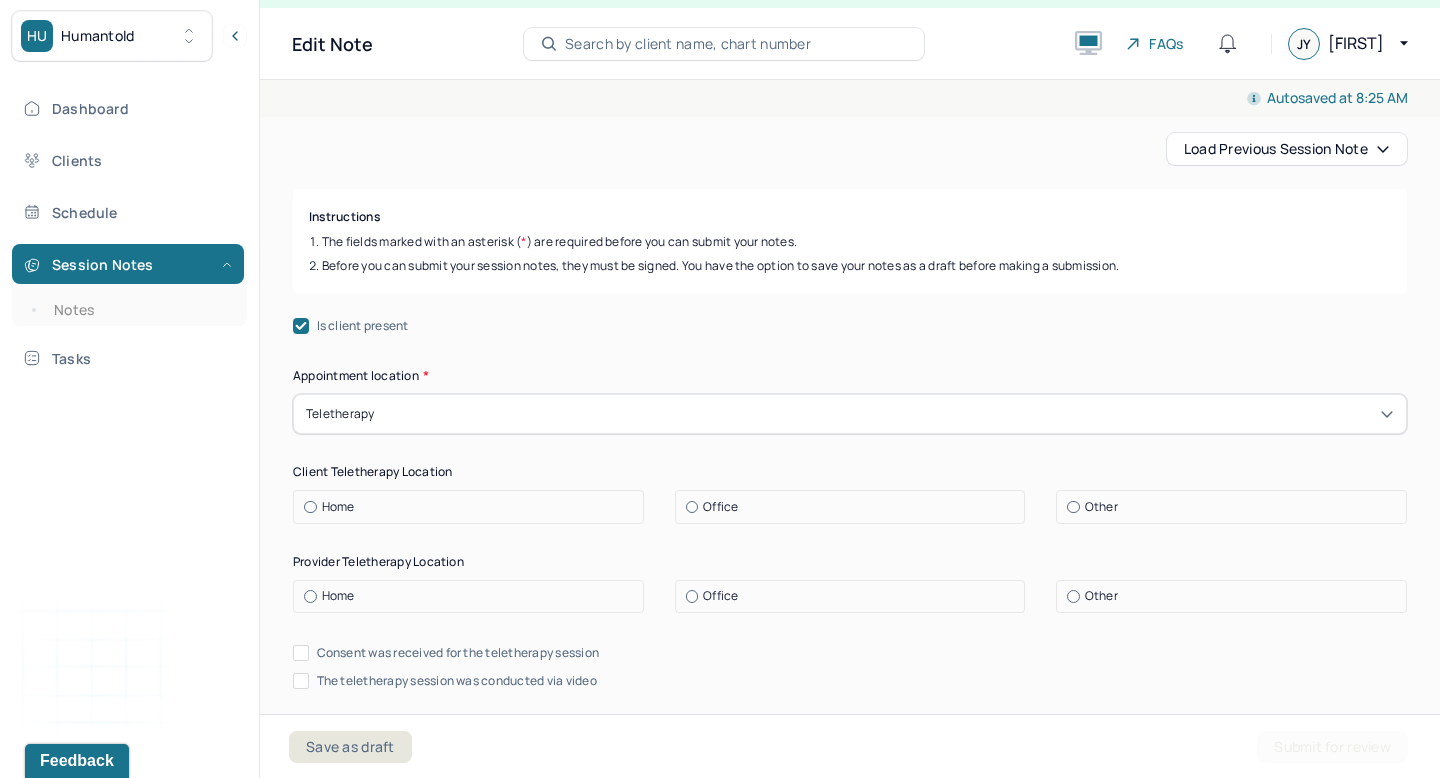 click on "Home" at bounding box center (338, 507) 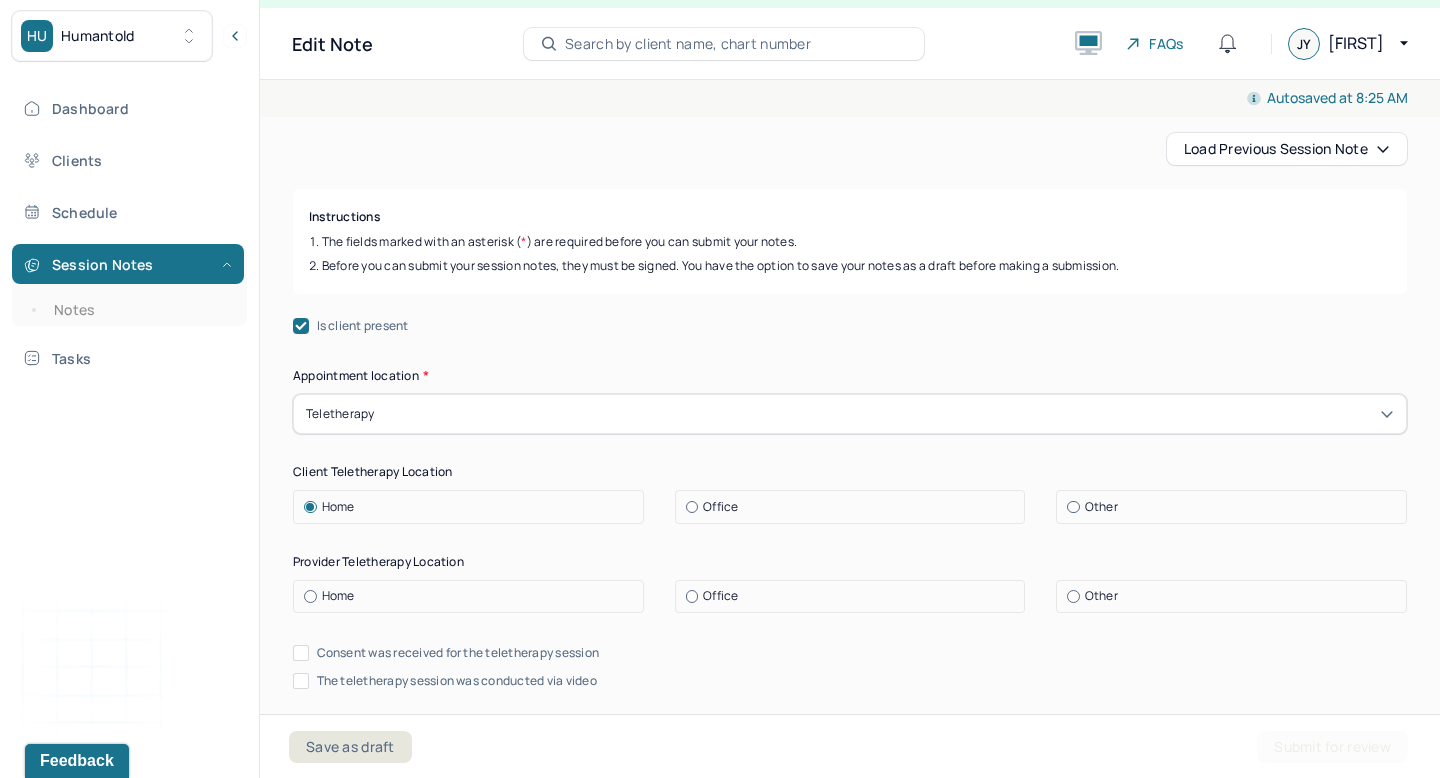 click on "Office" at bounding box center (855, 596) 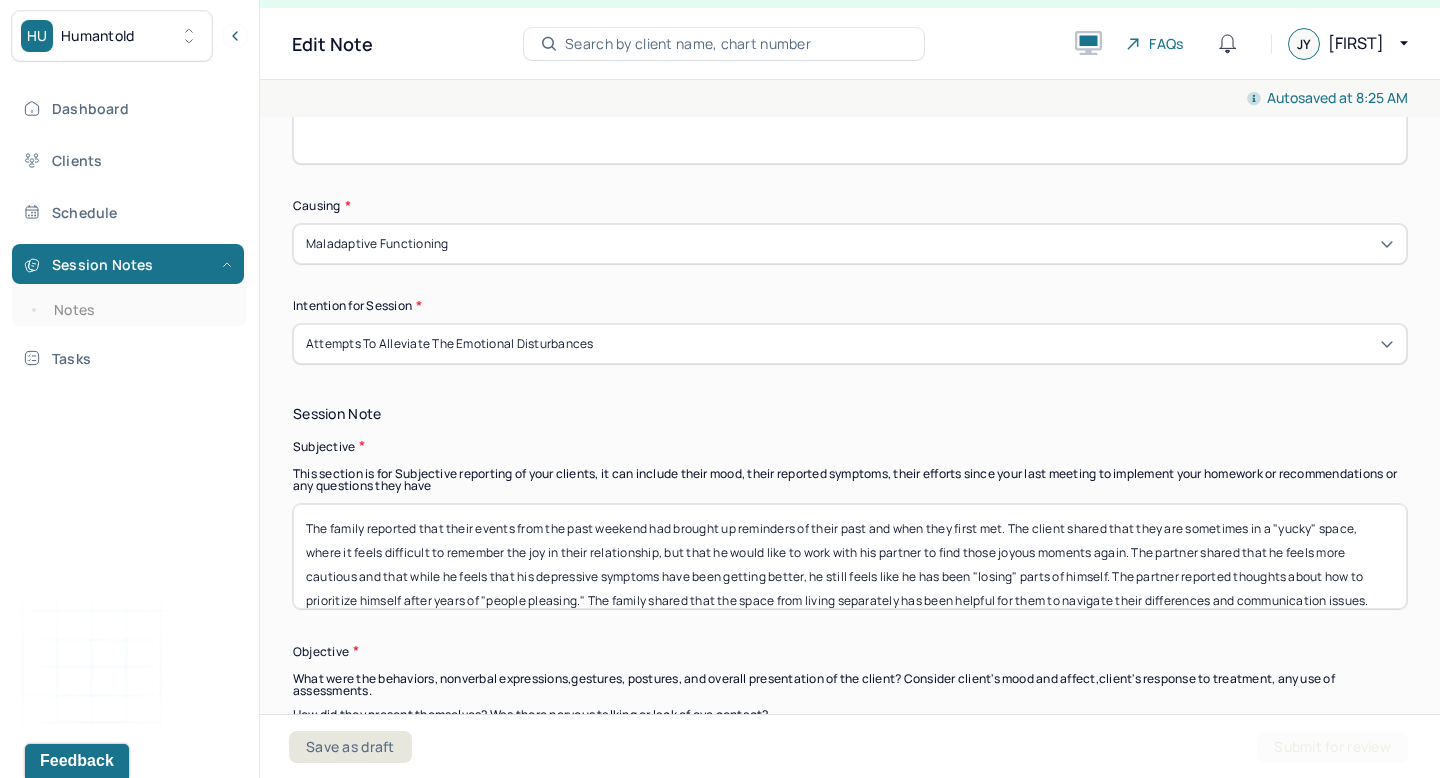 scroll, scrollTop: 1246, scrollLeft: 0, axis: vertical 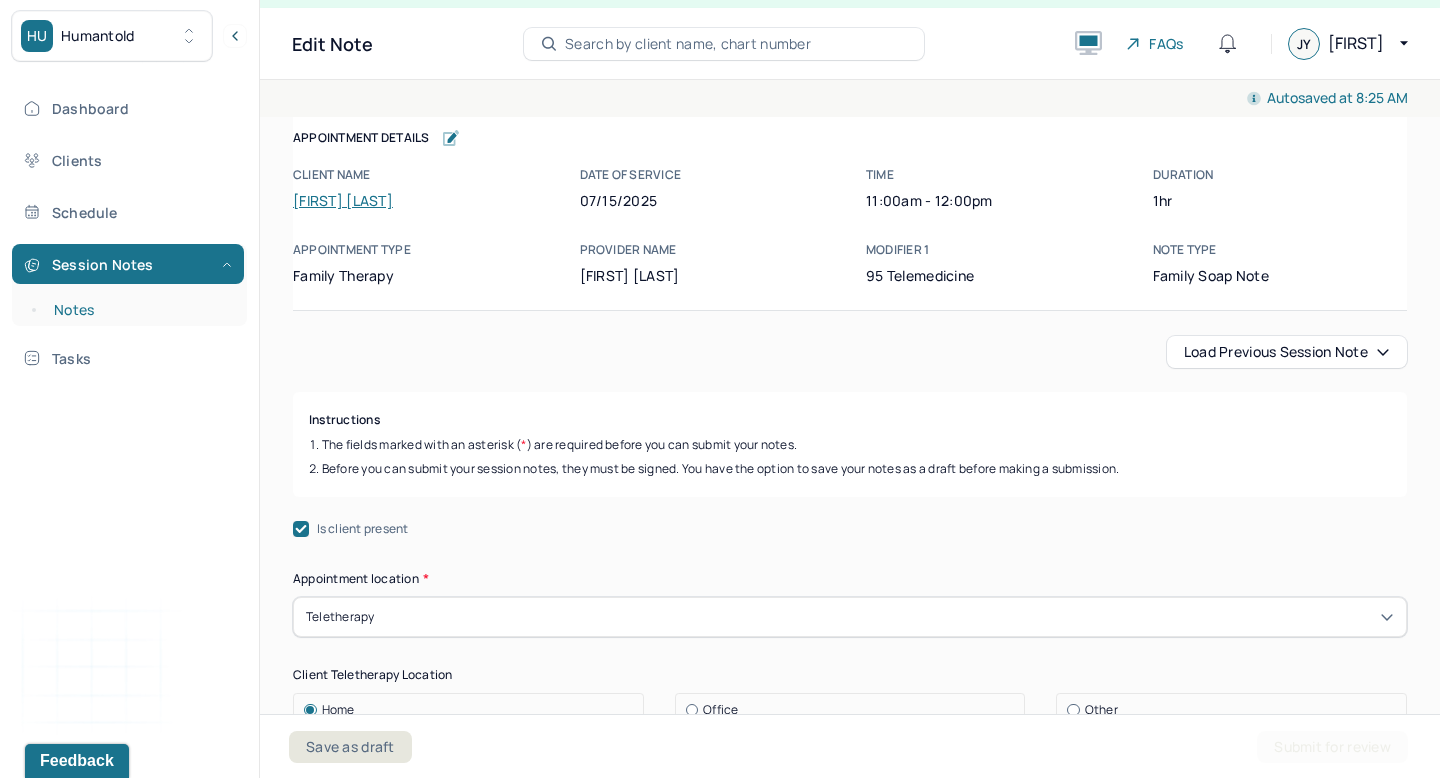 click on "Notes" at bounding box center [139, 310] 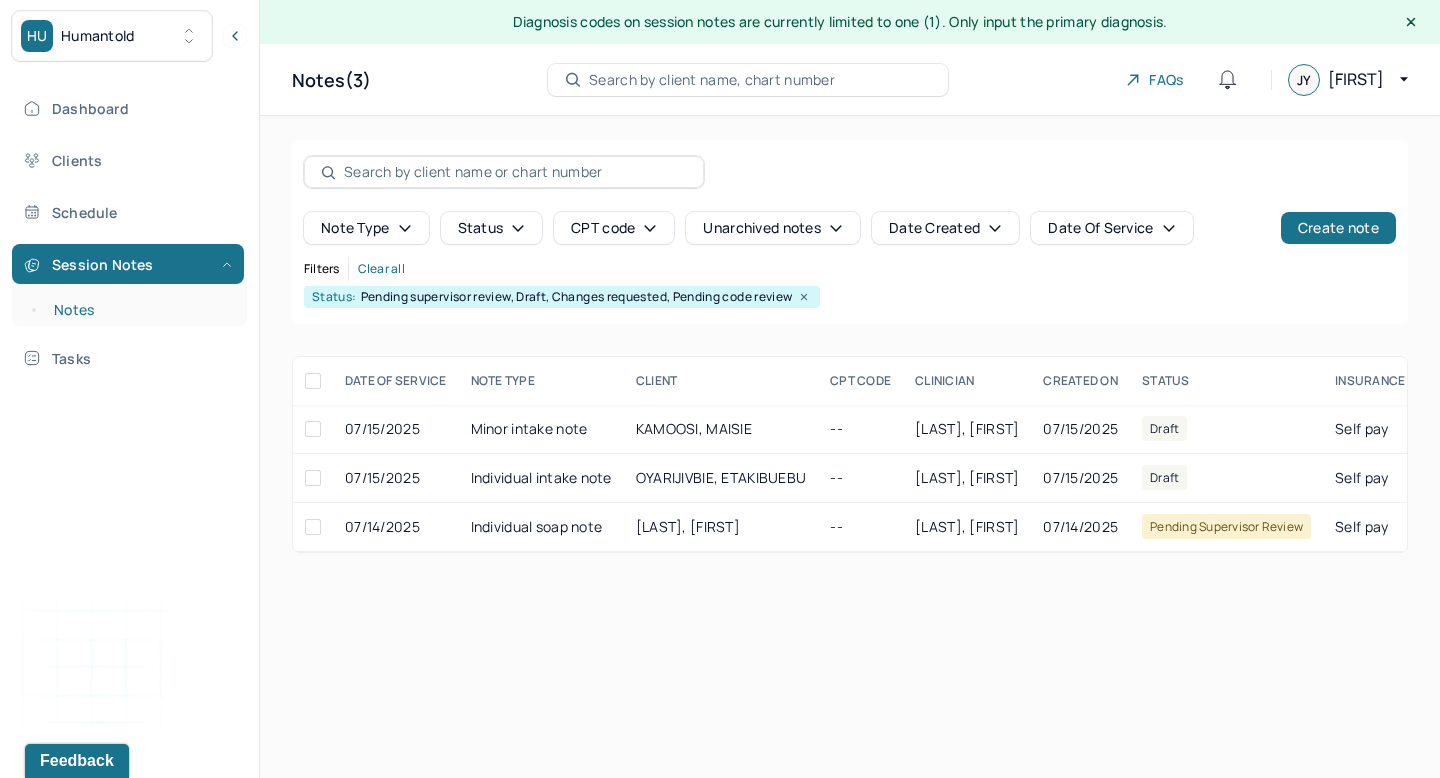 scroll, scrollTop: 0, scrollLeft: 0, axis: both 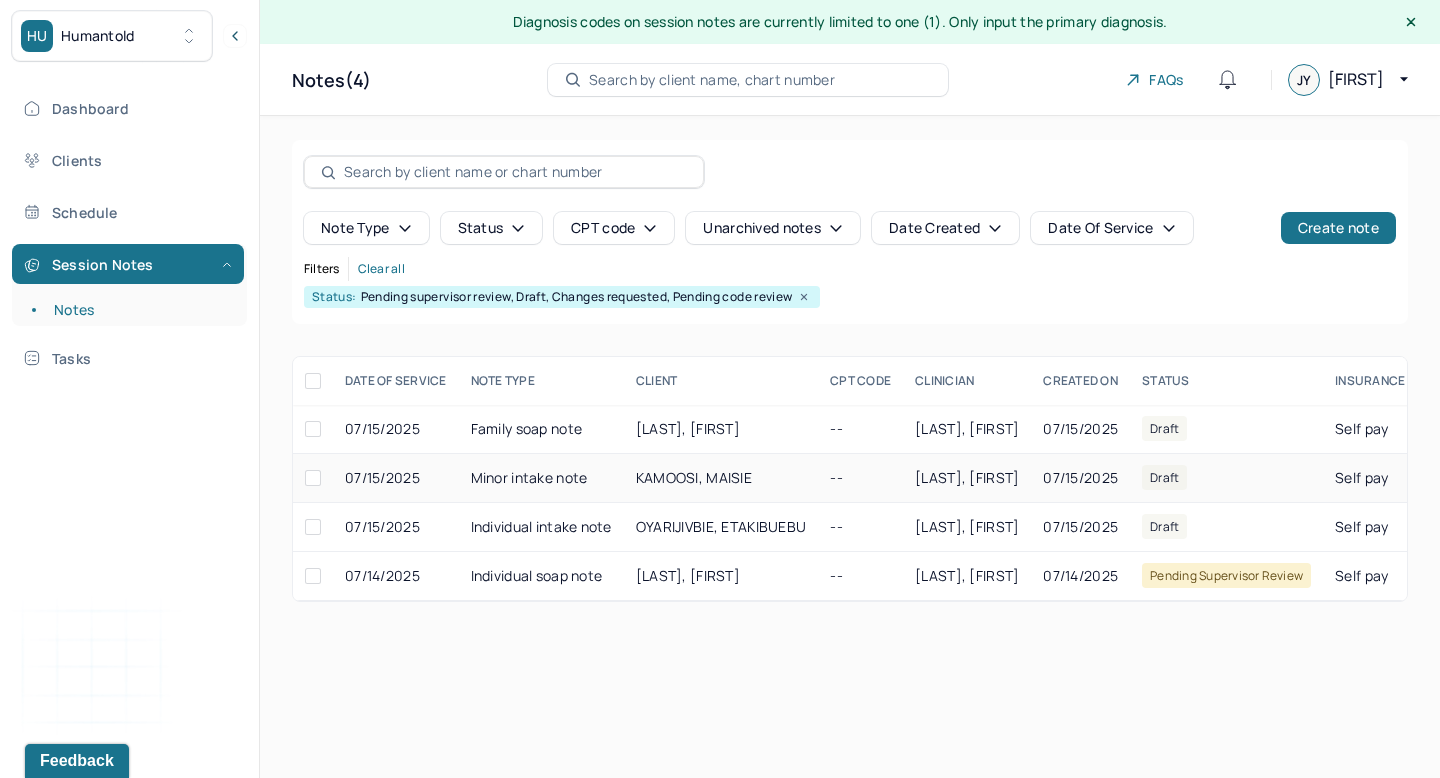 click on "Minor intake note" at bounding box center [541, 478] 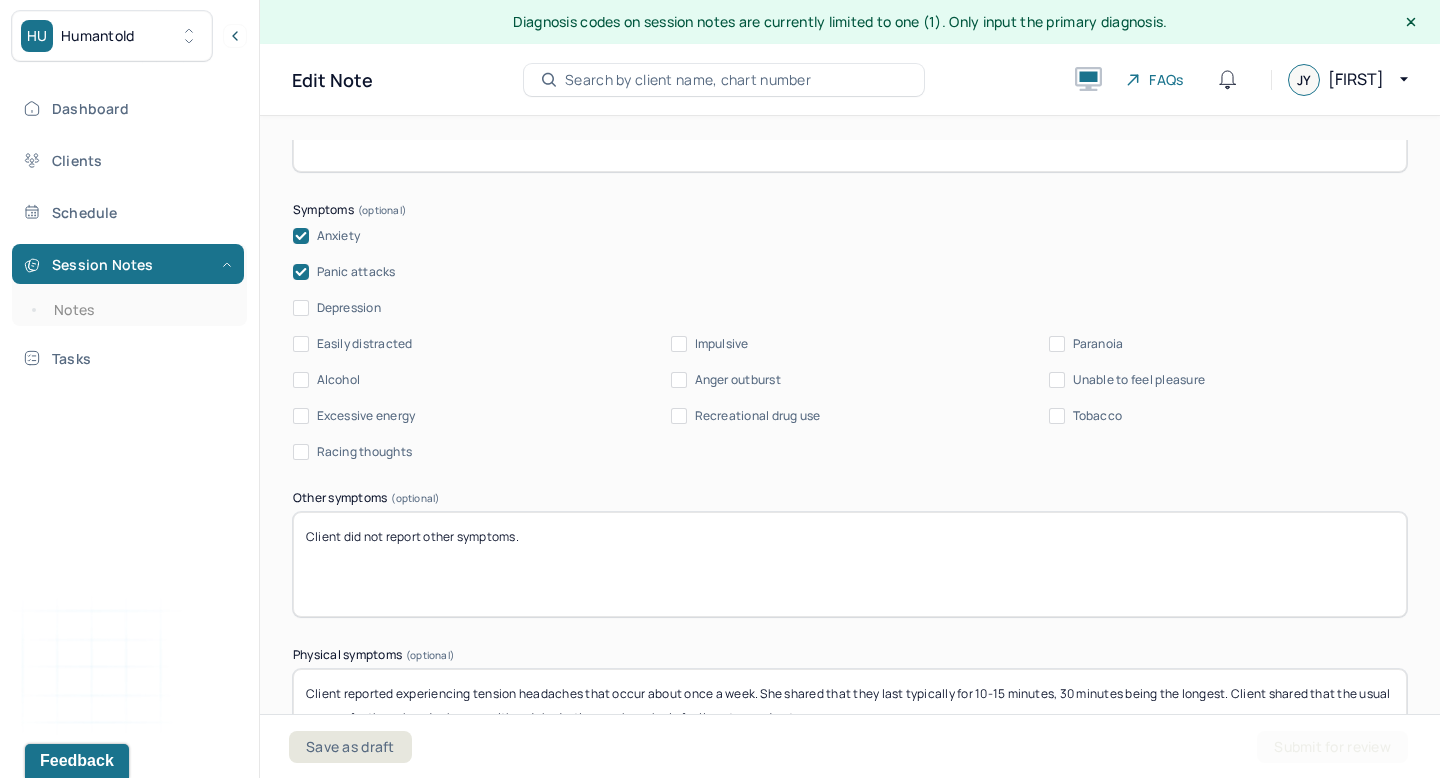 scroll, scrollTop: 2730, scrollLeft: 0, axis: vertical 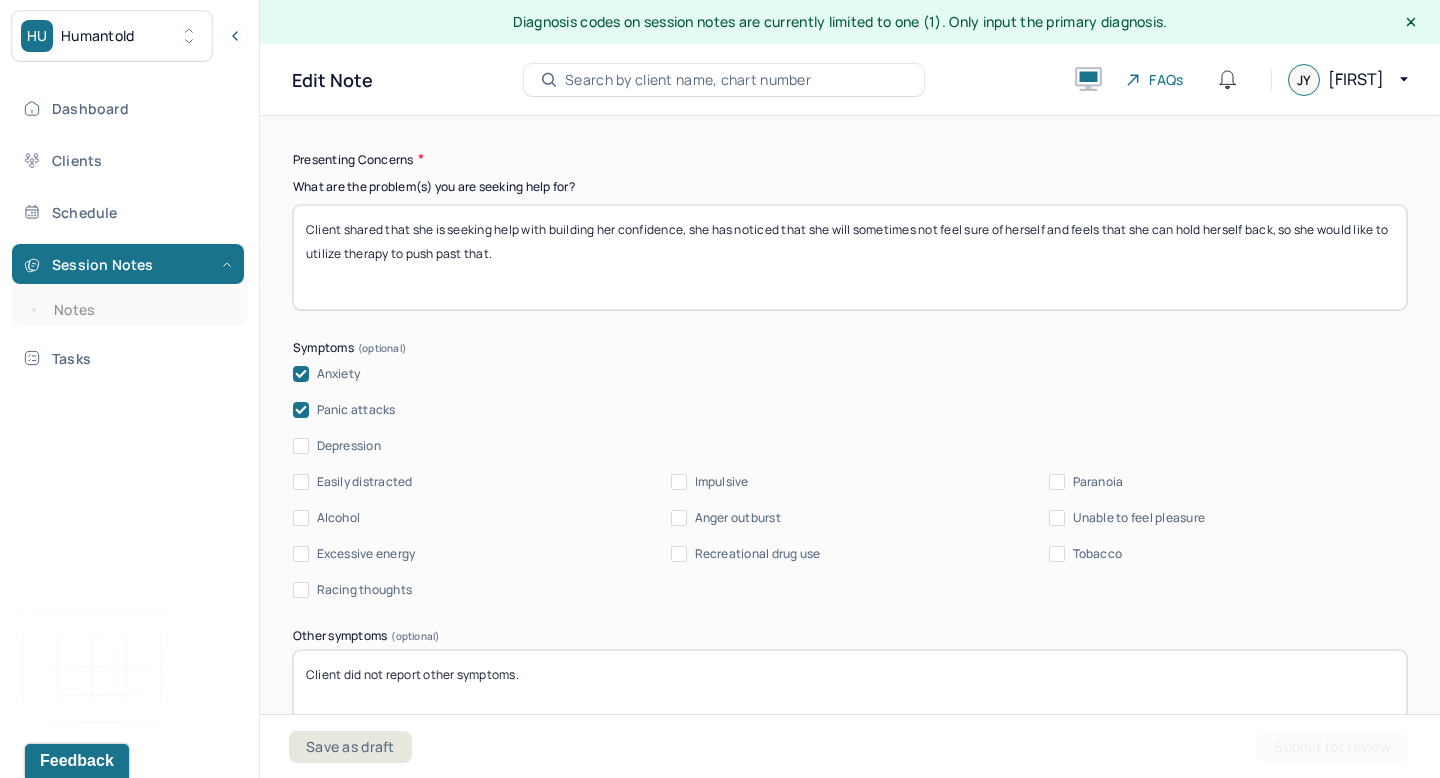 click at bounding box center (301, 374) 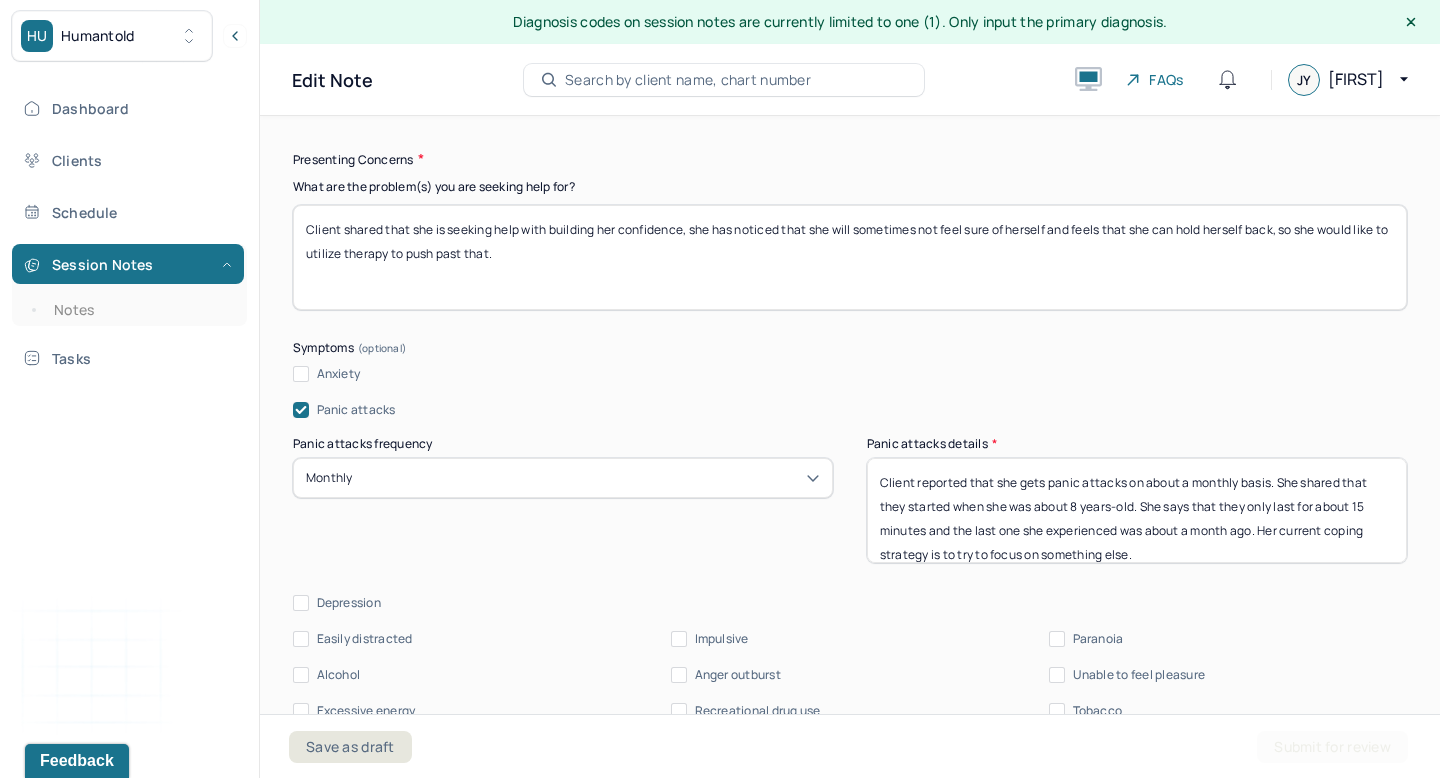 click on "Anxiety" at bounding box center [301, 374] 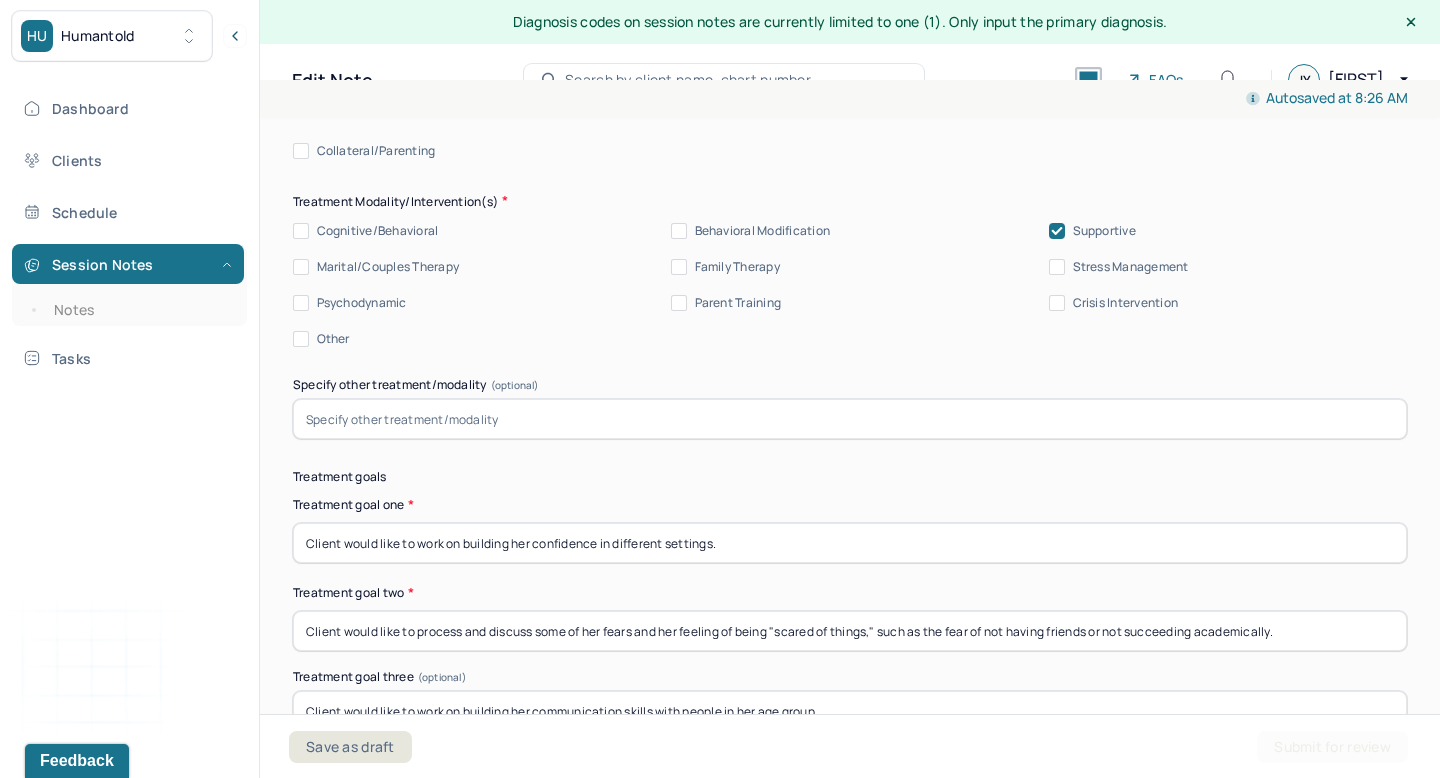 scroll, scrollTop: 10163, scrollLeft: 0, axis: vertical 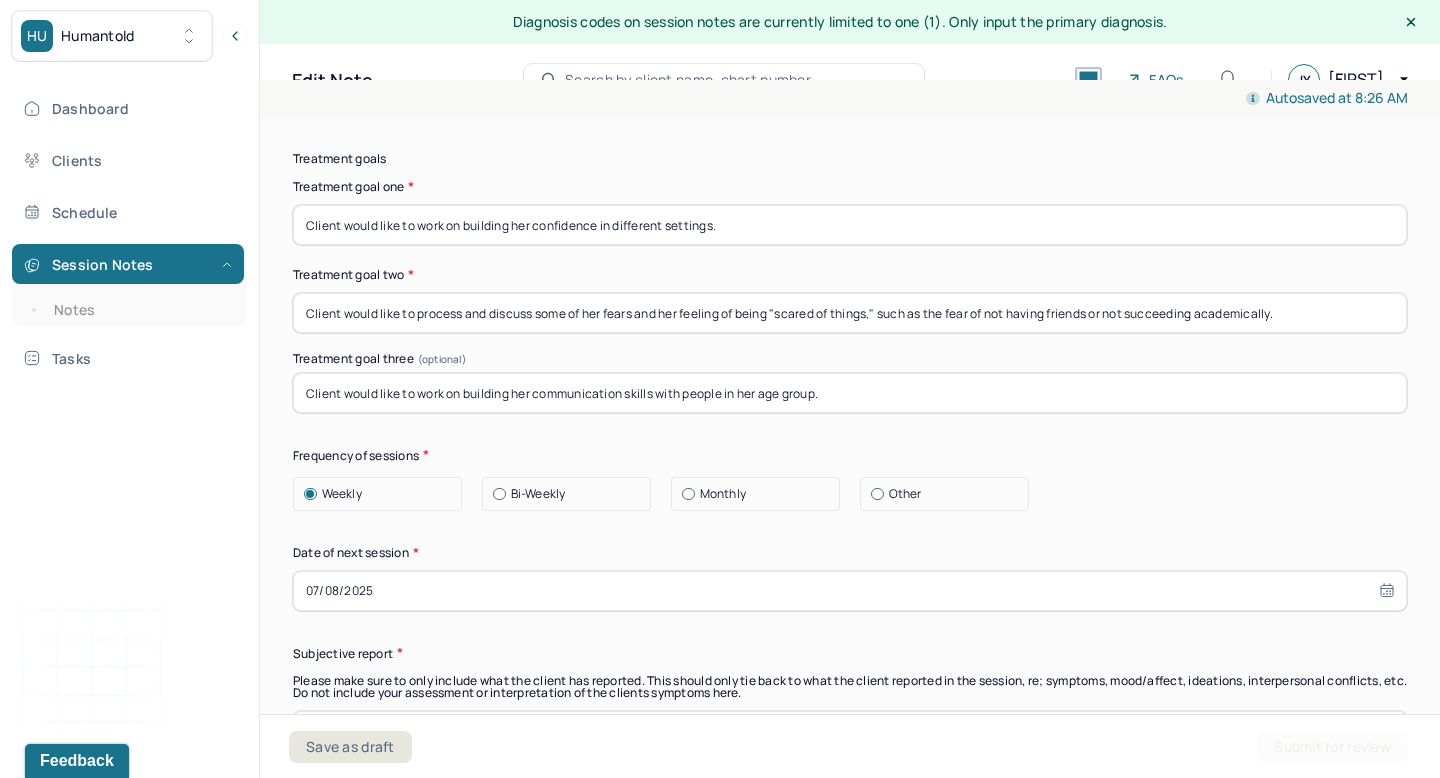 click on "Date of next session * [MM]/[DD]/[YYYY]" at bounding box center [850, 577] 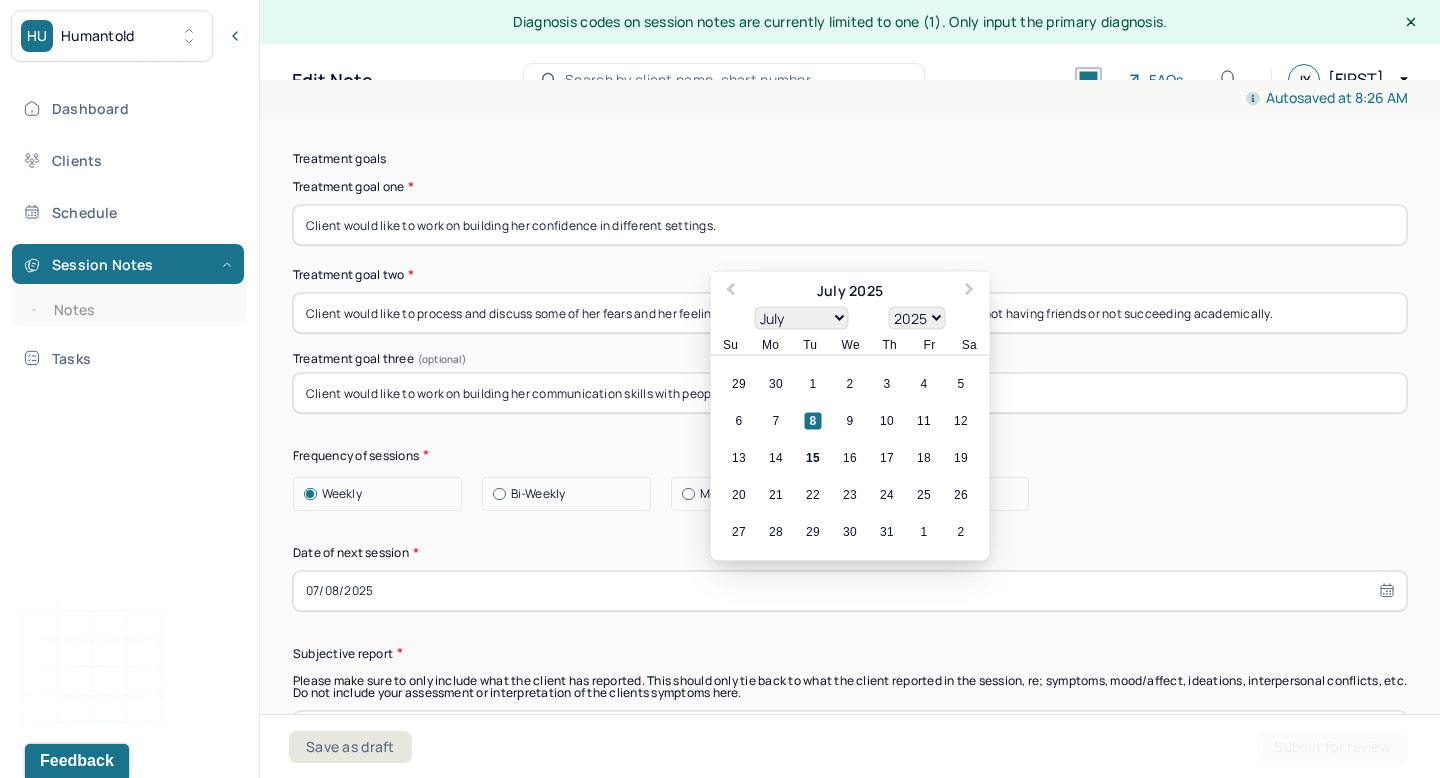 click on "07/08/2025" at bounding box center [850, 591] 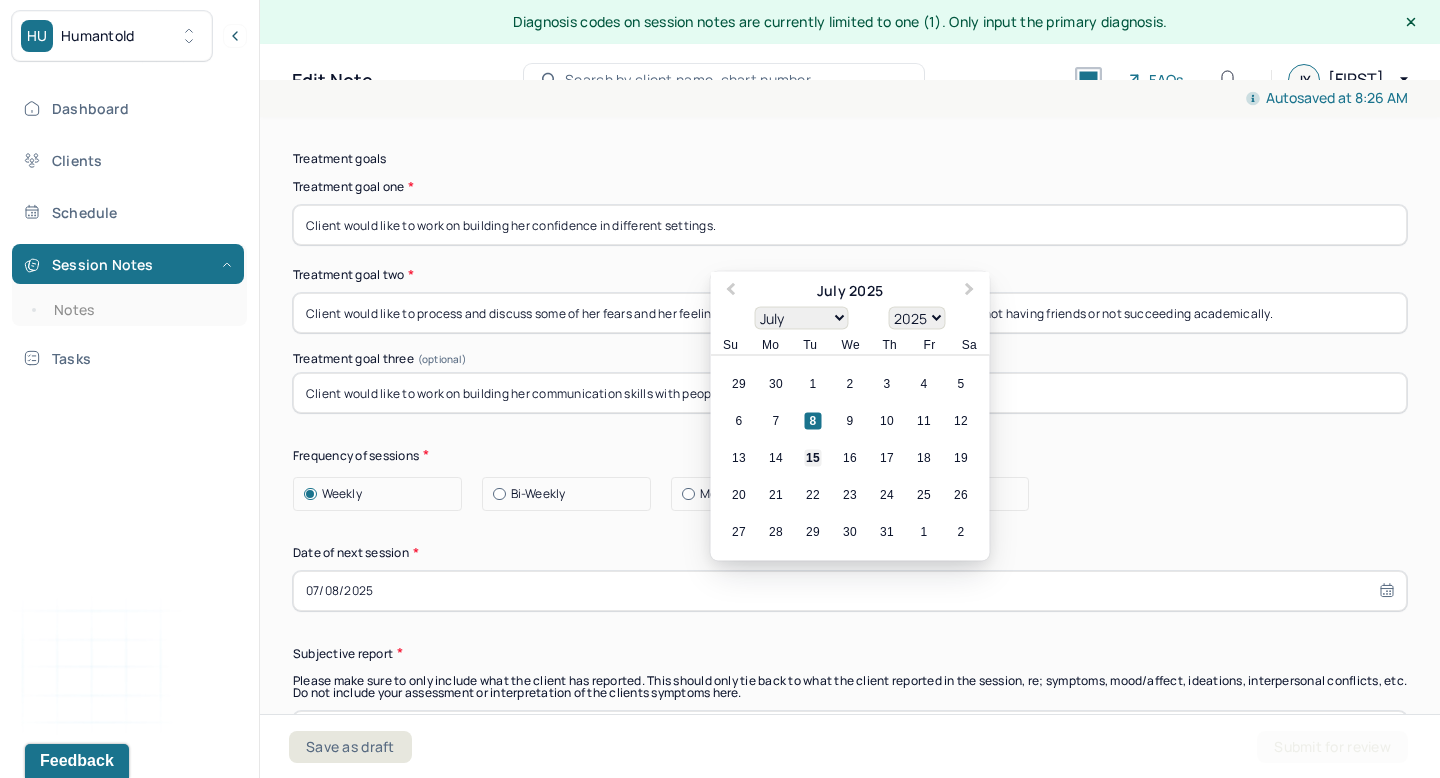click on "15" at bounding box center (813, 457) 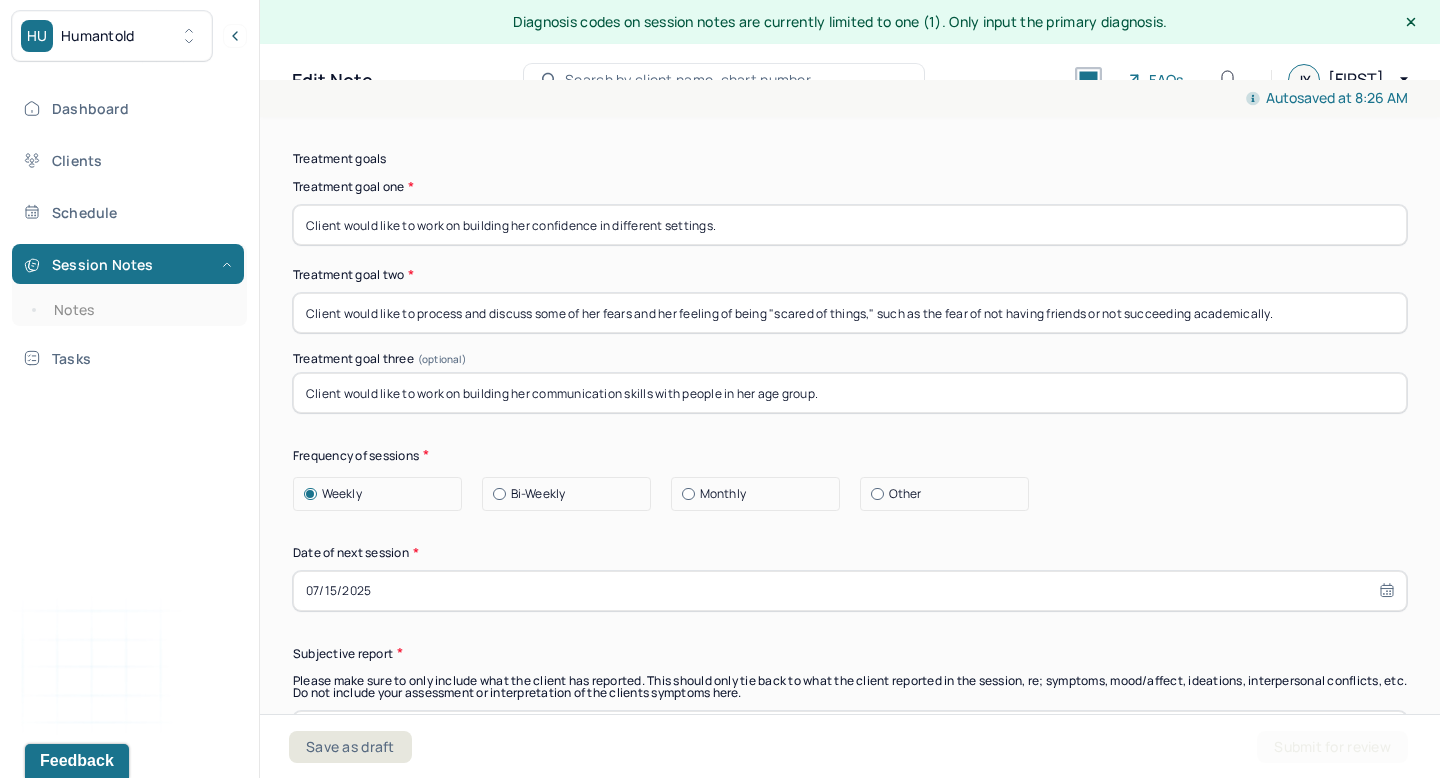 click on "07/15/2025" at bounding box center [850, 591] 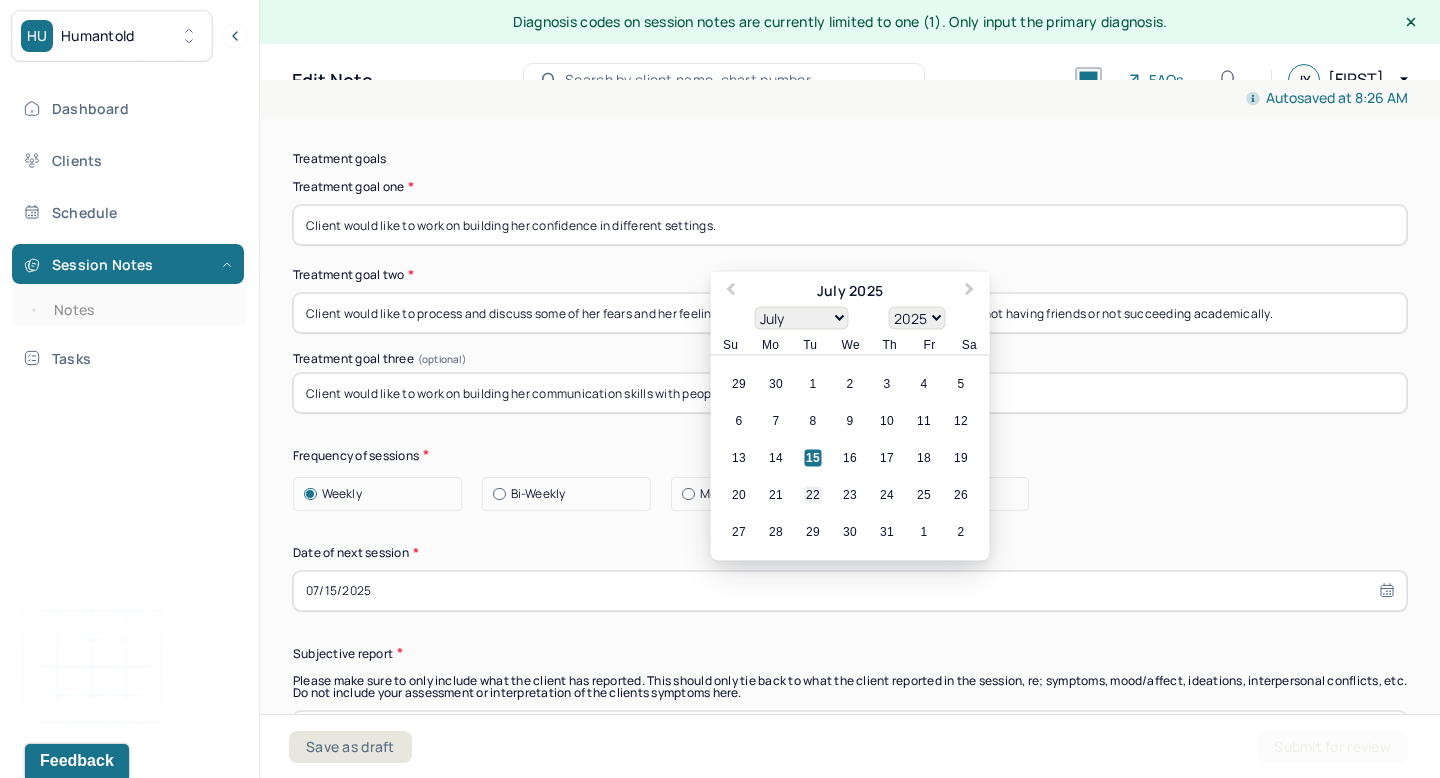 click on "22" at bounding box center (813, 494) 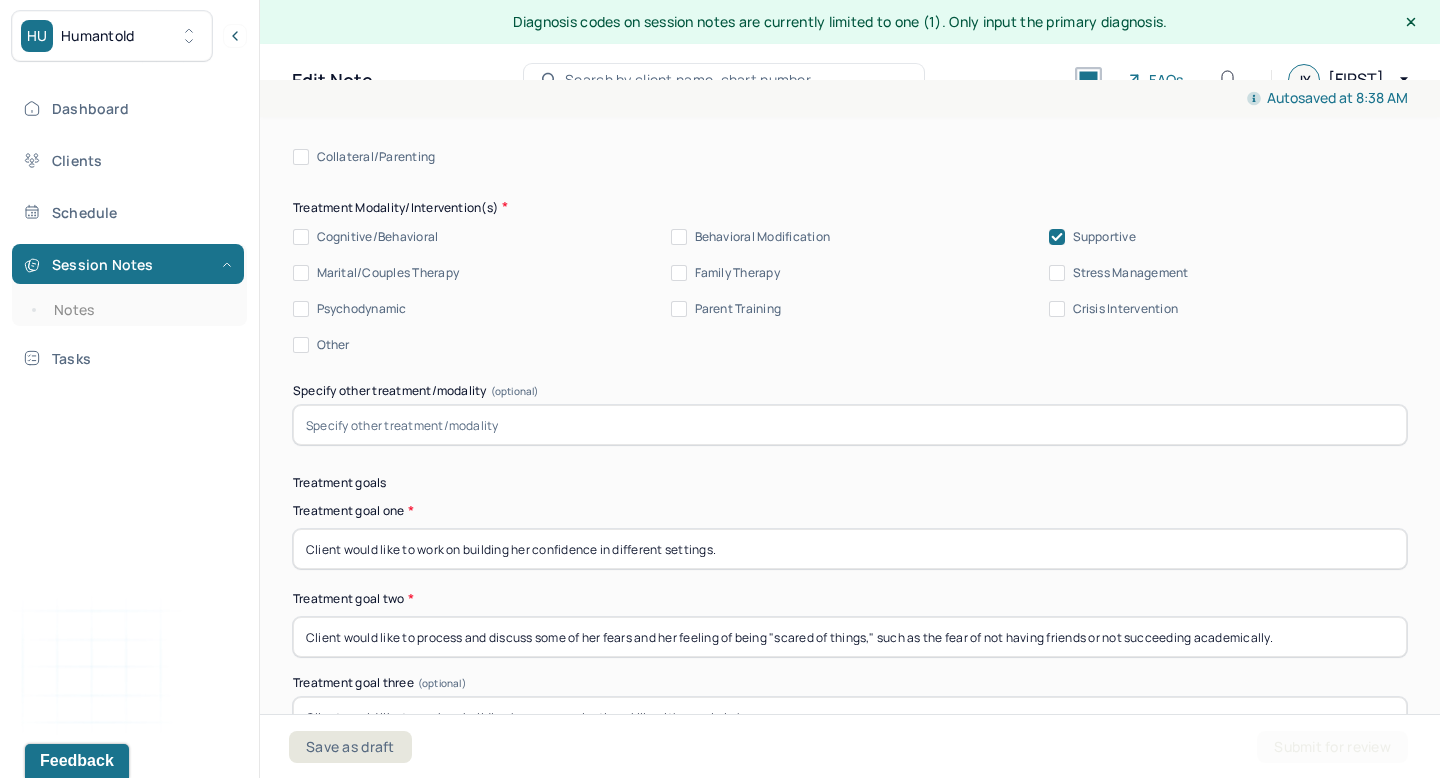scroll, scrollTop: 10042, scrollLeft: 0, axis: vertical 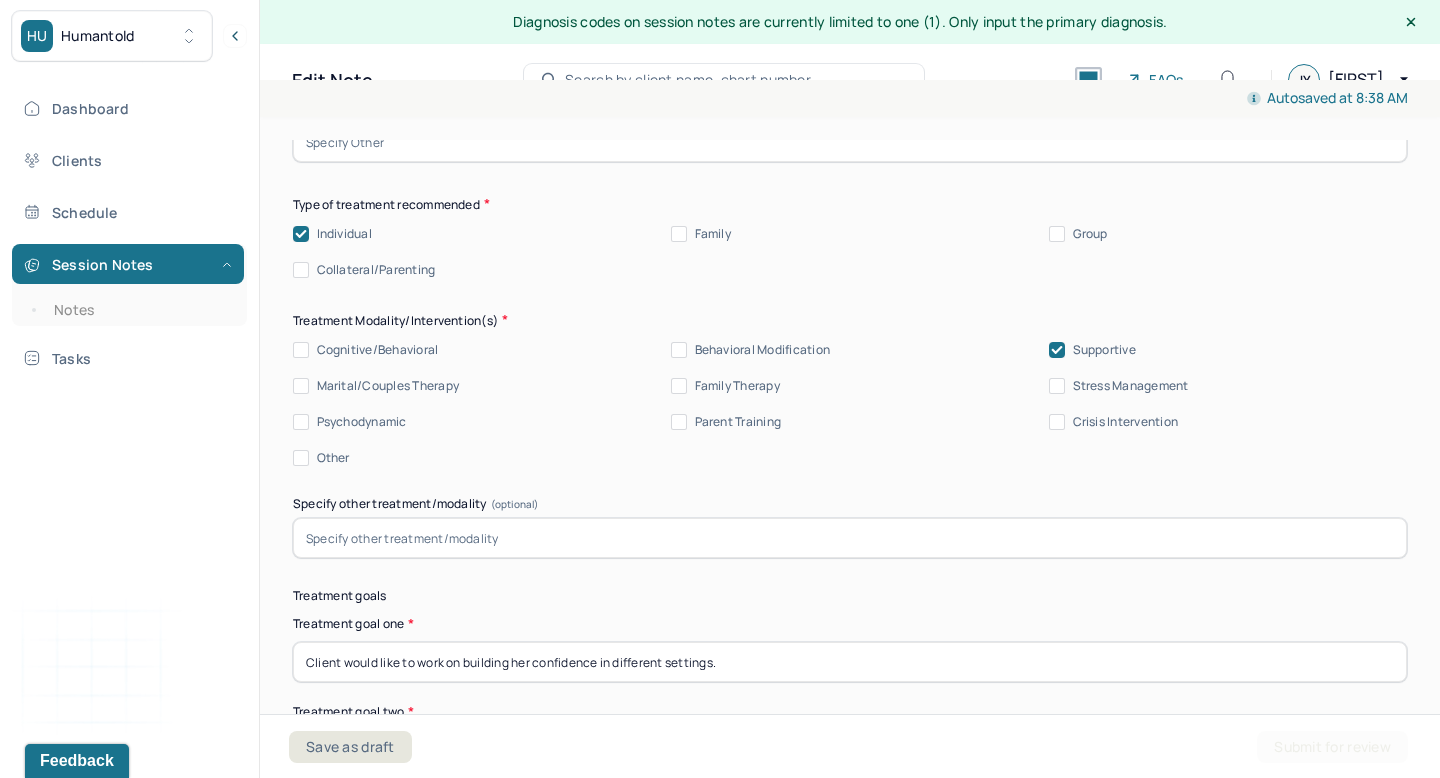 select on "6" 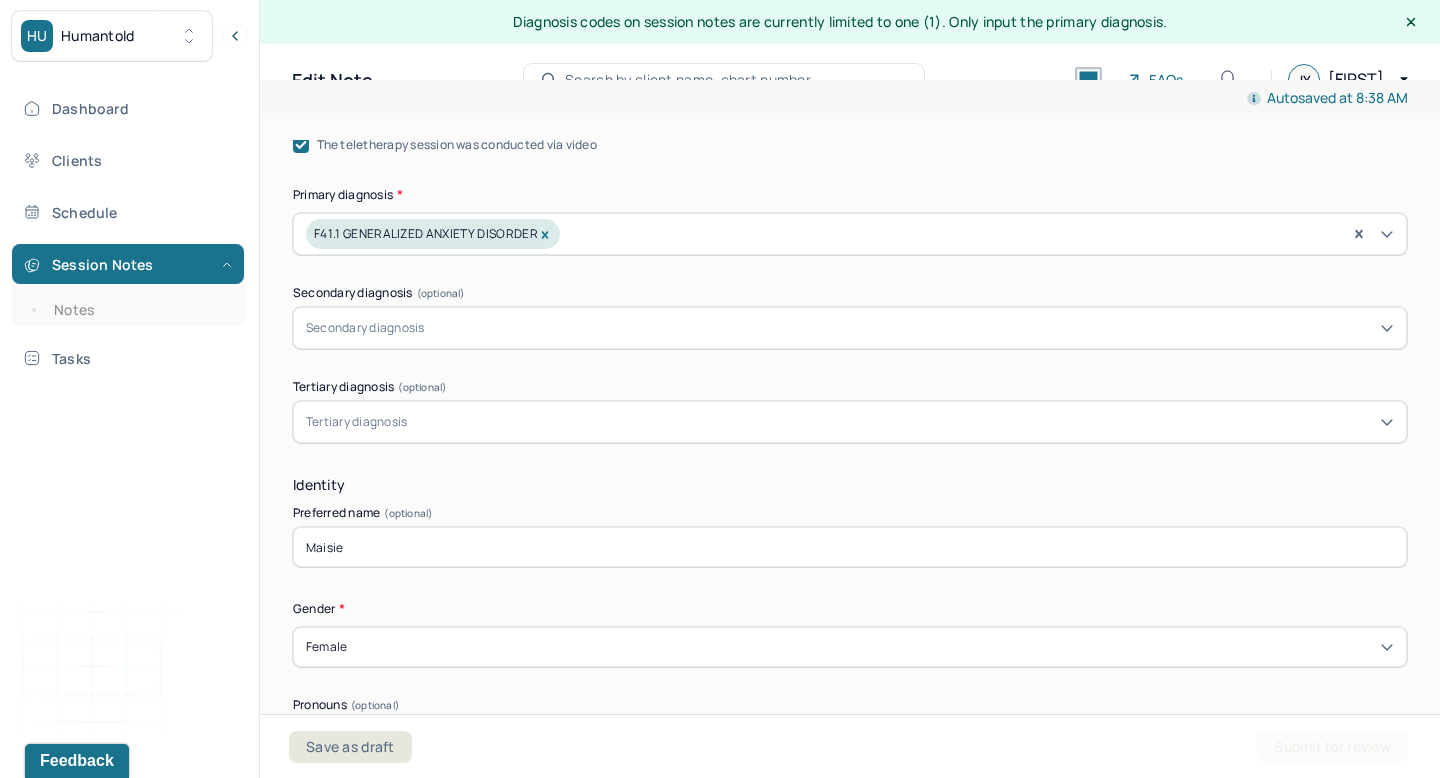 scroll, scrollTop: 728, scrollLeft: 0, axis: vertical 